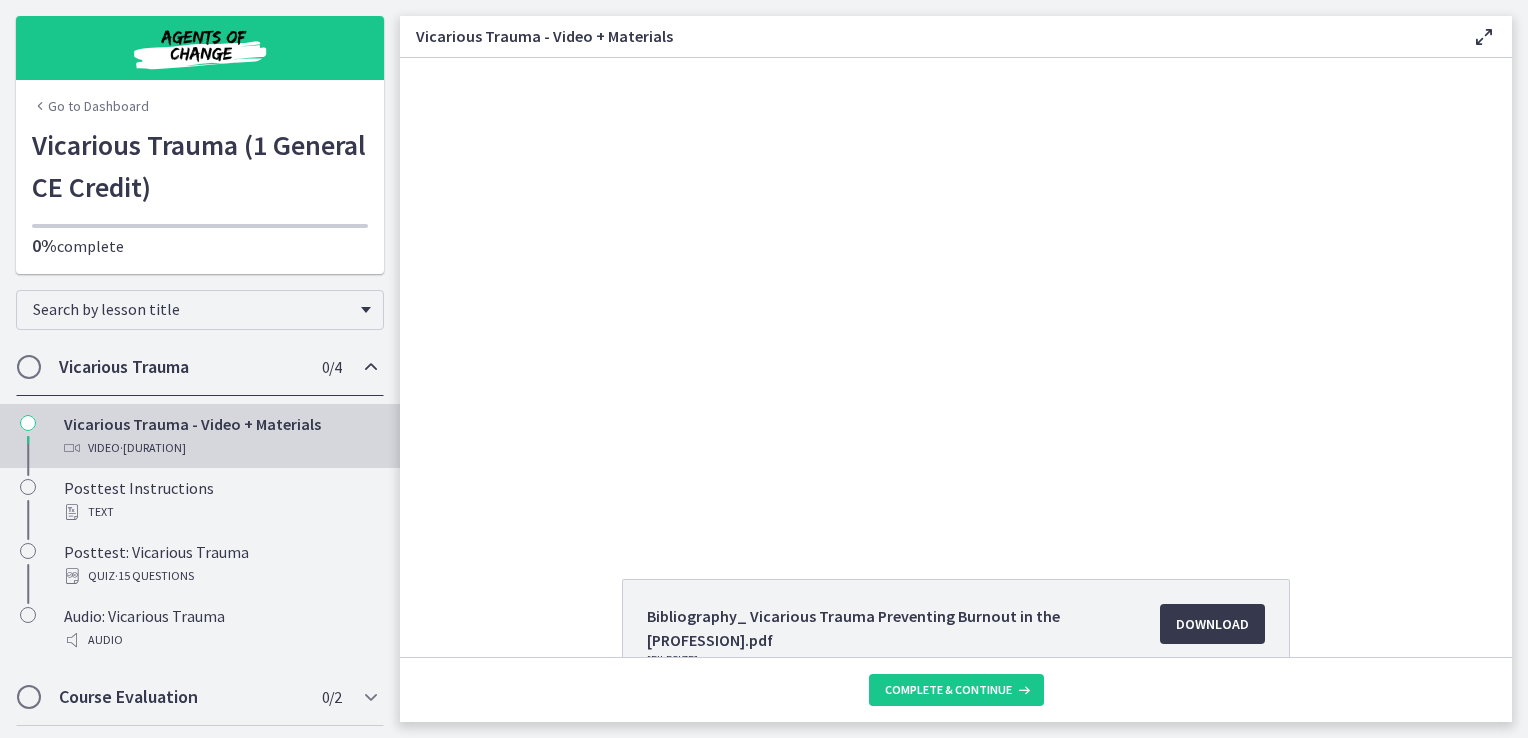 scroll, scrollTop: 0, scrollLeft: 0, axis: both 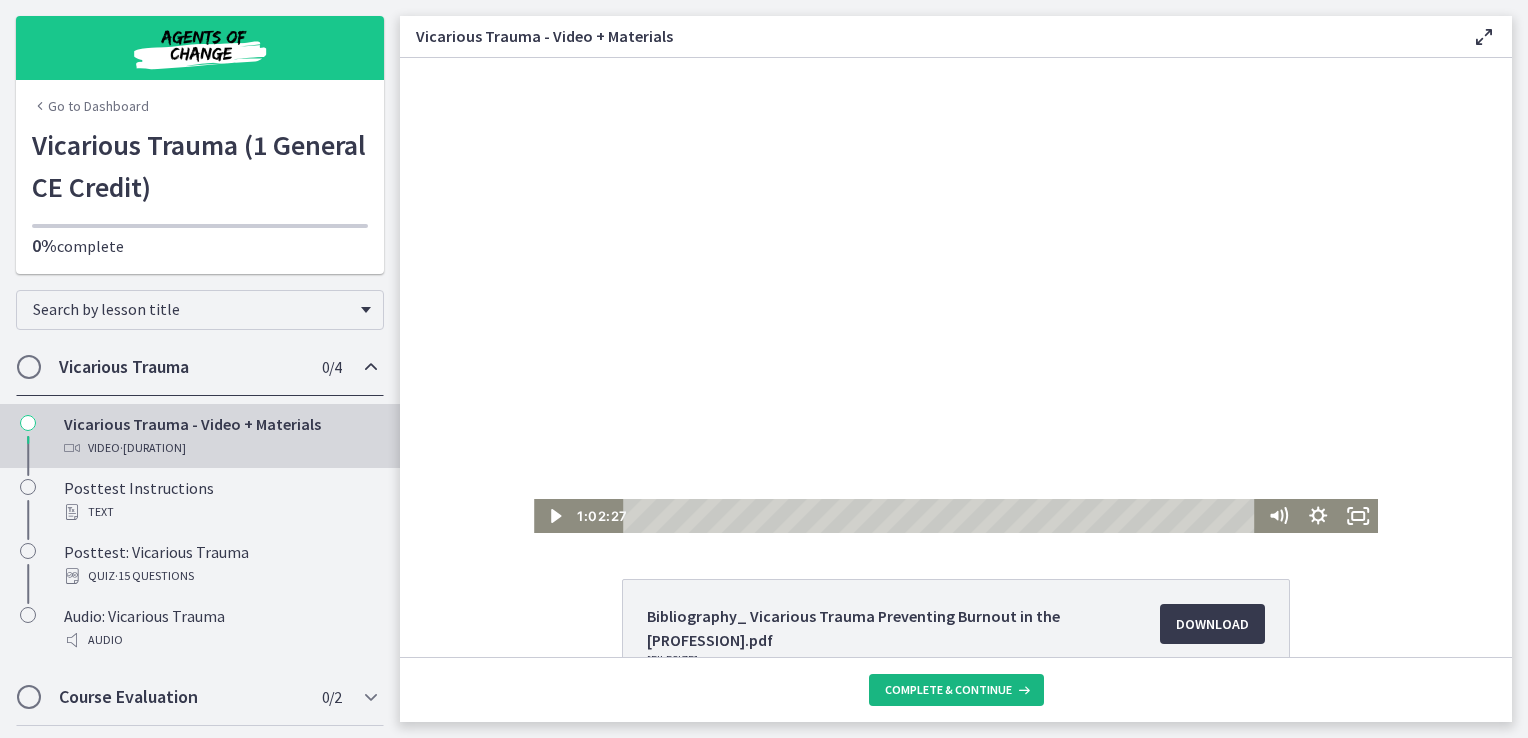 click on "Complete & continue" at bounding box center [956, 690] 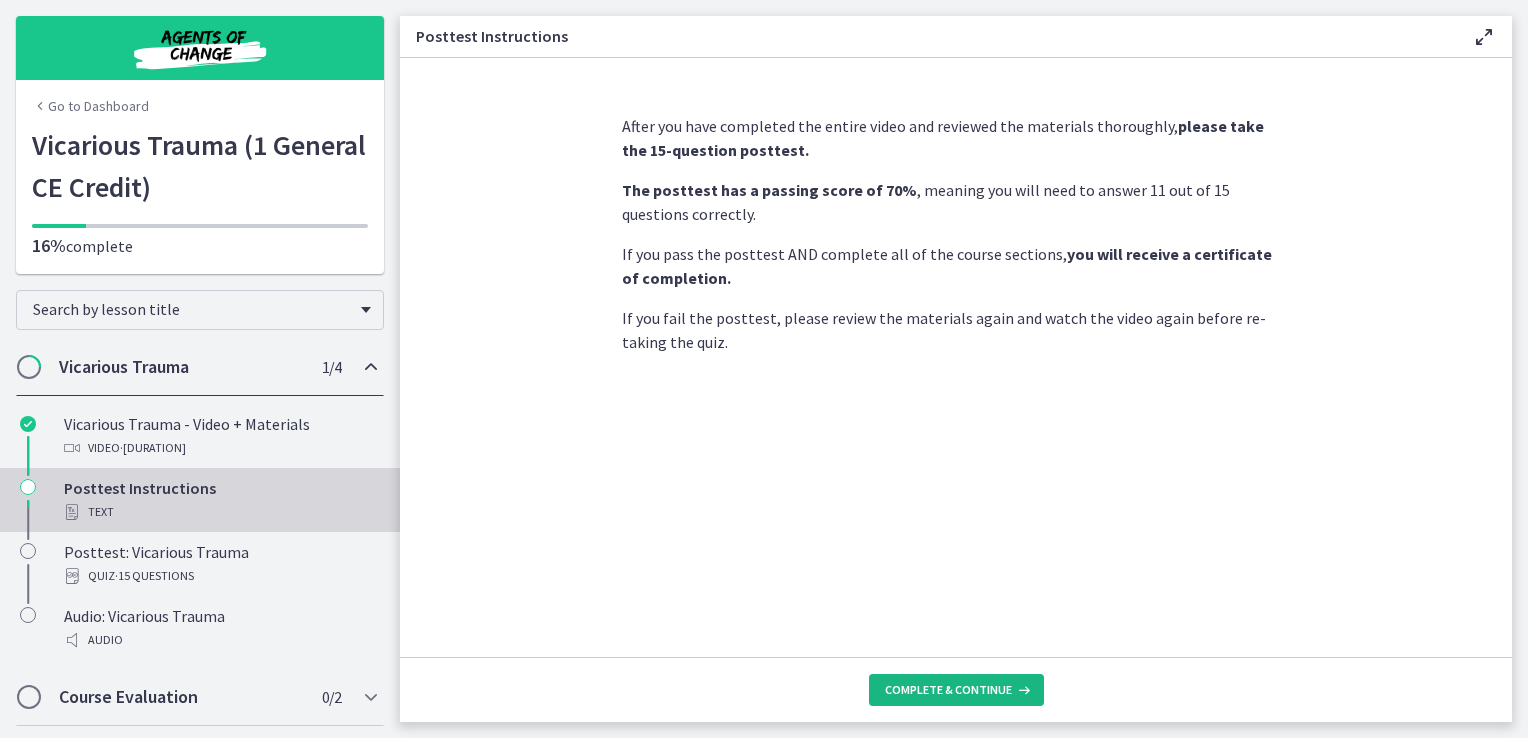 click on "Complete & continue" at bounding box center (948, 690) 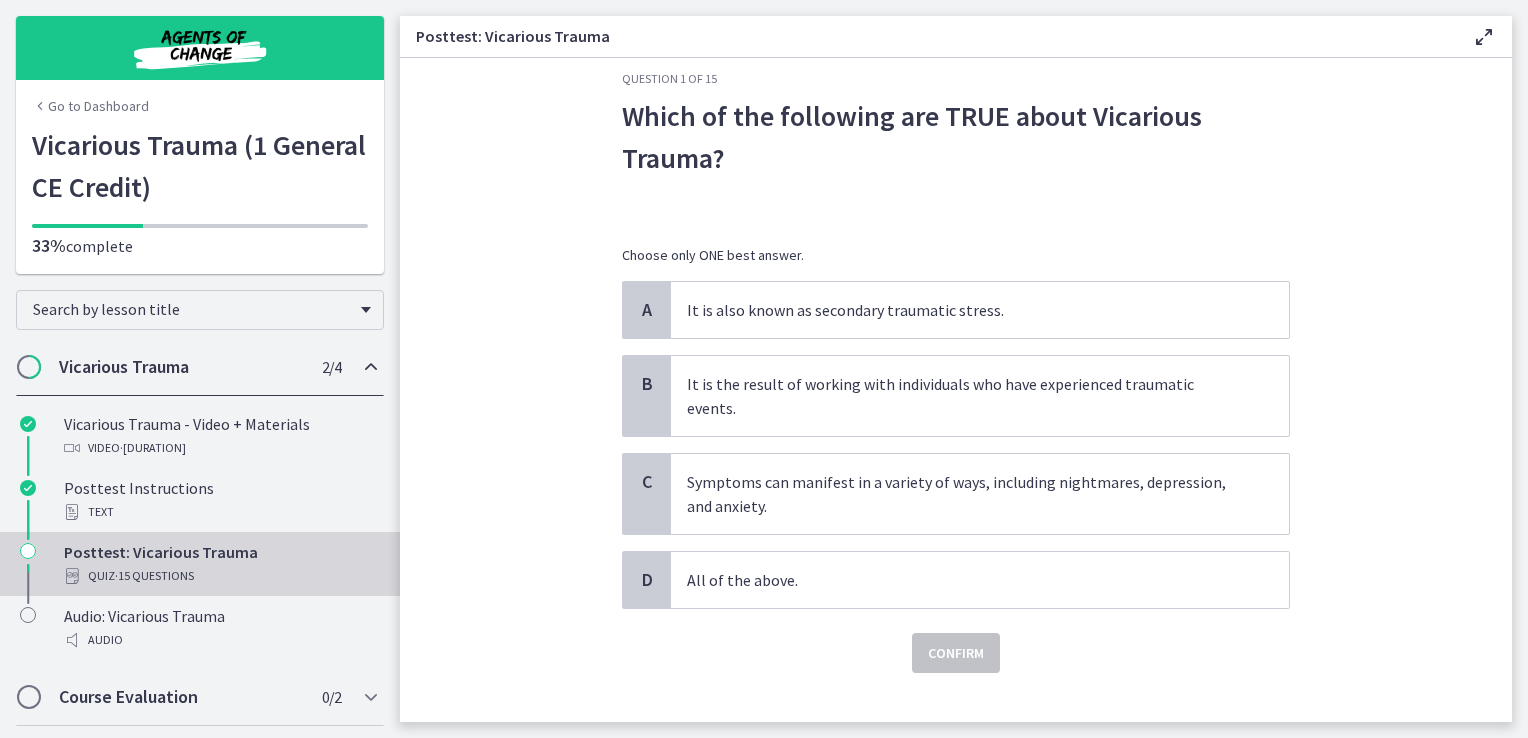 scroll, scrollTop: 32, scrollLeft: 0, axis: vertical 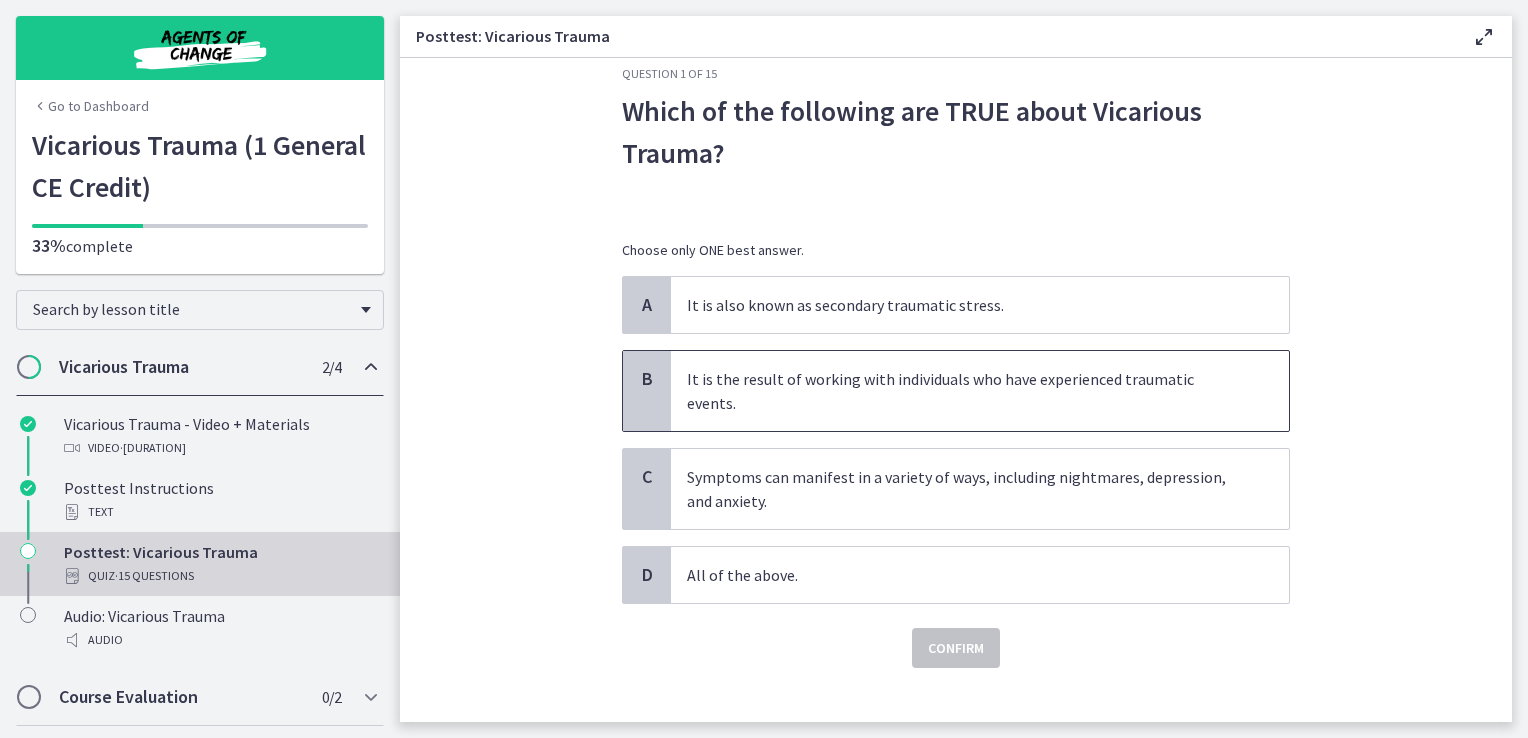 click on "It is the result of working with individuals who have experienced traumatic events." at bounding box center (960, 391) 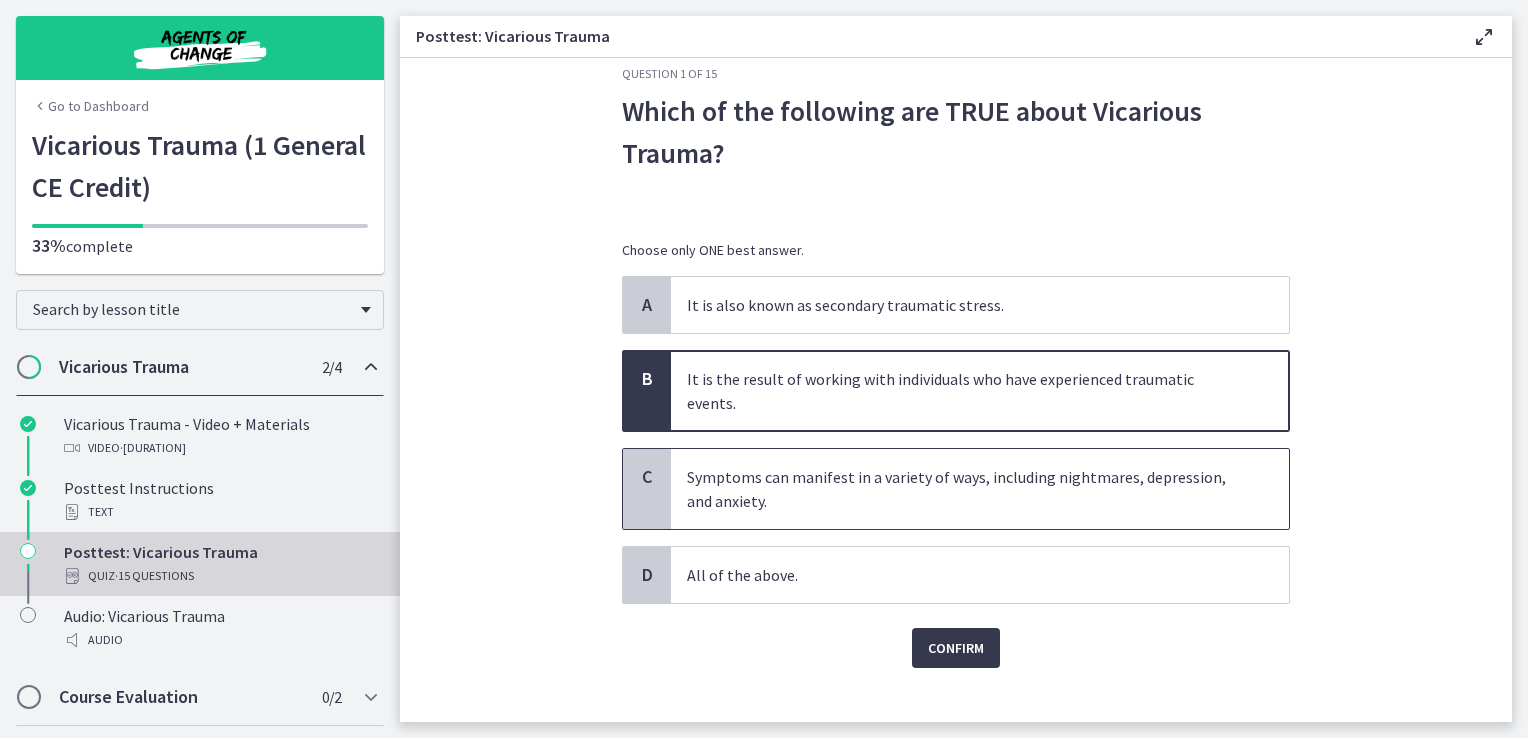 click on "Symptoms can manifest in a variety of ways, including nightmares, depression, and anxiety." at bounding box center (960, 489) 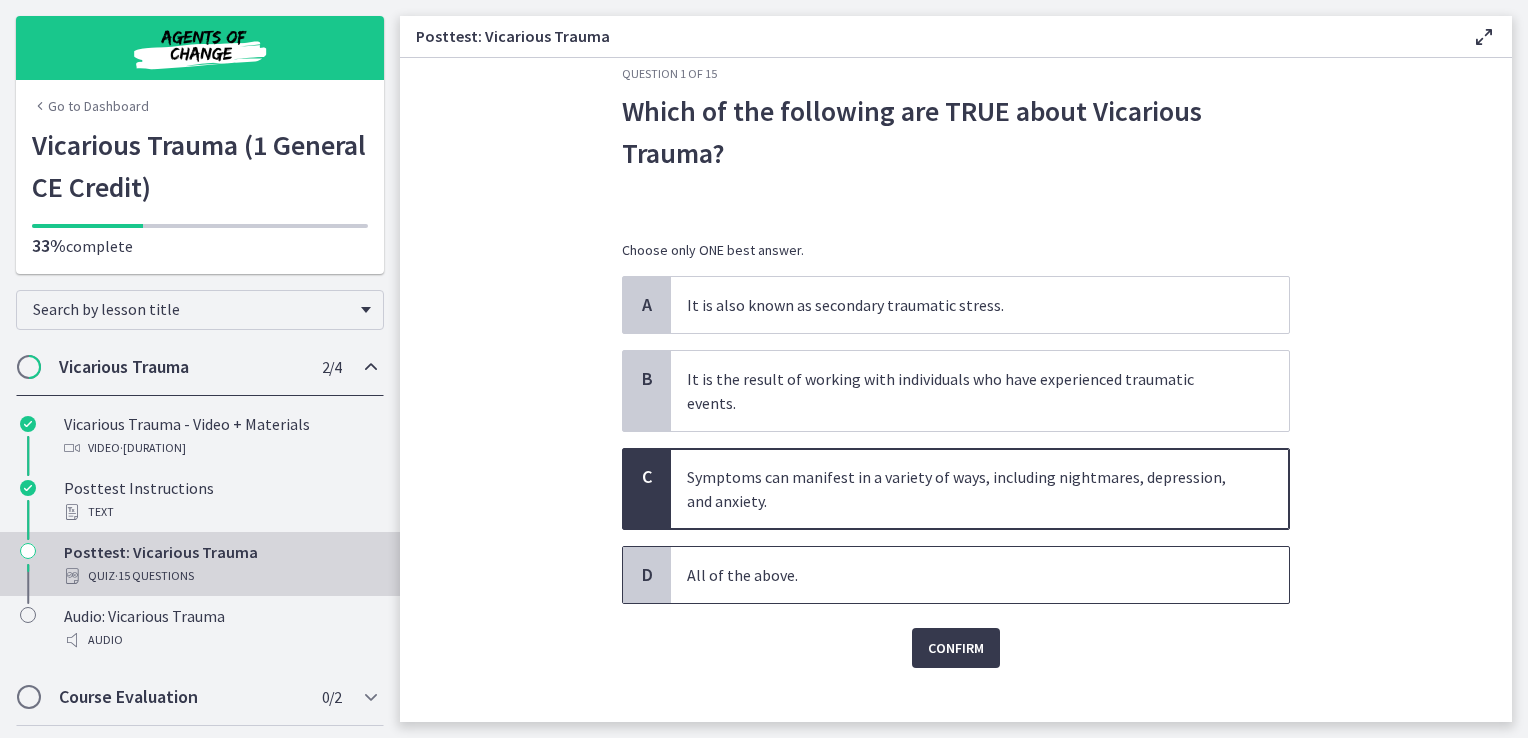 click on "All of the above." at bounding box center (980, 575) 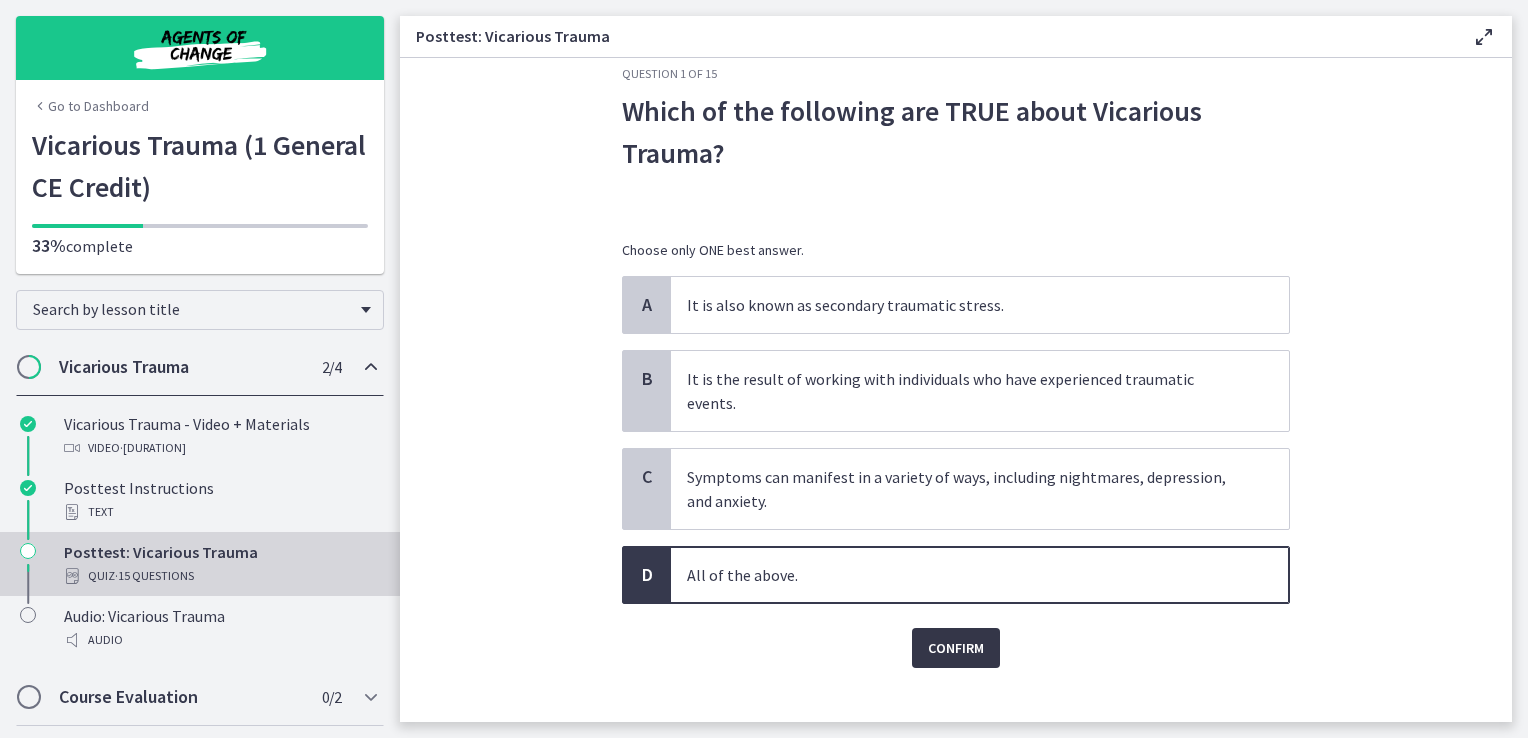 click on "Confirm" at bounding box center (956, 648) 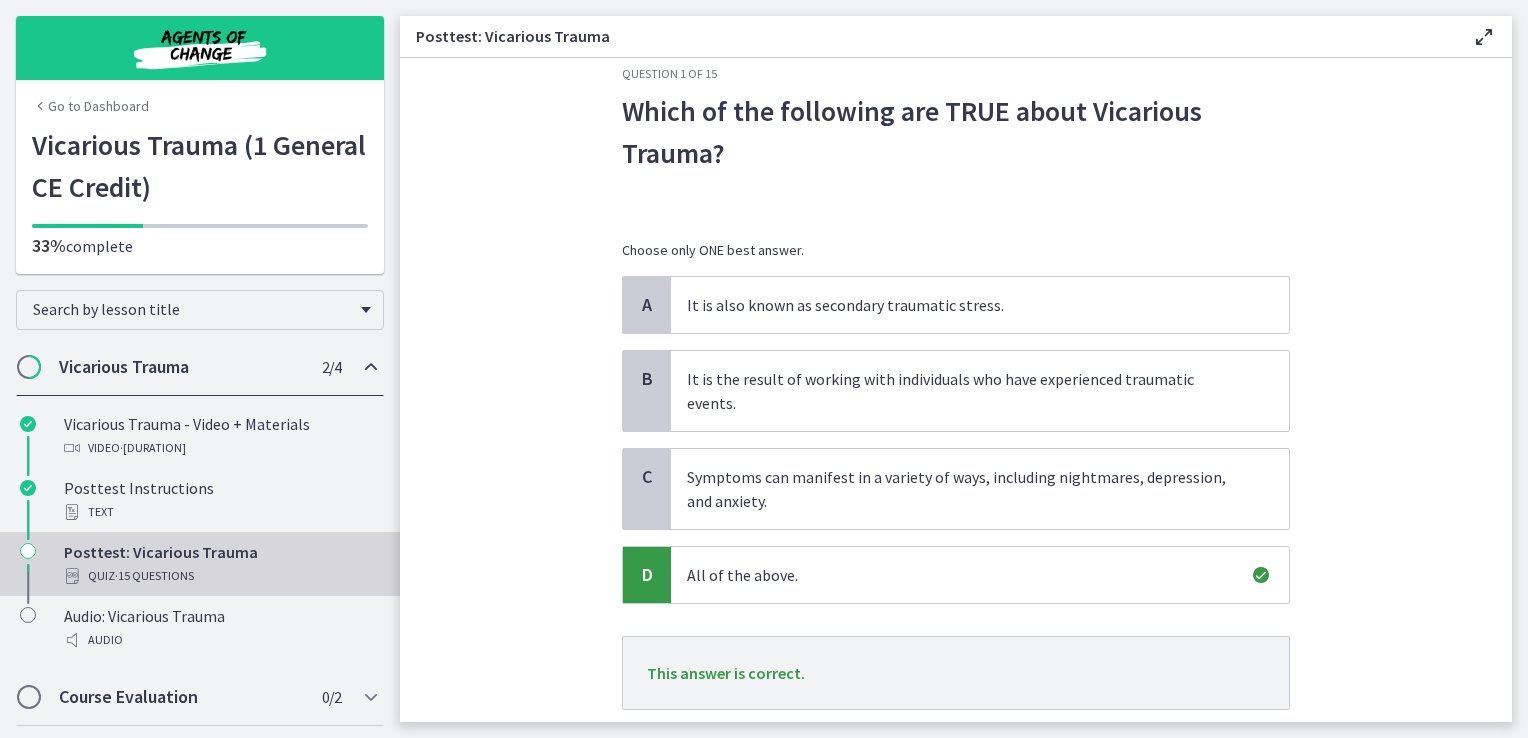 click on "Next" at bounding box center (956, 754) 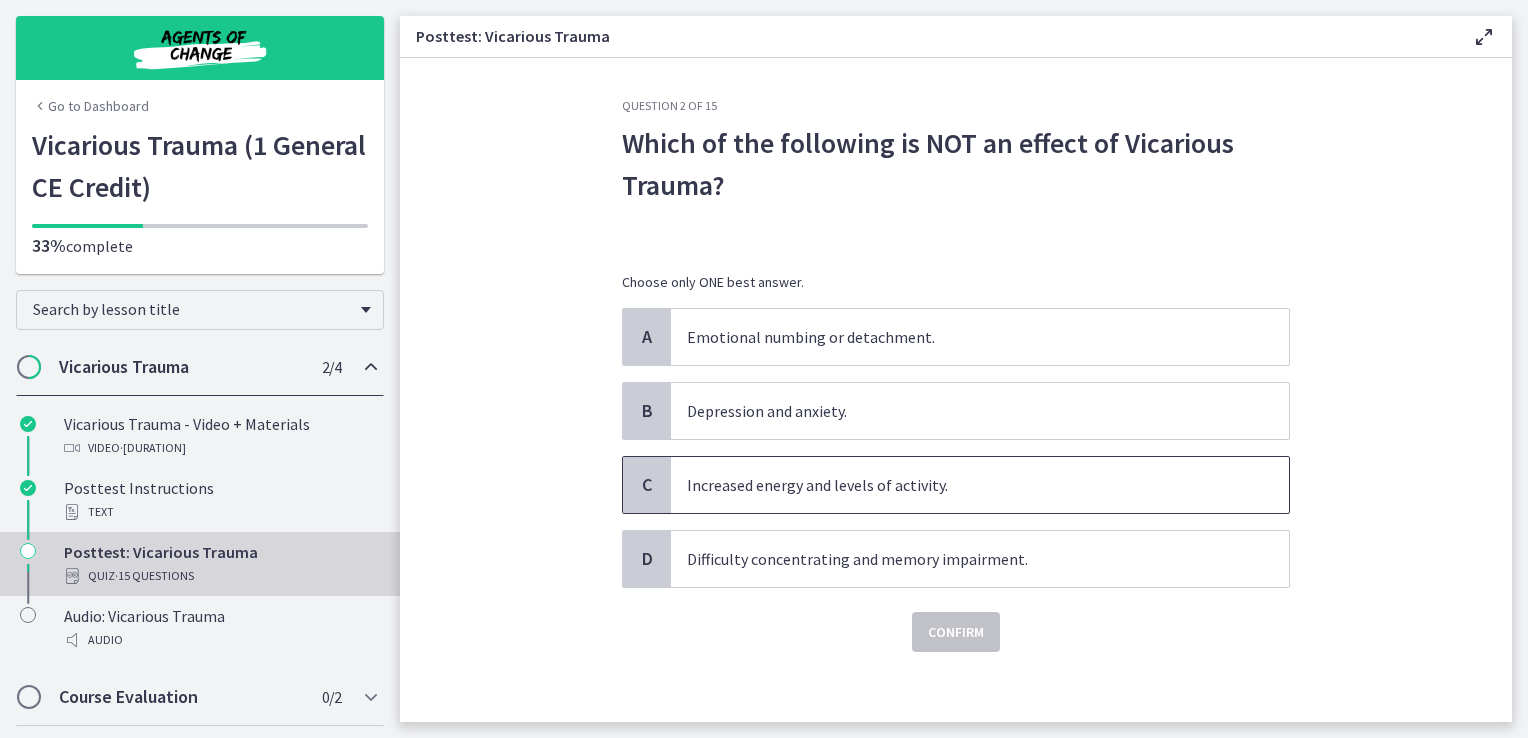 click on "Increased energy and levels of activity." at bounding box center (980, 485) 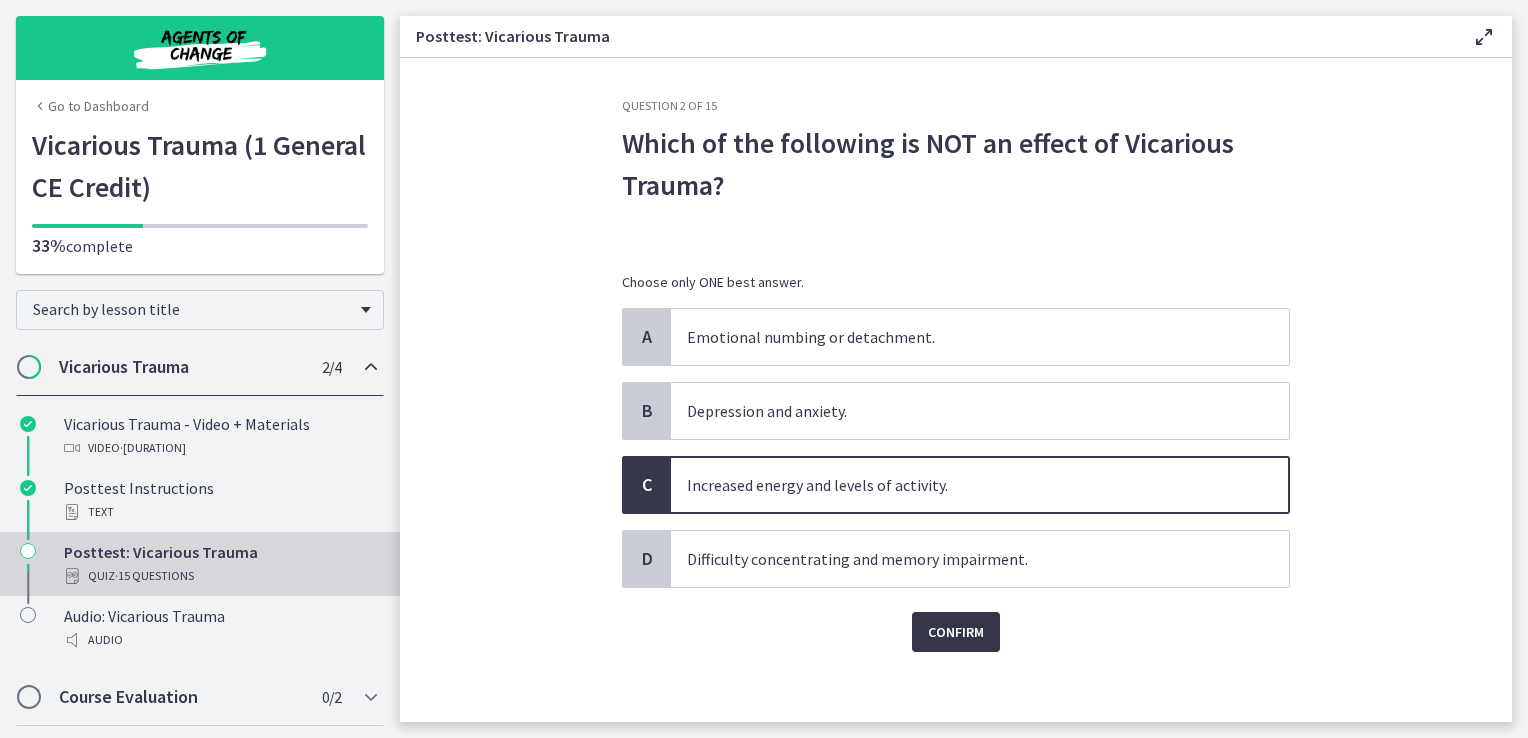 click on "Confirm" at bounding box center [956, 632] 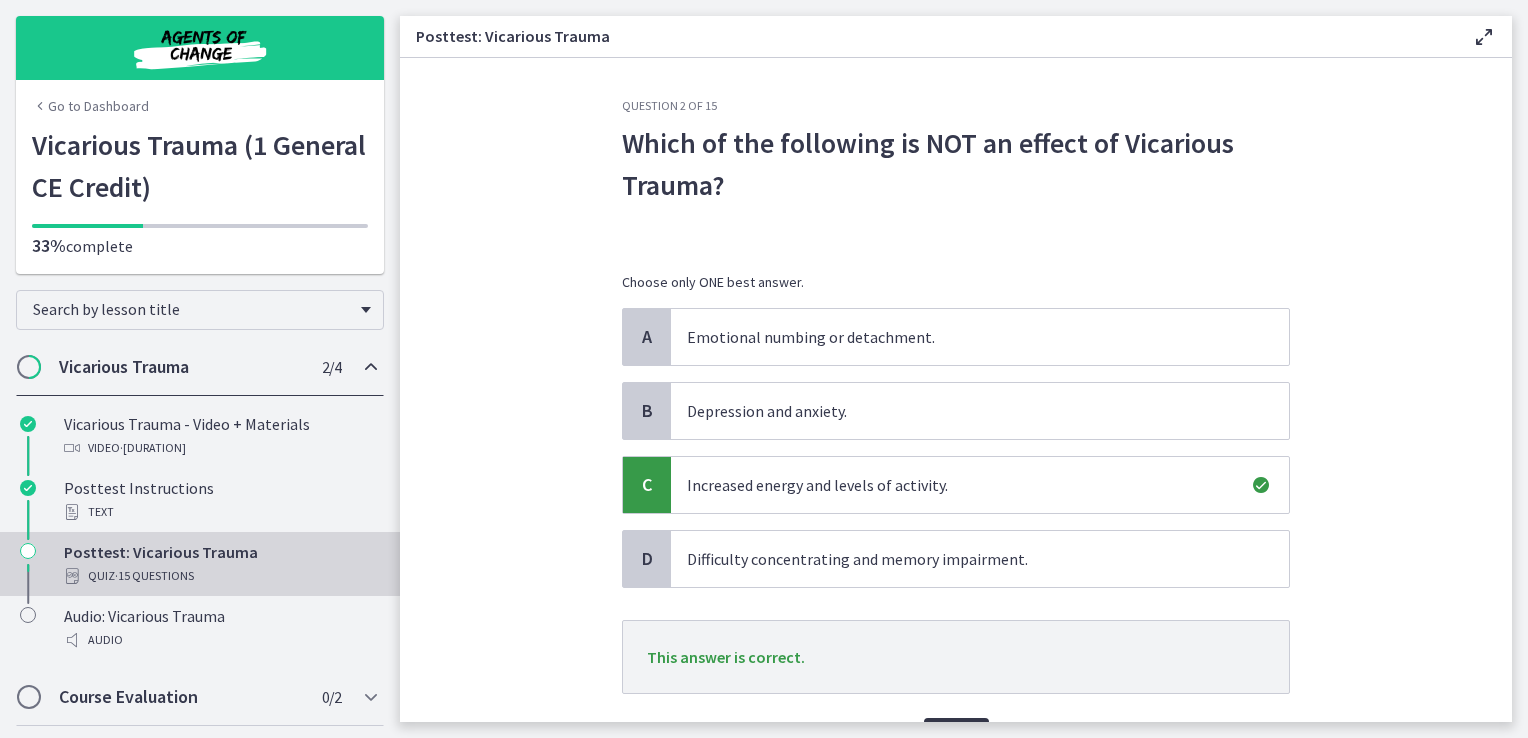 scroll, scrollTop: 113, scrollLeft: 0, axis: vertical 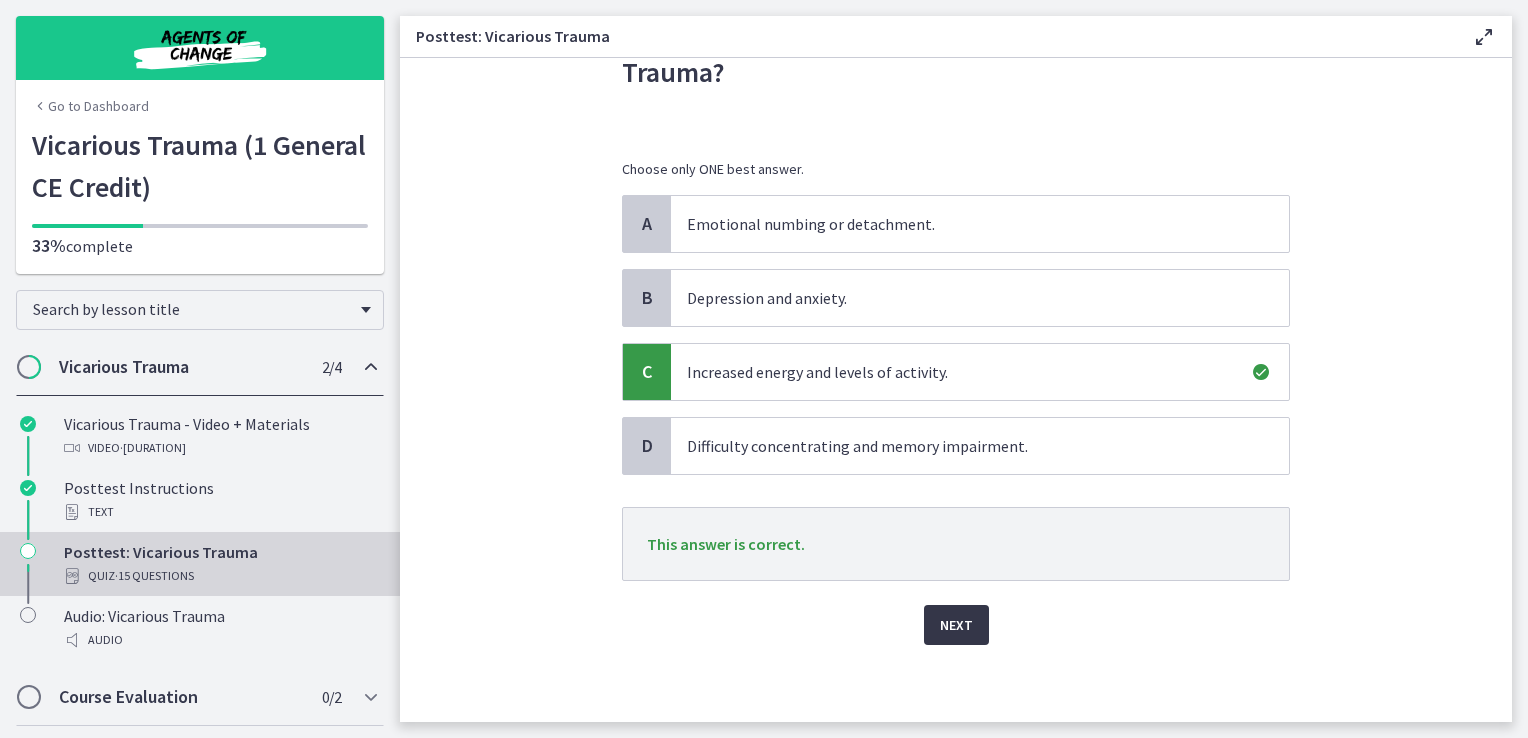 click on "Next" at bounding box center [956, 625] 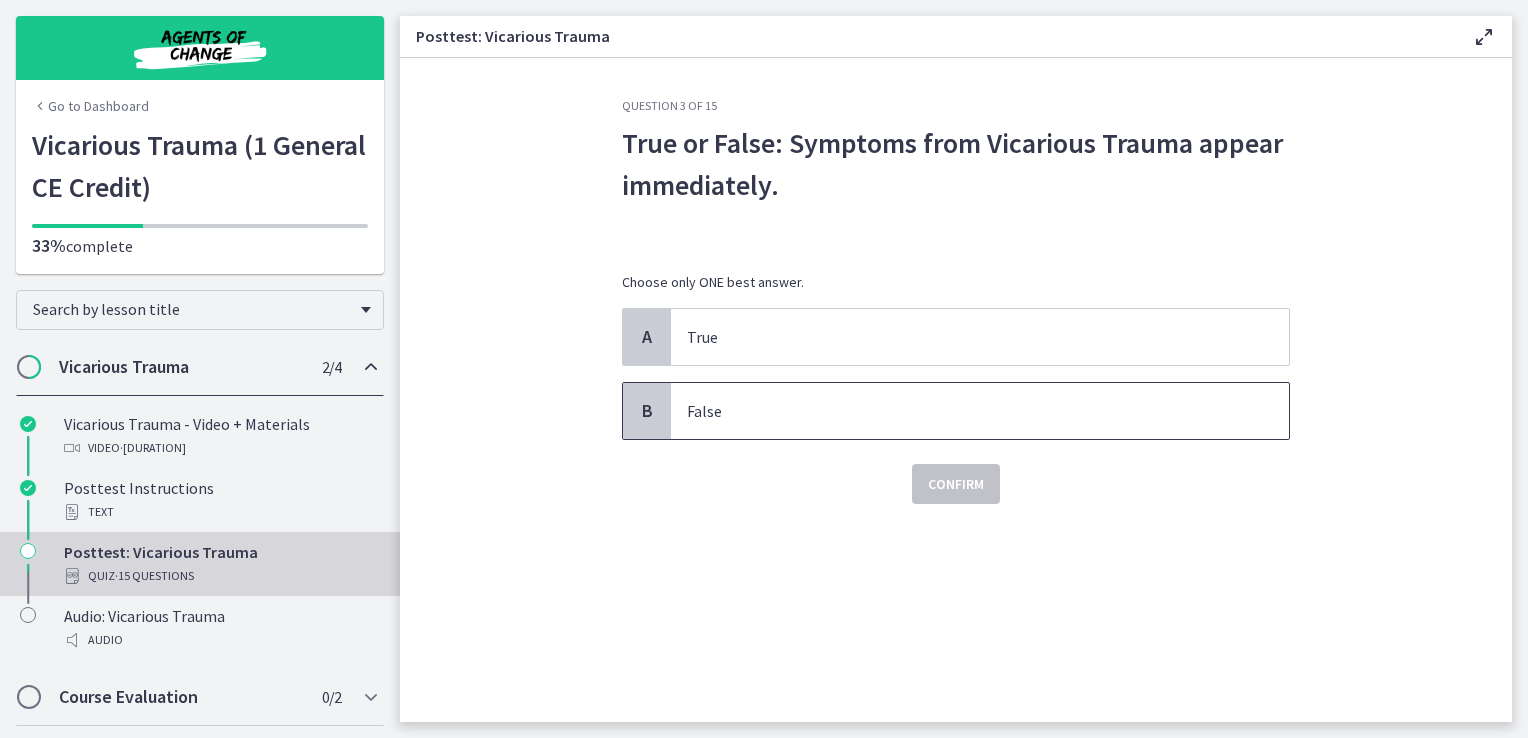 click on "False" at bounding box center [960, 411] 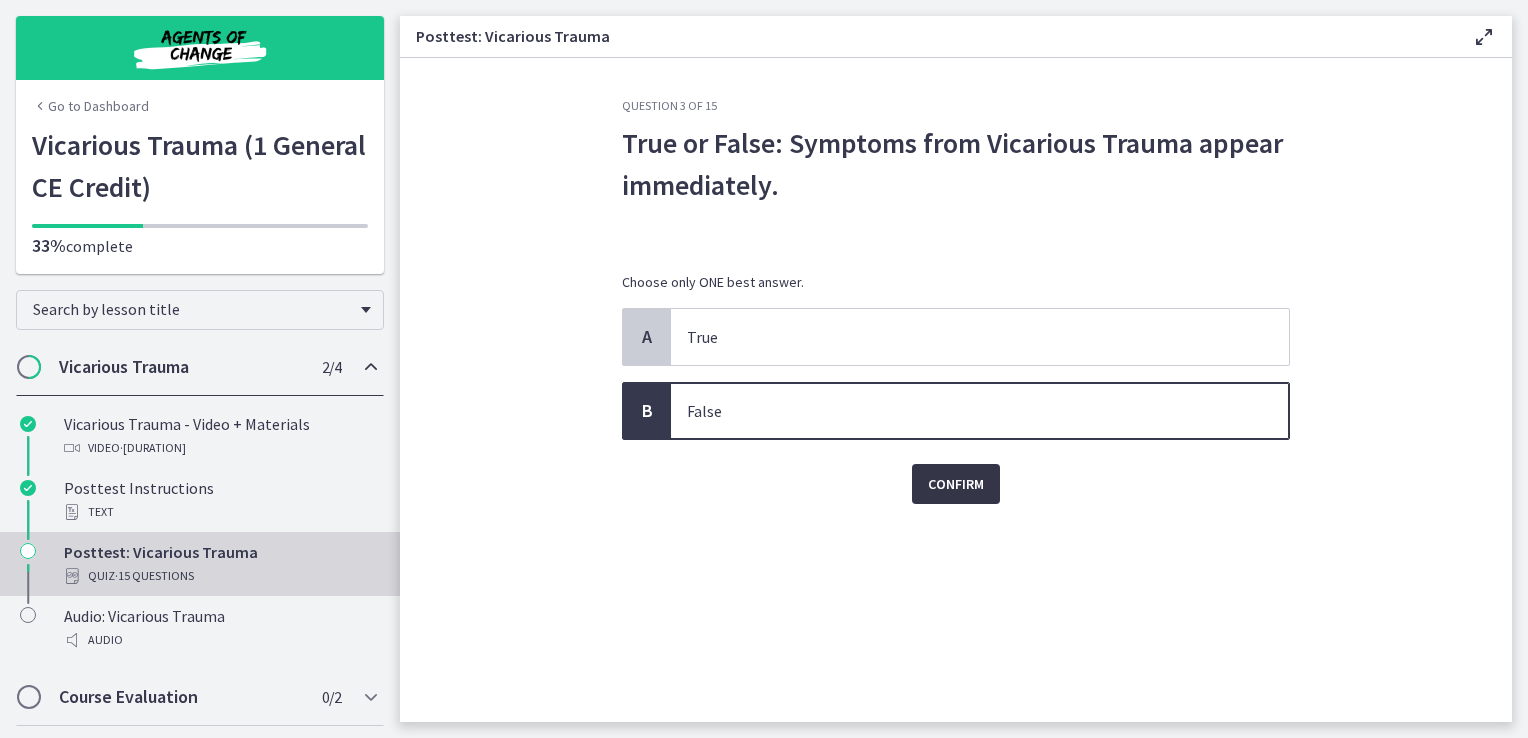 click on "Confirm" at bounding box center [956, 484] 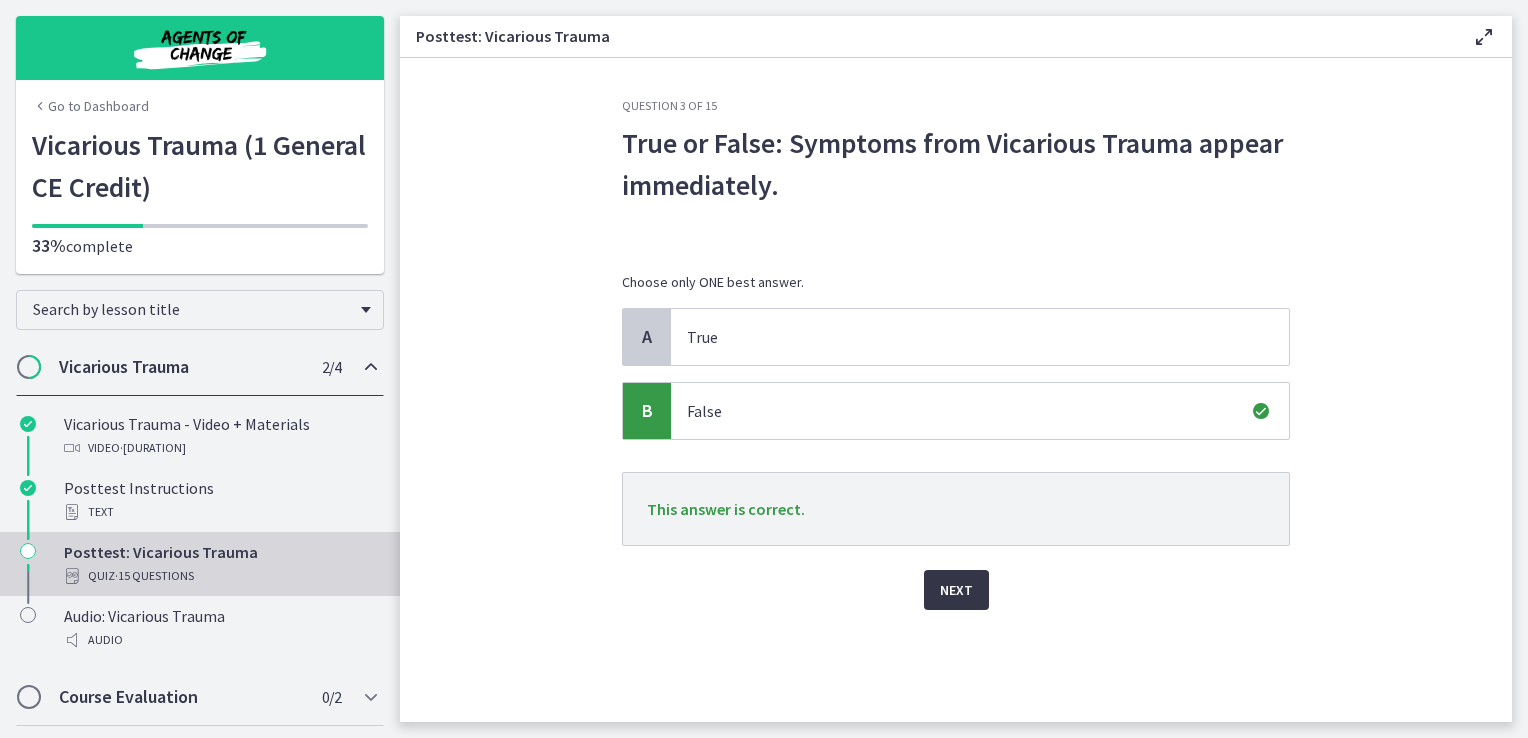 click on "Next" at bounding box center (956, 590) 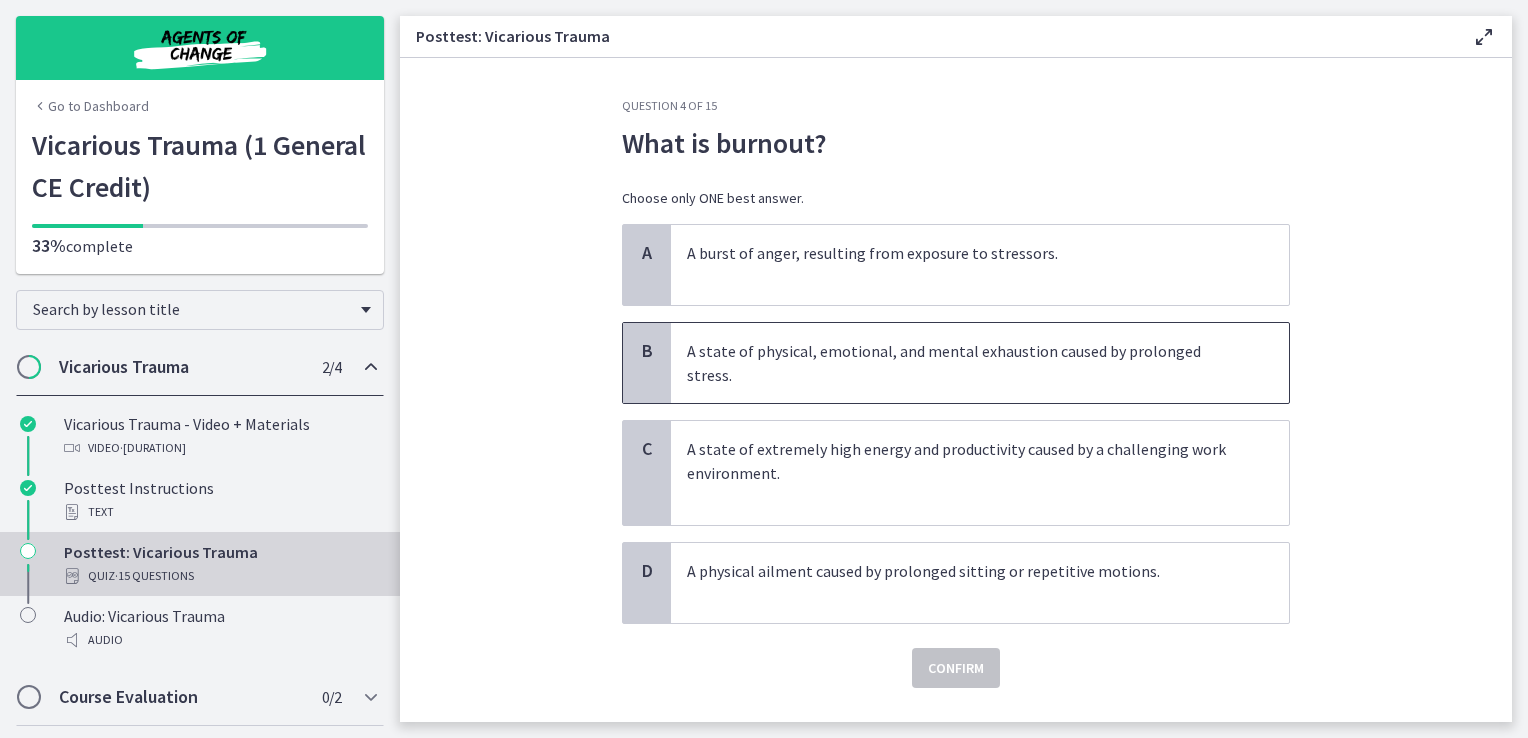 click on "A state of physical, emotional, and mental exhaustion caused by prolonged stress." at bounding box center (960, 363) 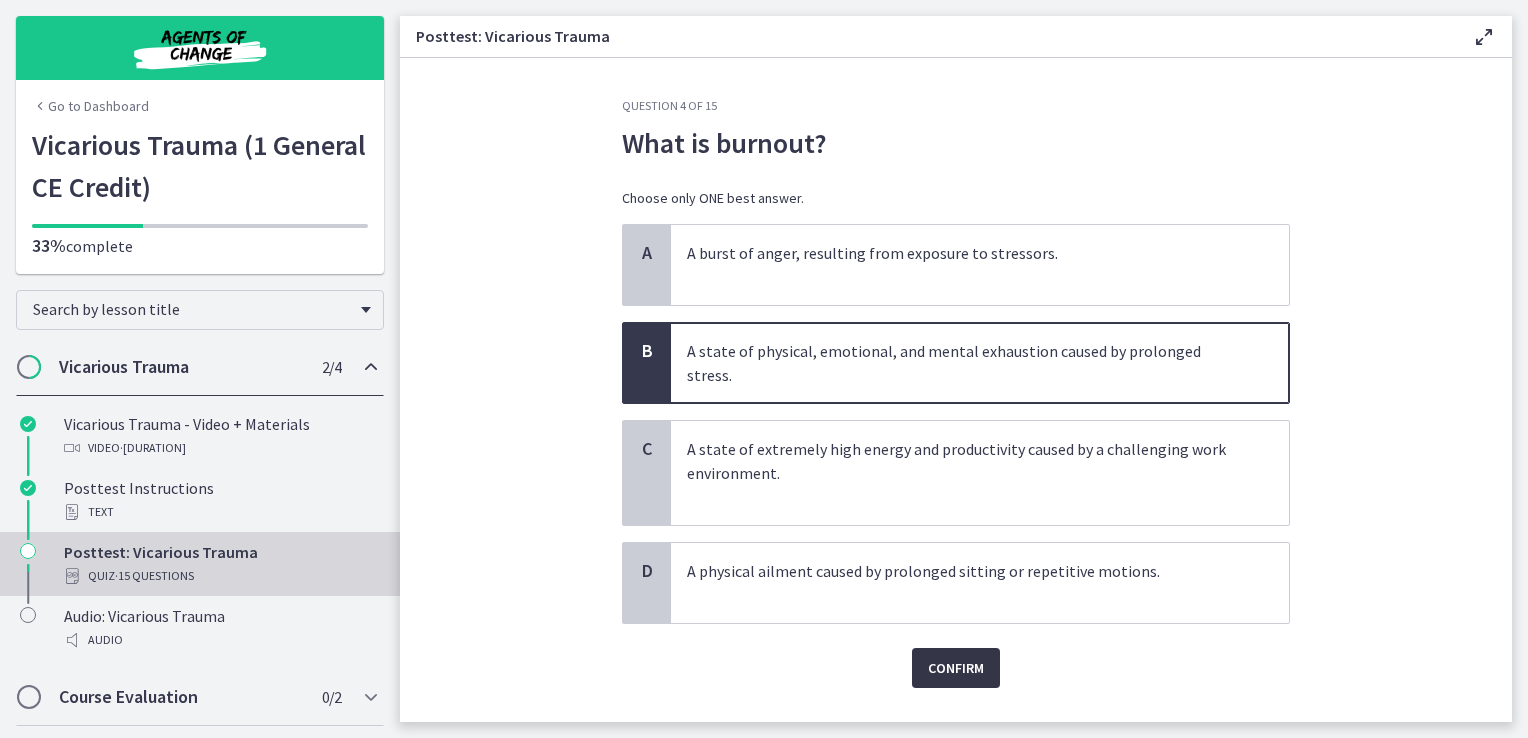 click on "Confirm" at bounding box center [956, 668] 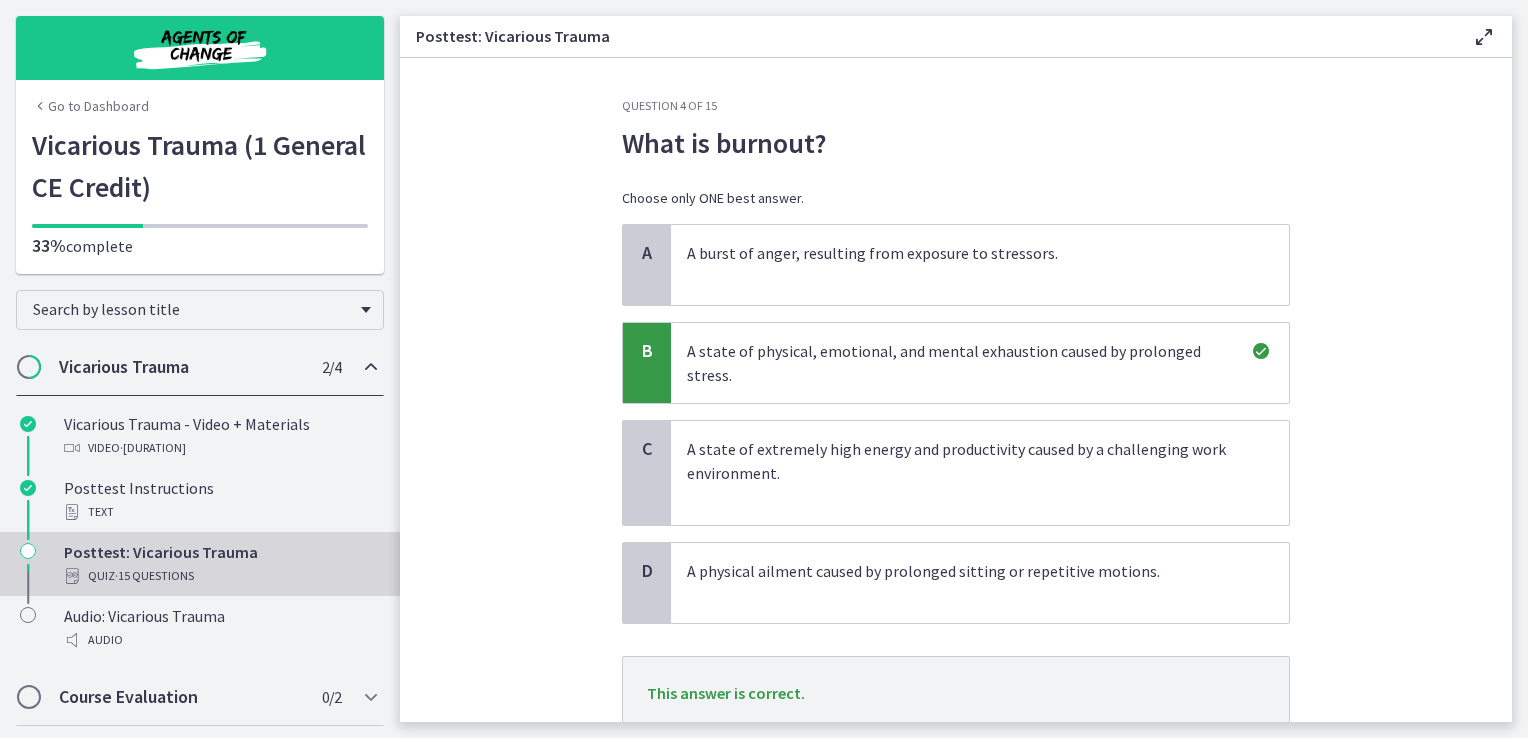 scroll, scrollTop: 125, scrollLeft: 0, axis: vertical 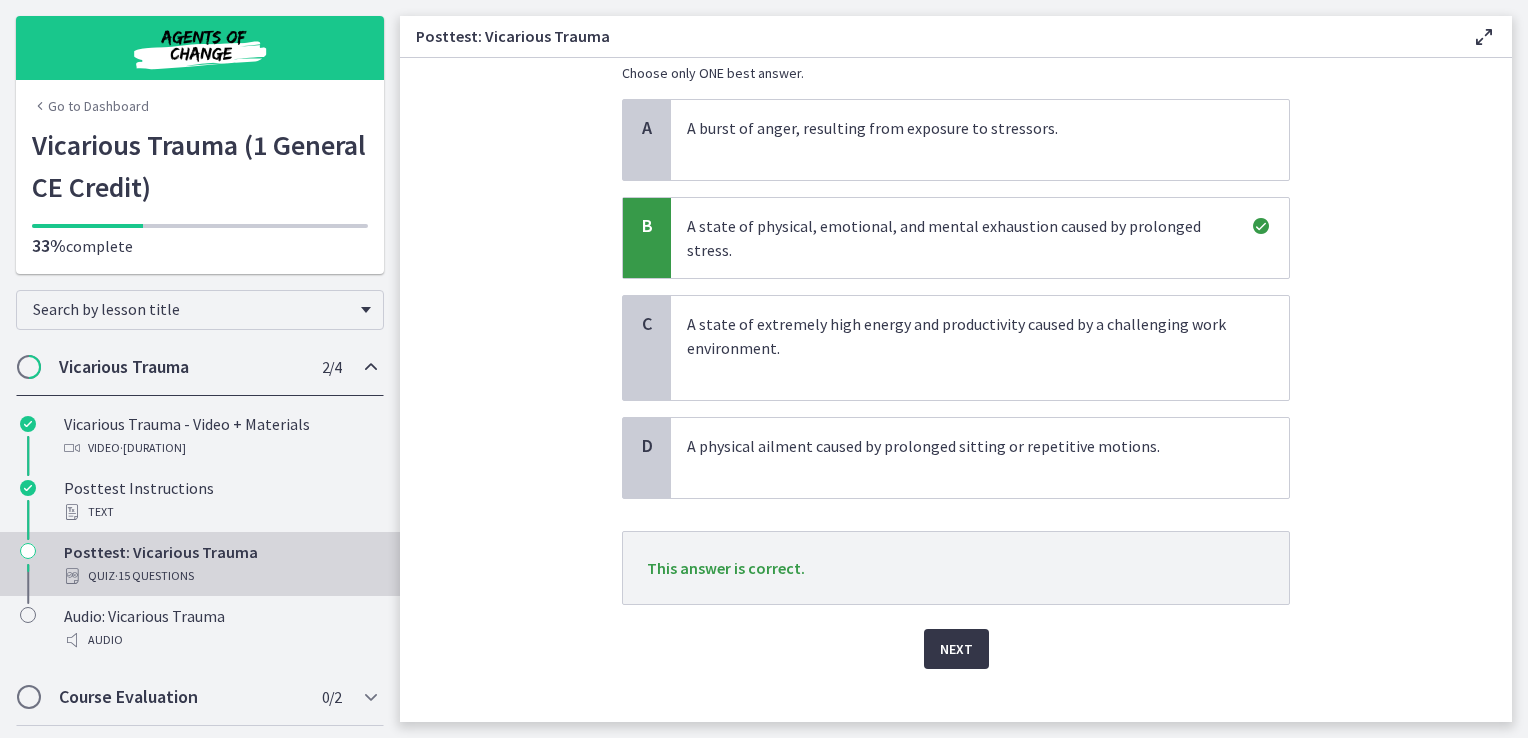 click on "Next" at bounding box center (956, 649) 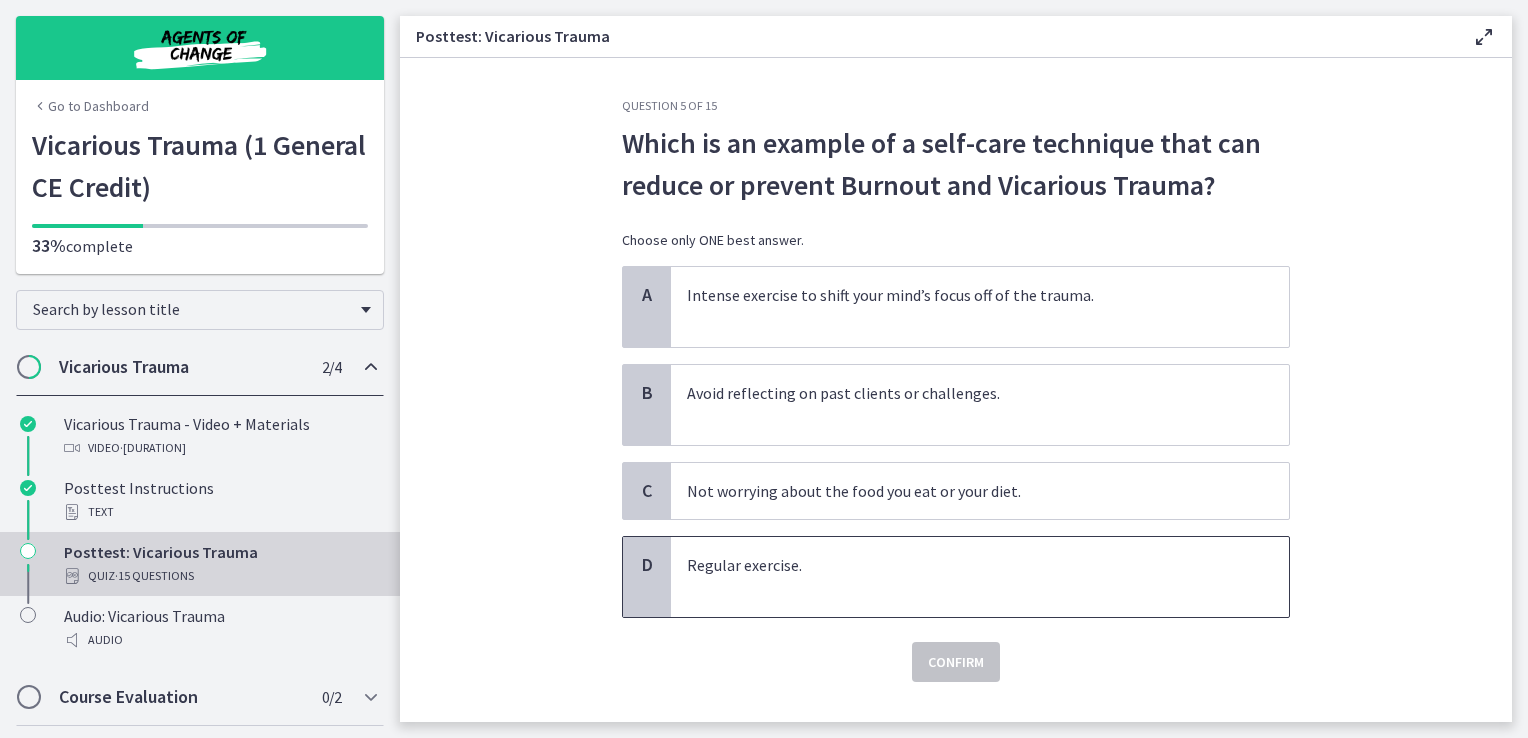 click on "Regular exercise." at bounding box center (960, 577) 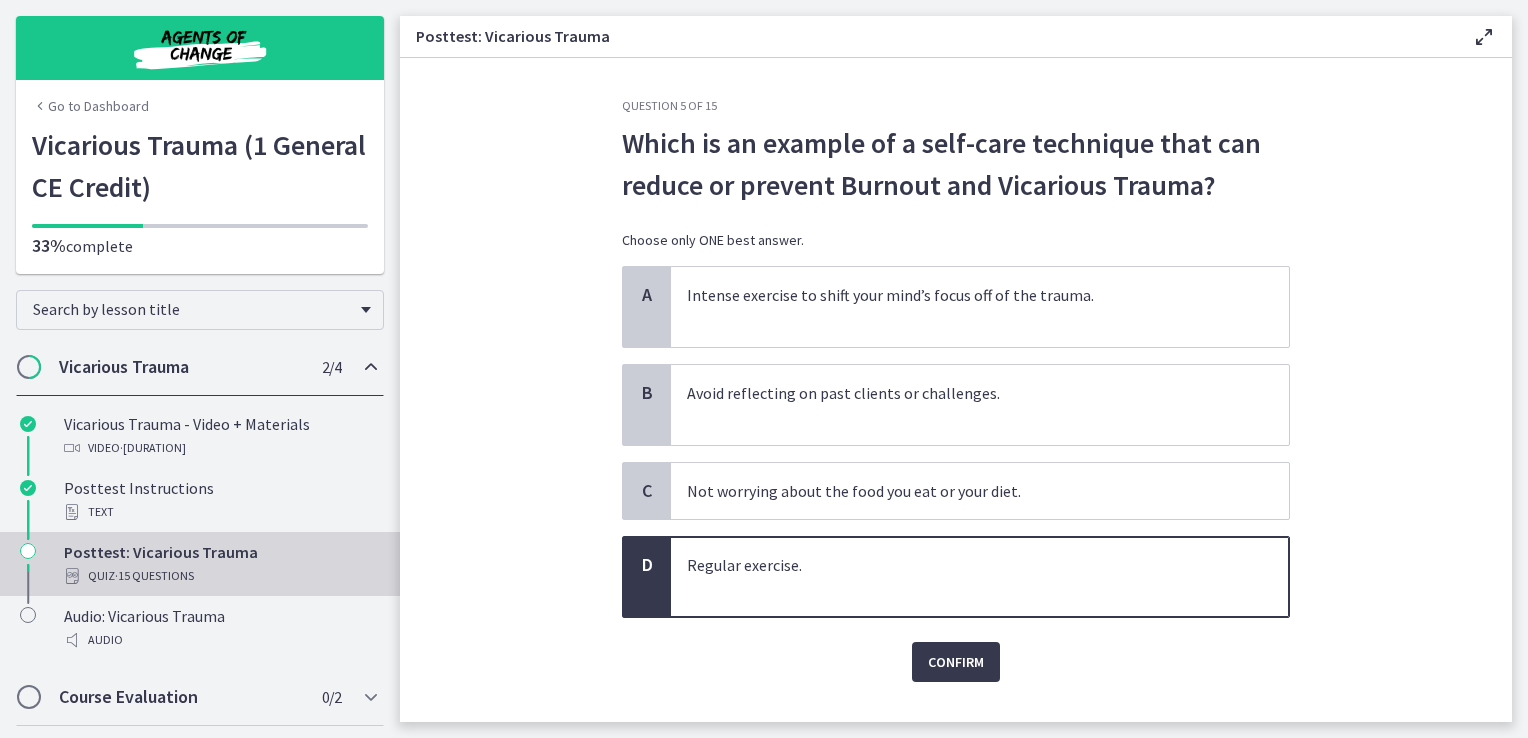 click on "Question   5   of   15
Which is an example of a self-care technique that can reduce or prevent Burnout and Vicarious Trauma?
Choose only ONE best answer.
A
Intense exercise to shift your mind’s focus off of the trauma.
B
Avoid reflecting on past clients or challenges.
C
Not worrying about the food you eat or your diet.
D
Regular exercise.
Confirm" 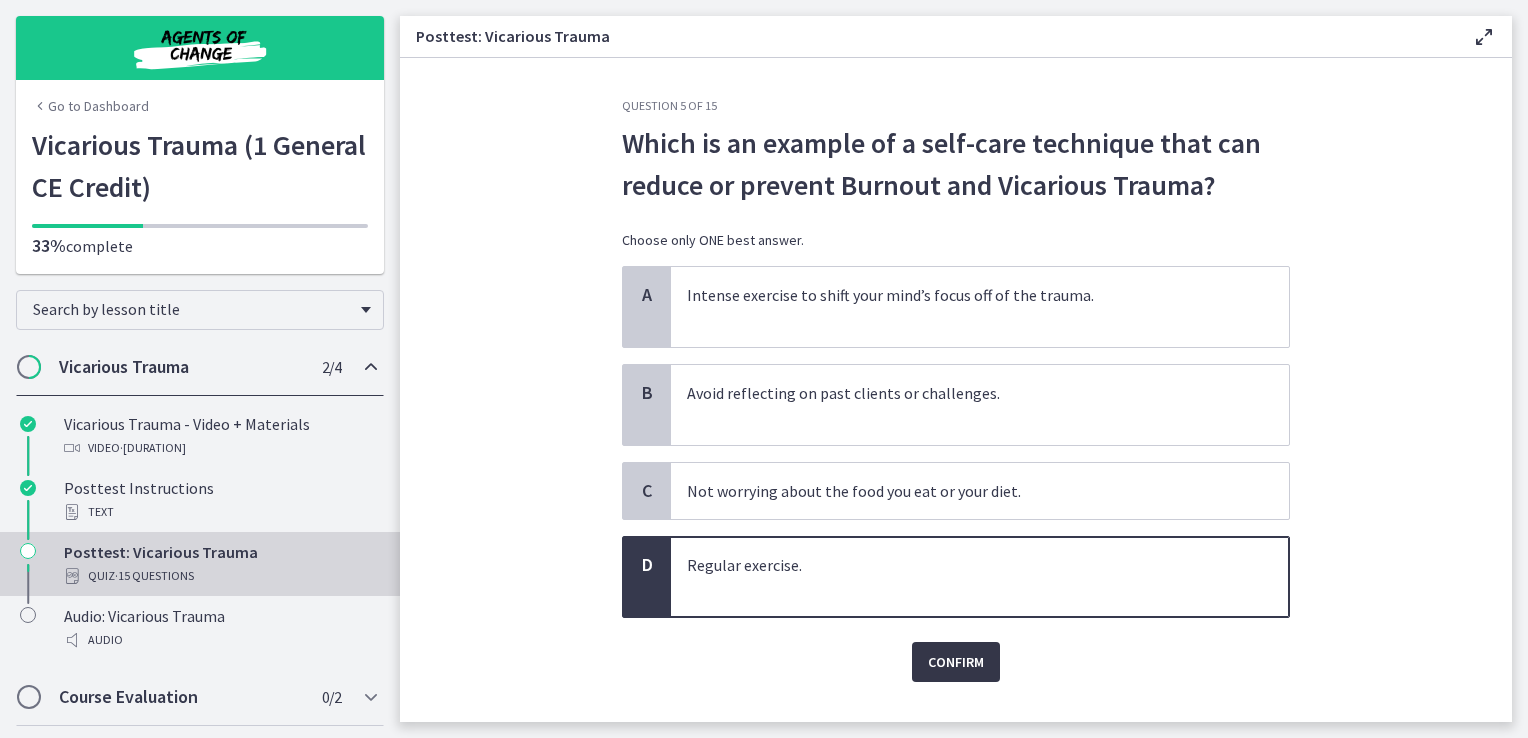 click on "Confirm" at bounding box center [956, 662] 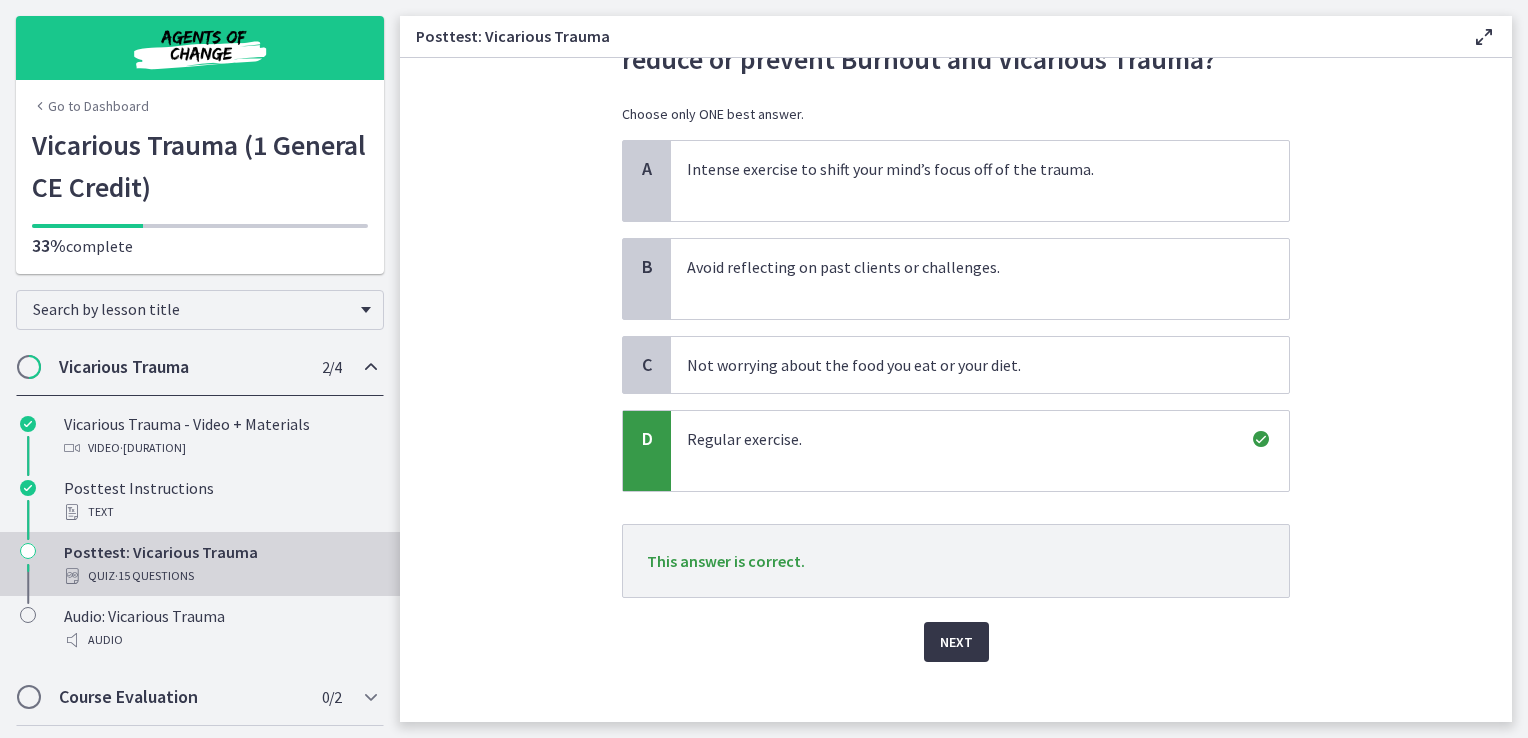 scroll, scrollTop: 131, scrollLeft: 0, axis: vertical 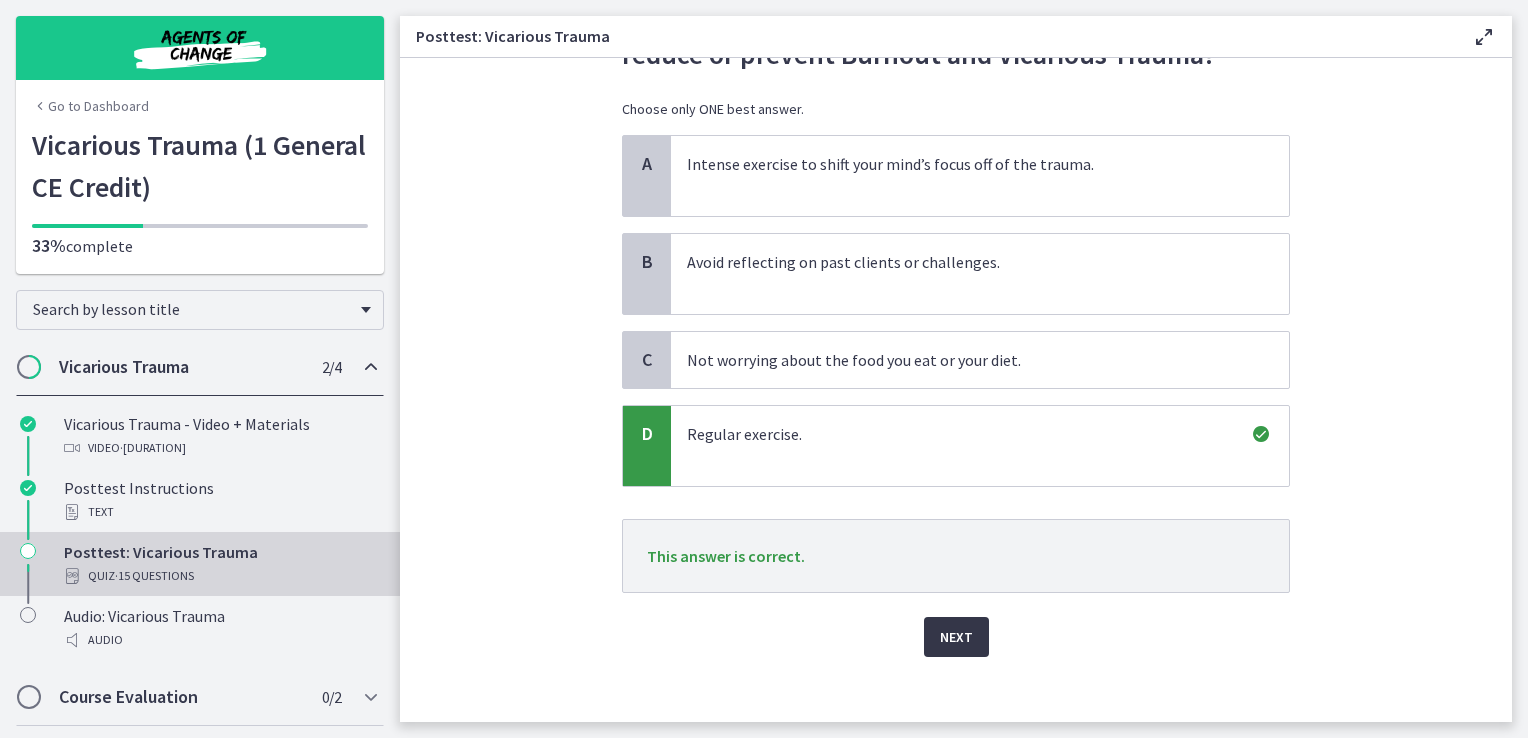 click on "Next" at bounding box center (956, 637) 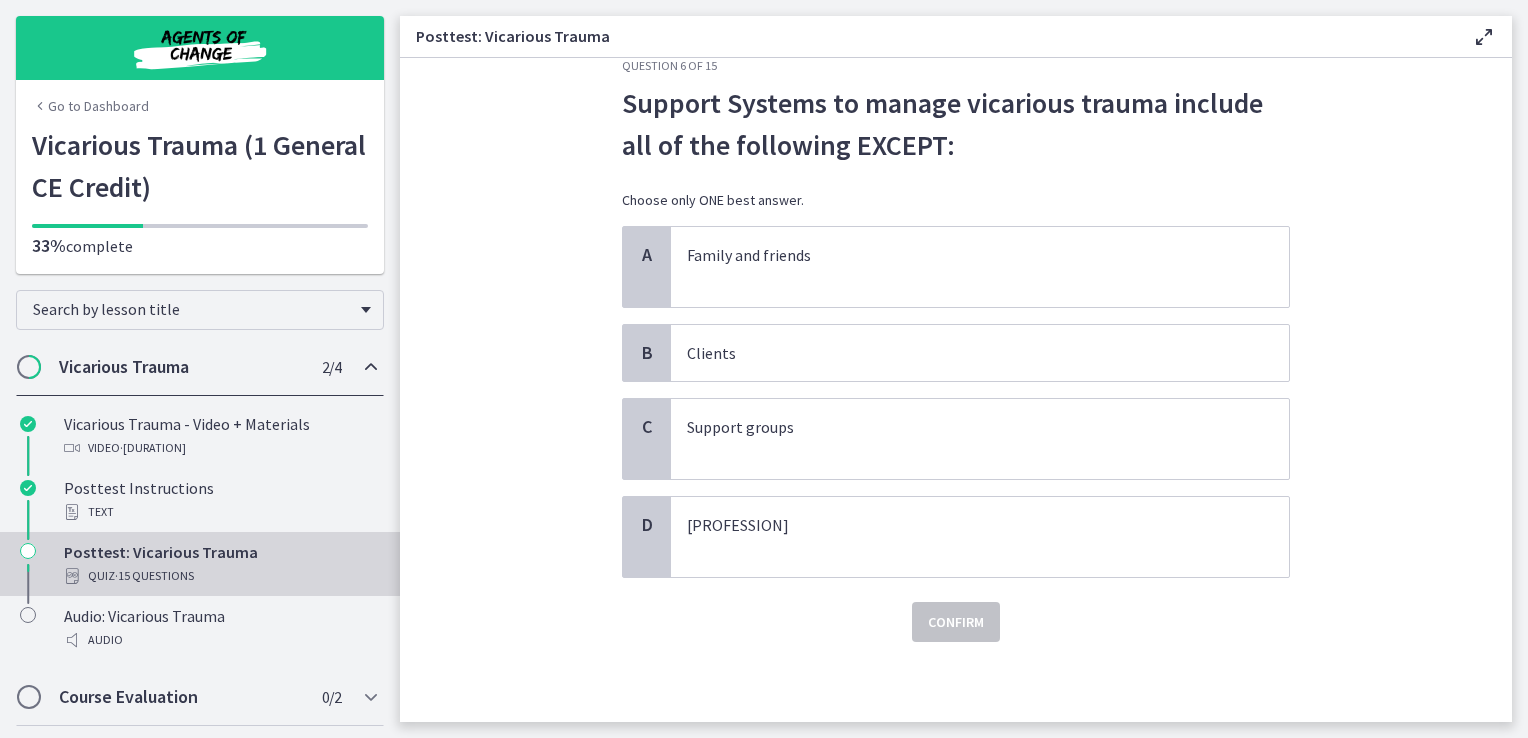 scroll, scrollTop: 0, scrollLeft: 0, axis: both 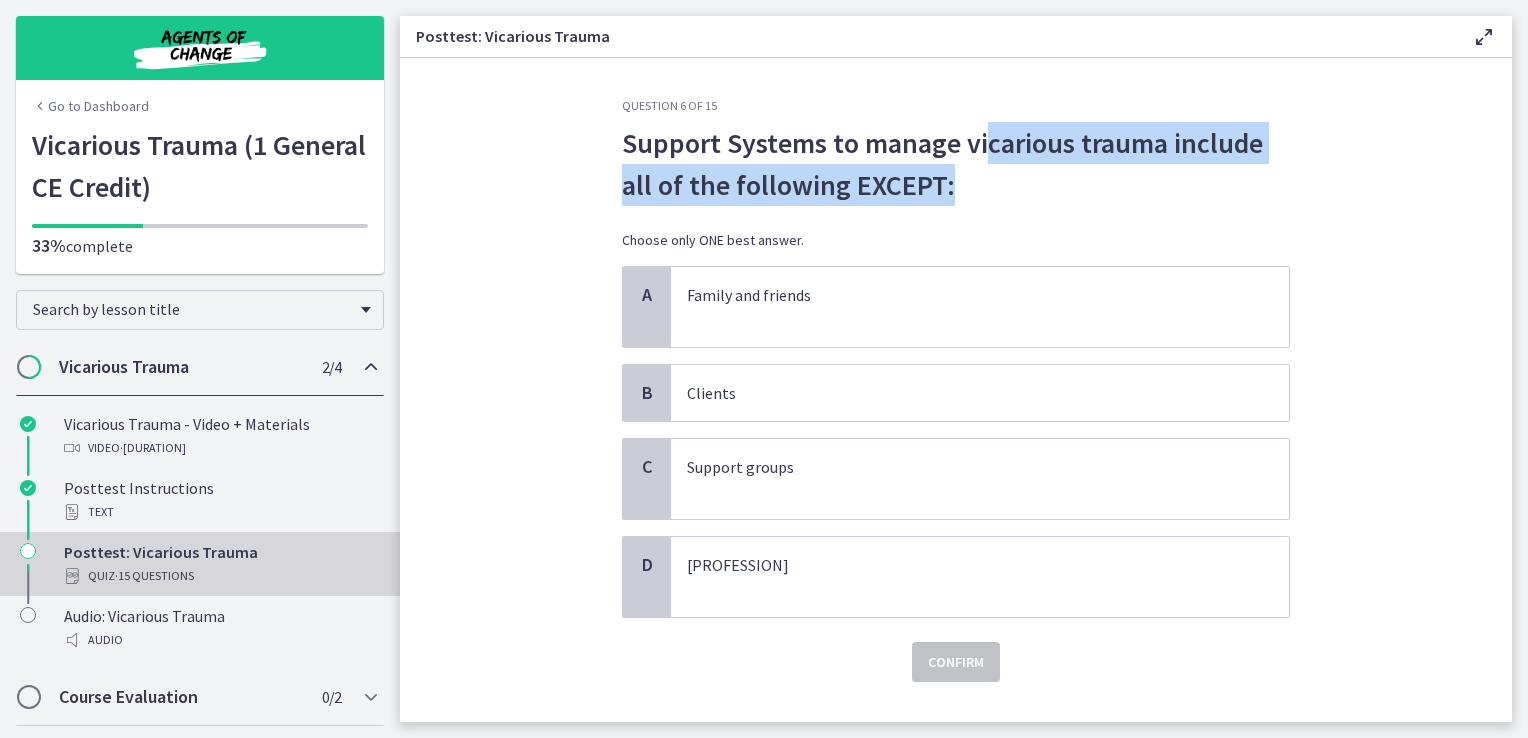drag, startPoint x: 990, startPoint y: 198, endPoint x: 977, endPoint y: 150, distance: 49.729267 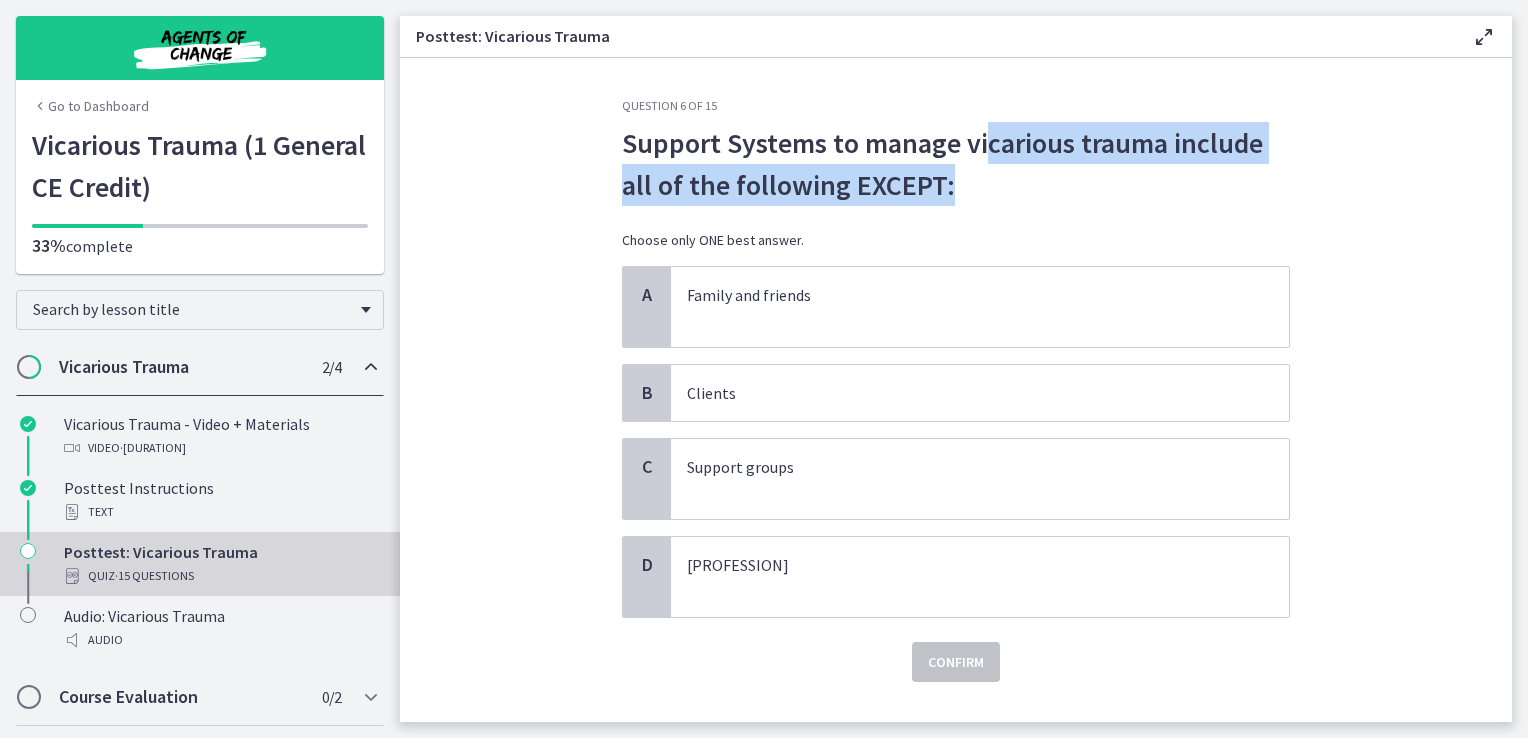 click on "Support Systems to manage vicarious trauma include all of the following EXCEPT:" at bounding box center (956, 164) 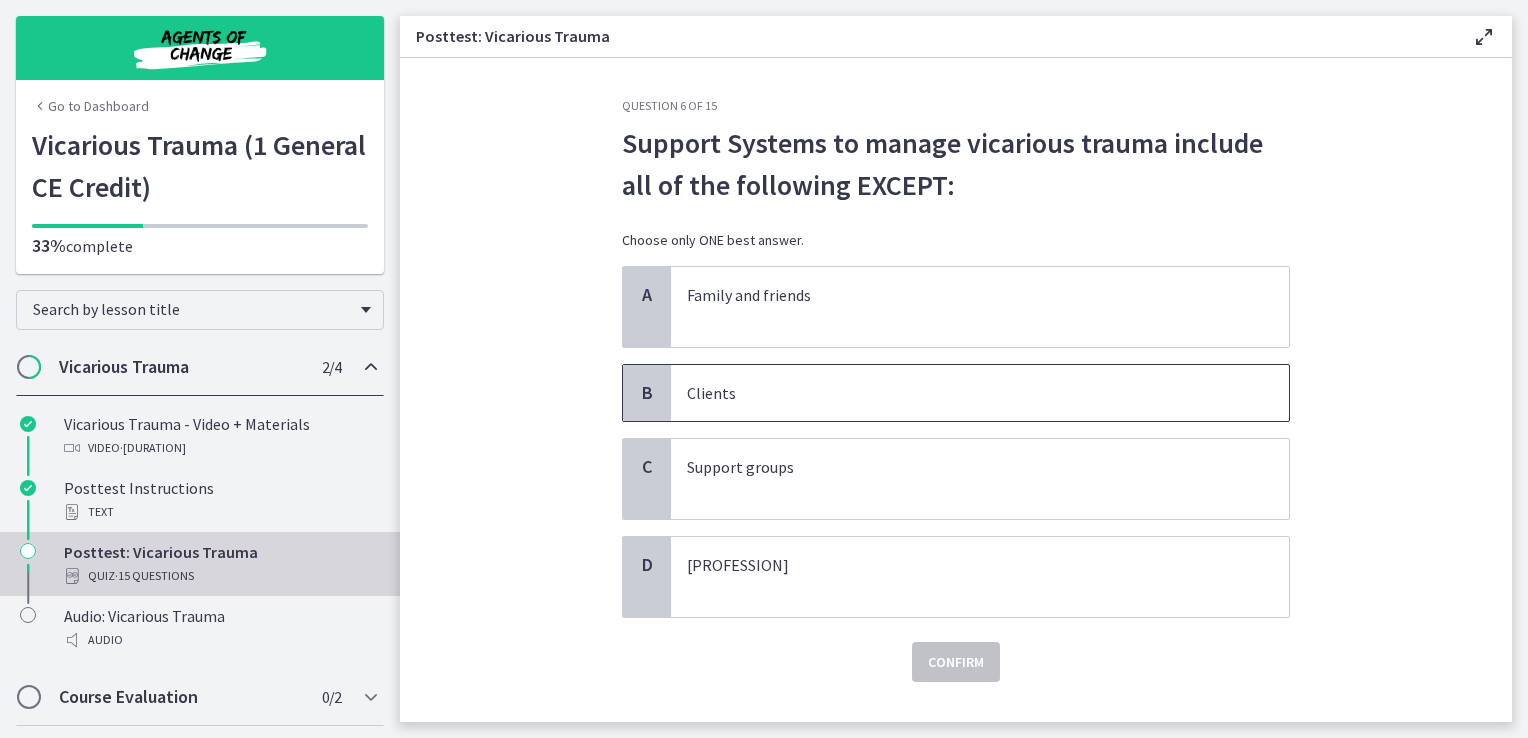 click on "Clients" at bounding box center [960, 393] 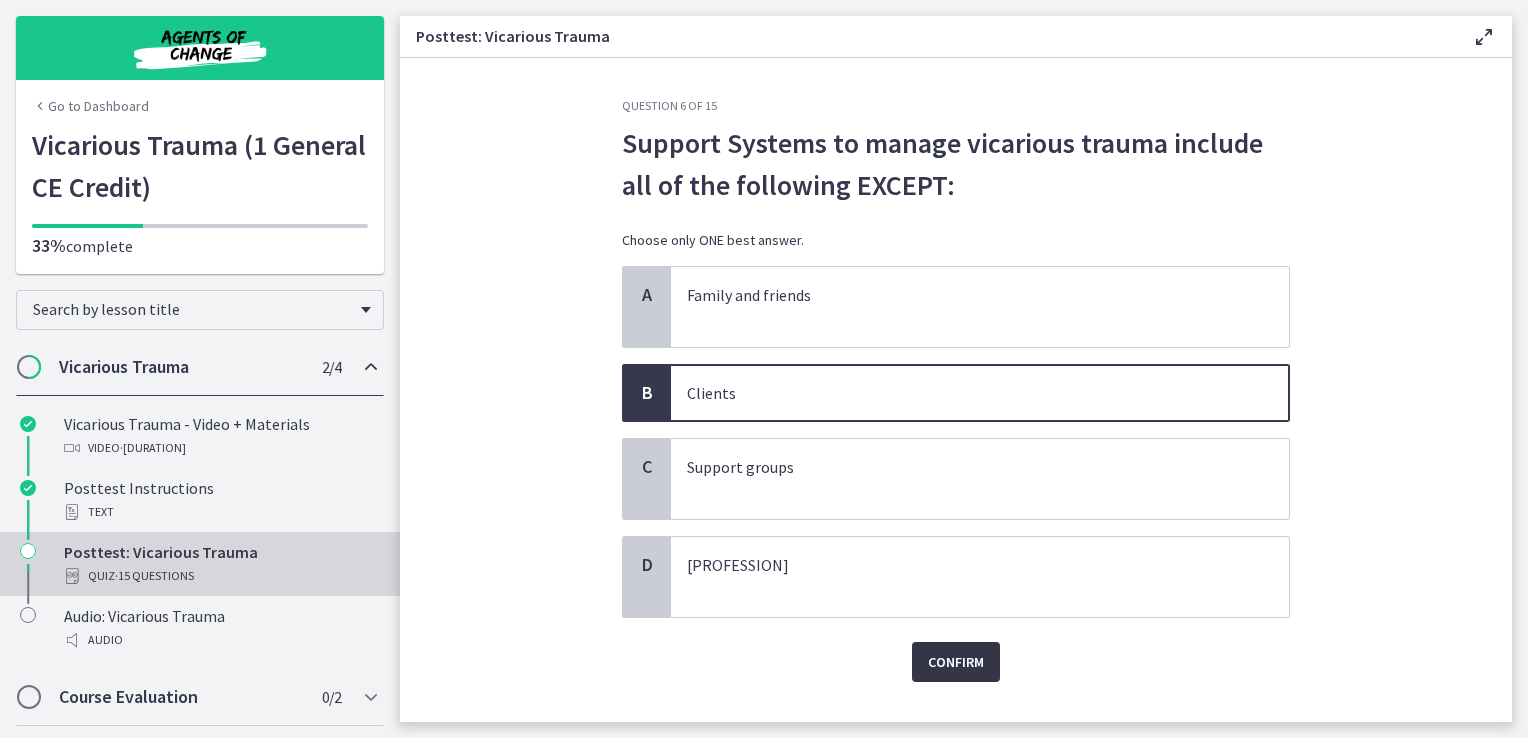 click on "Confirm" at bounding box center [956, 662] 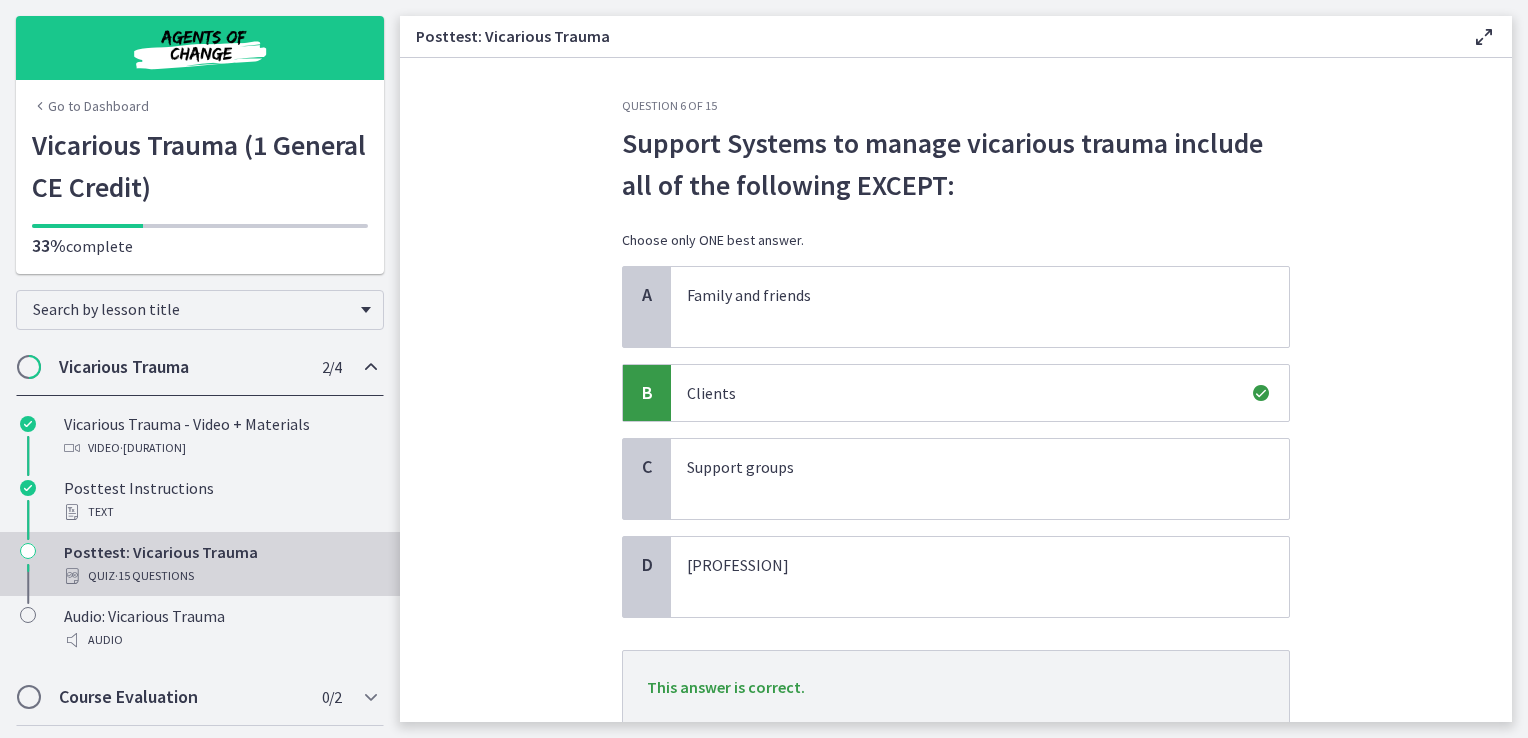 scroll, scrollTop: 143, scrollLeft: 0, axis: vertical 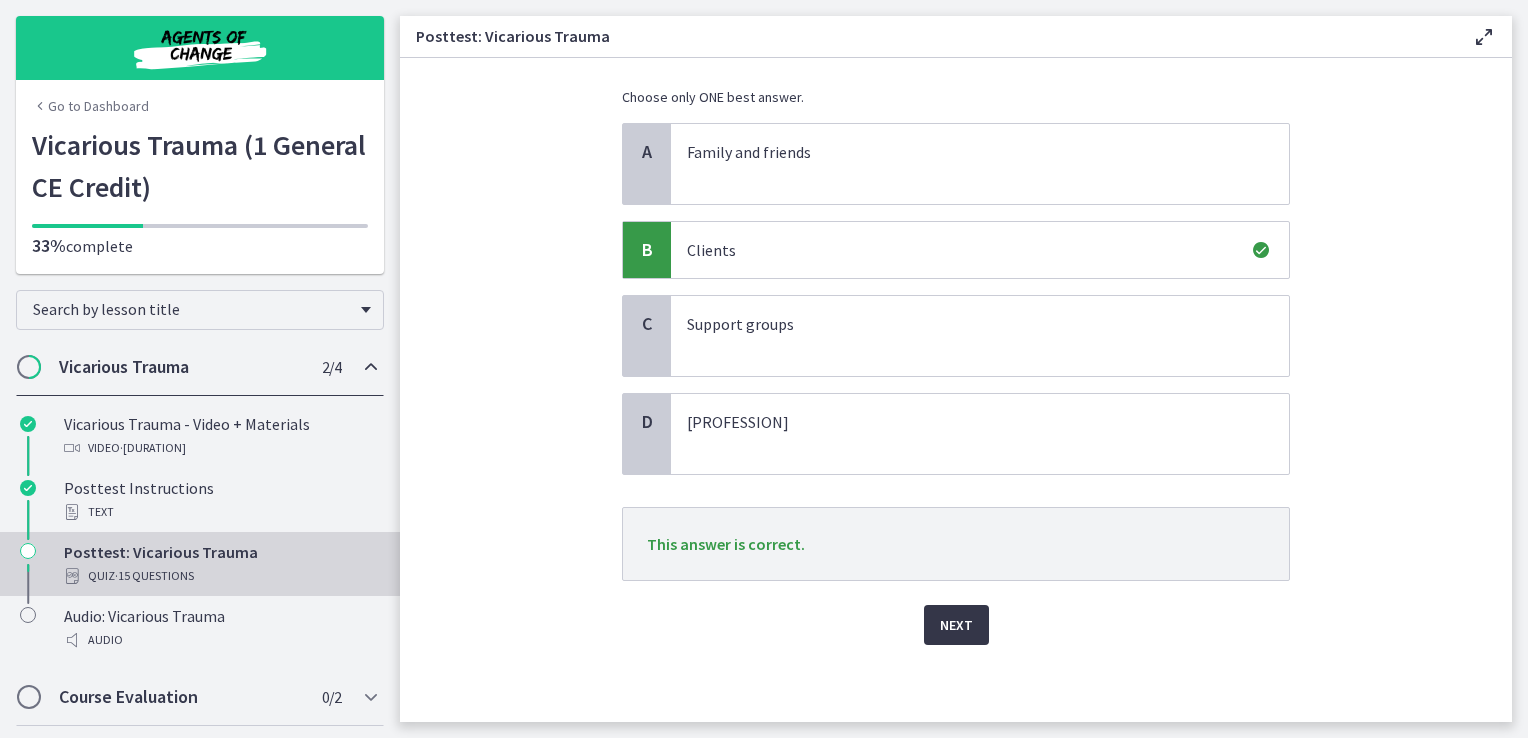 click on "Next" at bounding box center (956, 625) 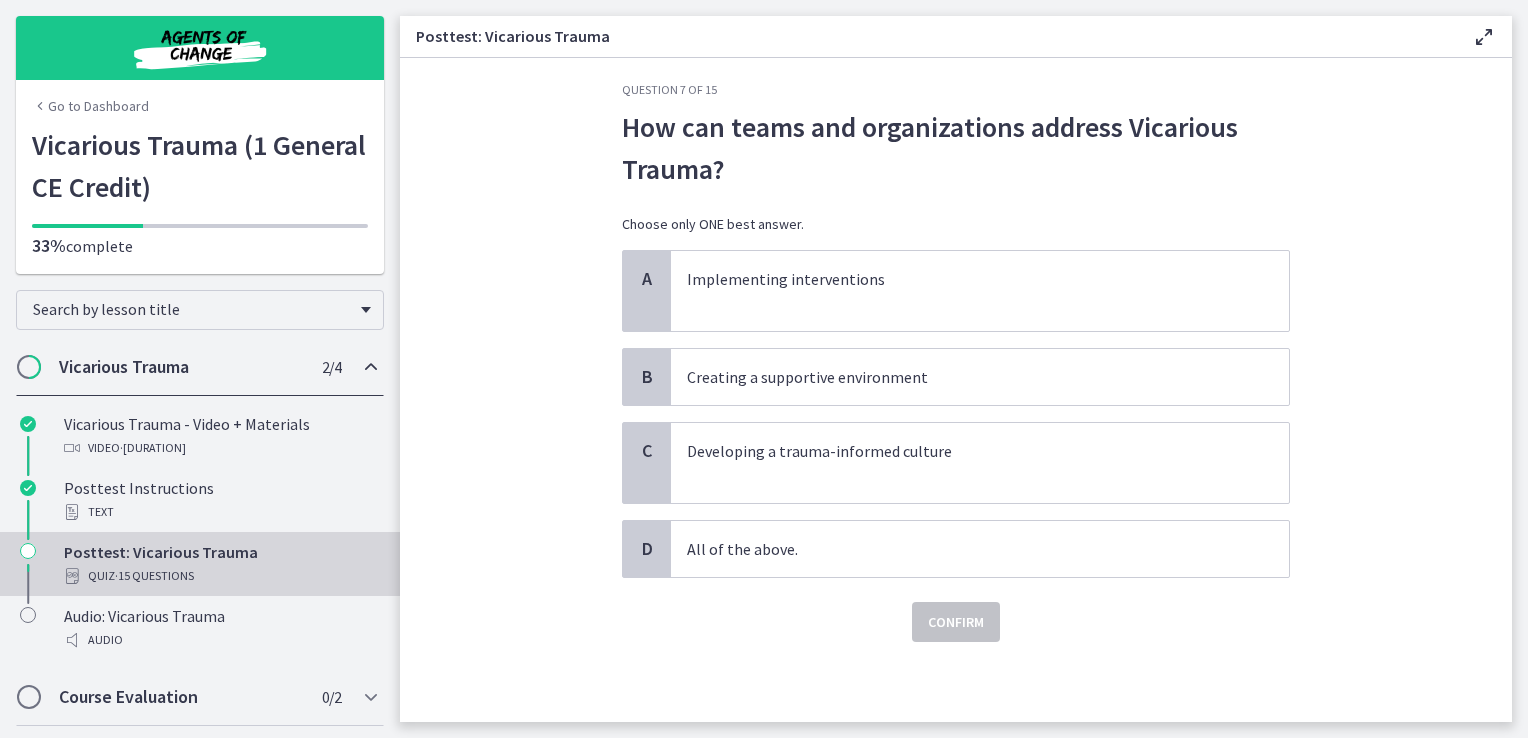 scroll, scrollTop: 0, scrollLeft: 0, axis: both 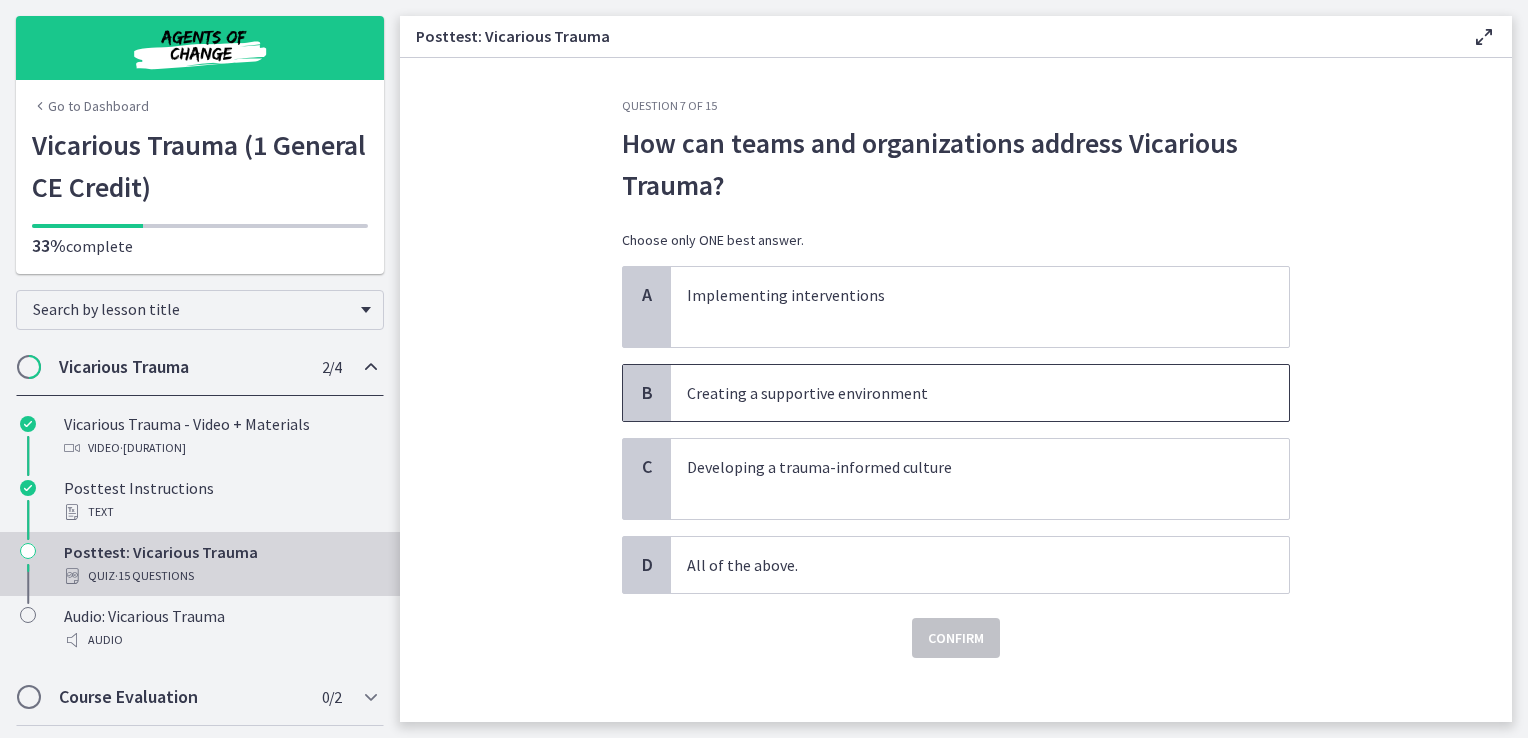 click on "Creating a supportive environment" at bounding box center [960, 393] 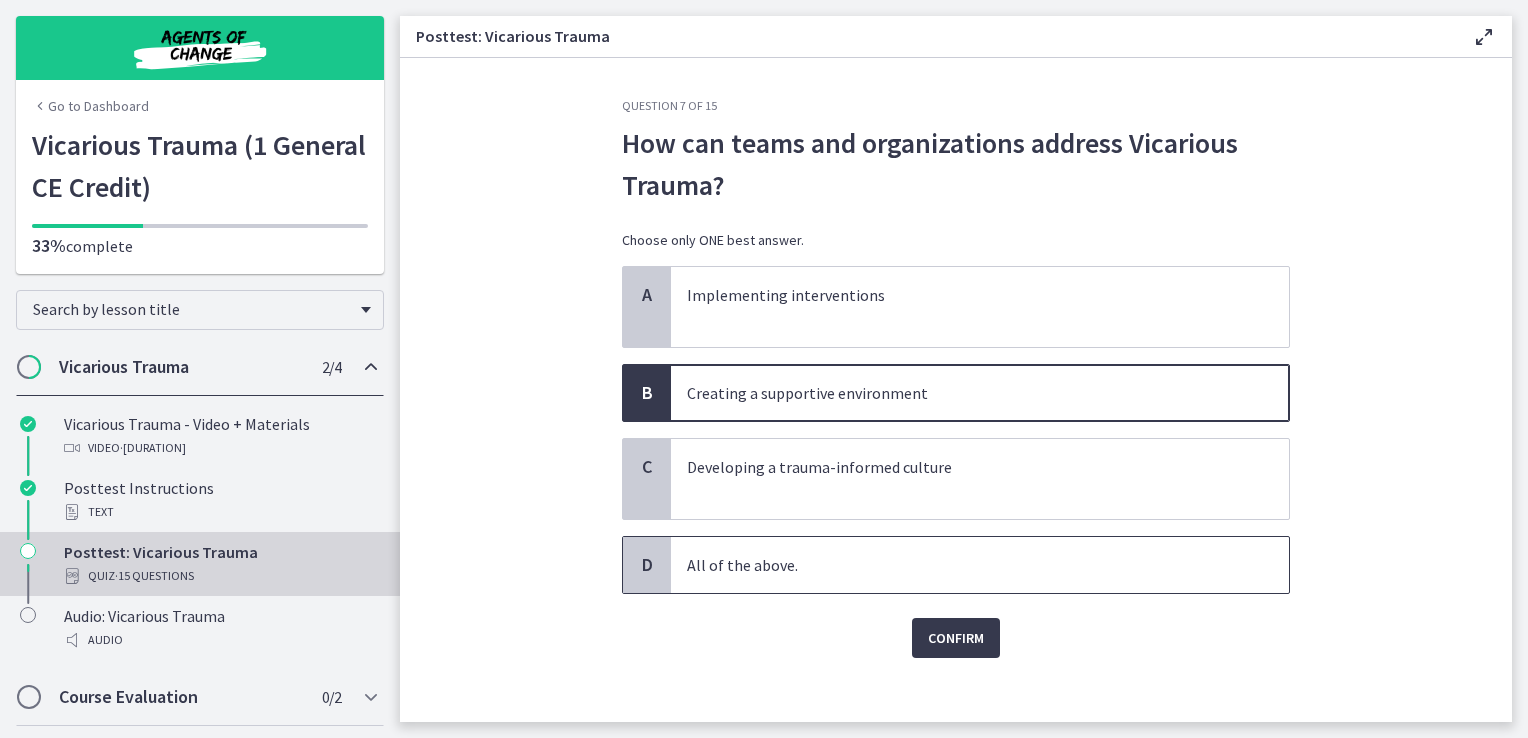 click on "All of the above." at bounding box center [960, 565] 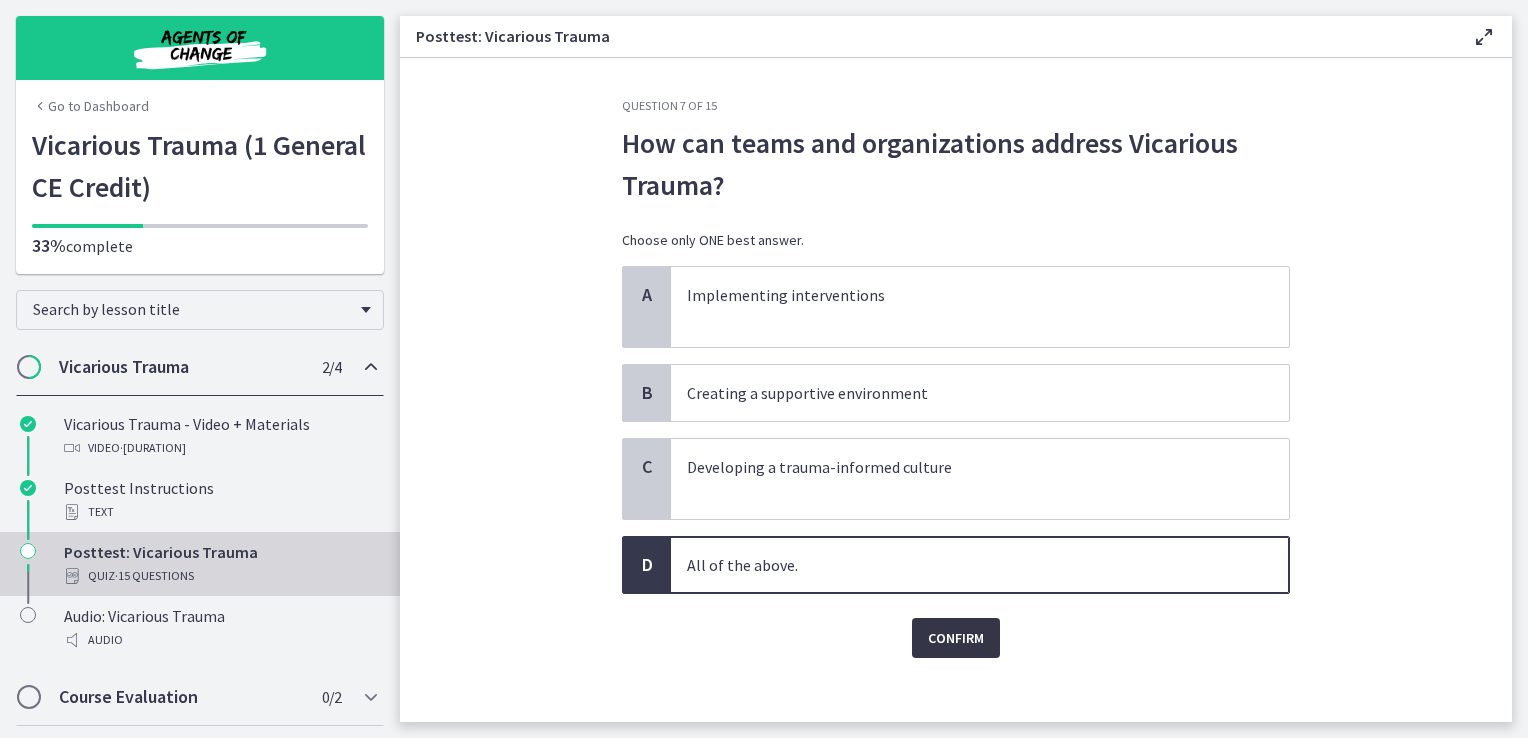 click on "Confirm" at bounding box center (956, 638) 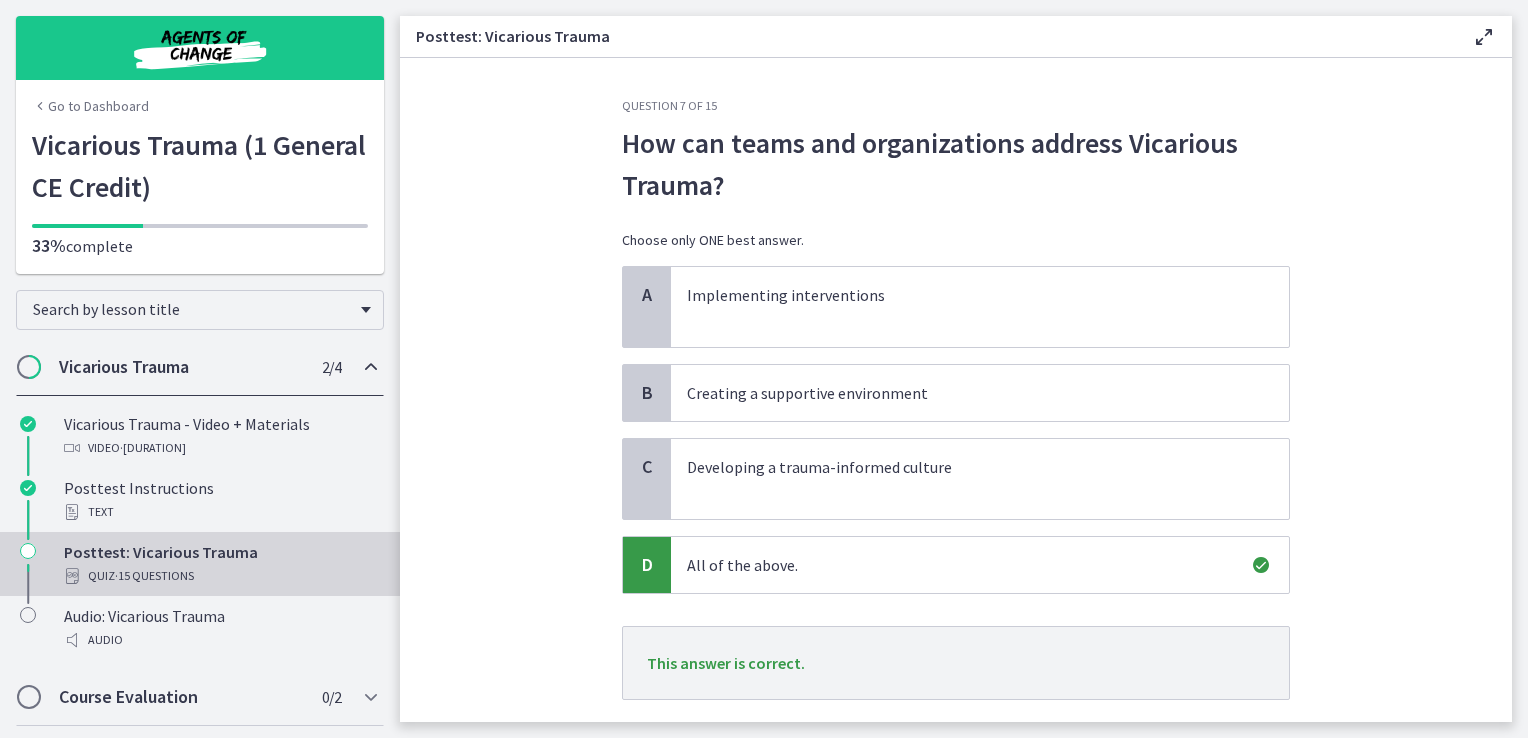 scroll, scrollTop: 119, scrollLeft: 0, axis: vertical 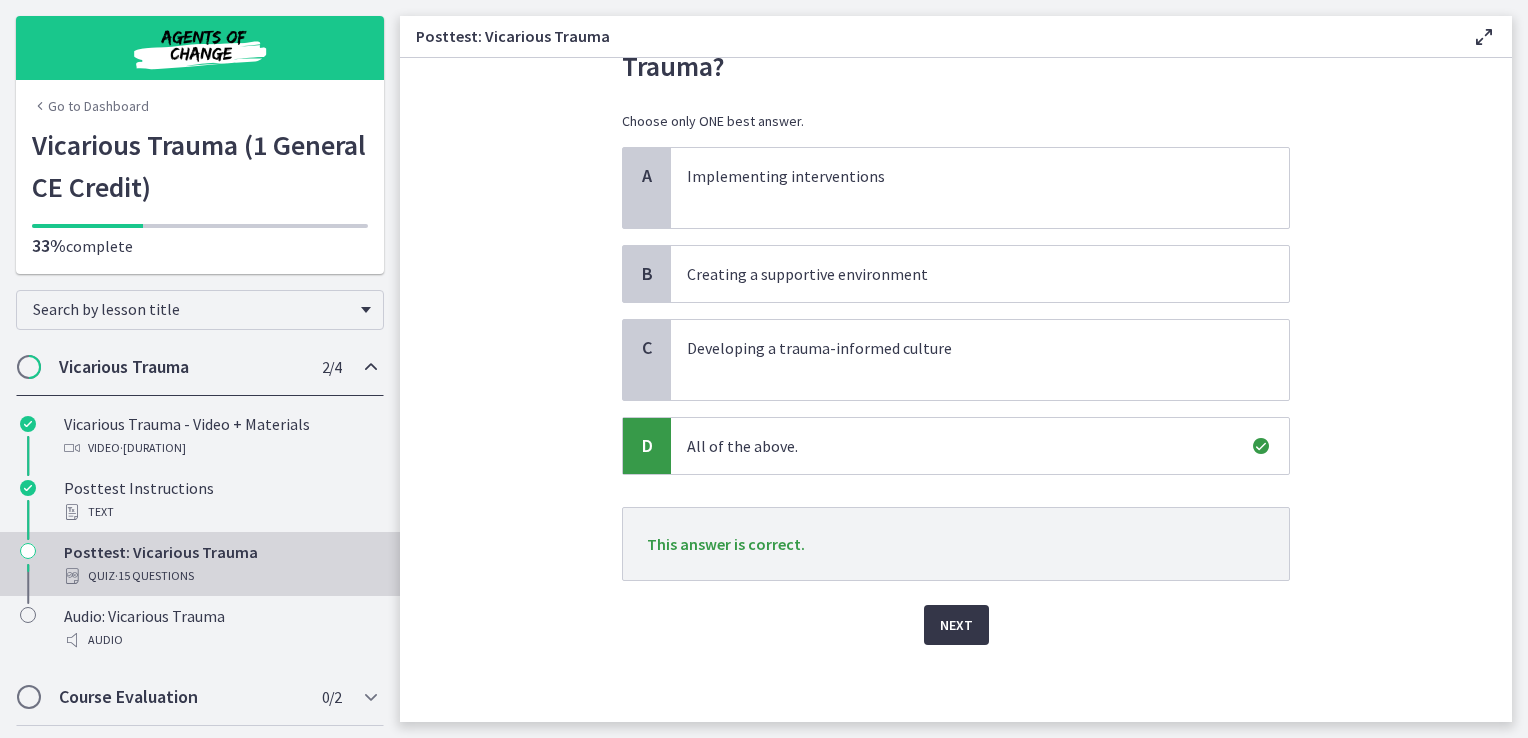 click on "Next" at bounding box center [956, 625] 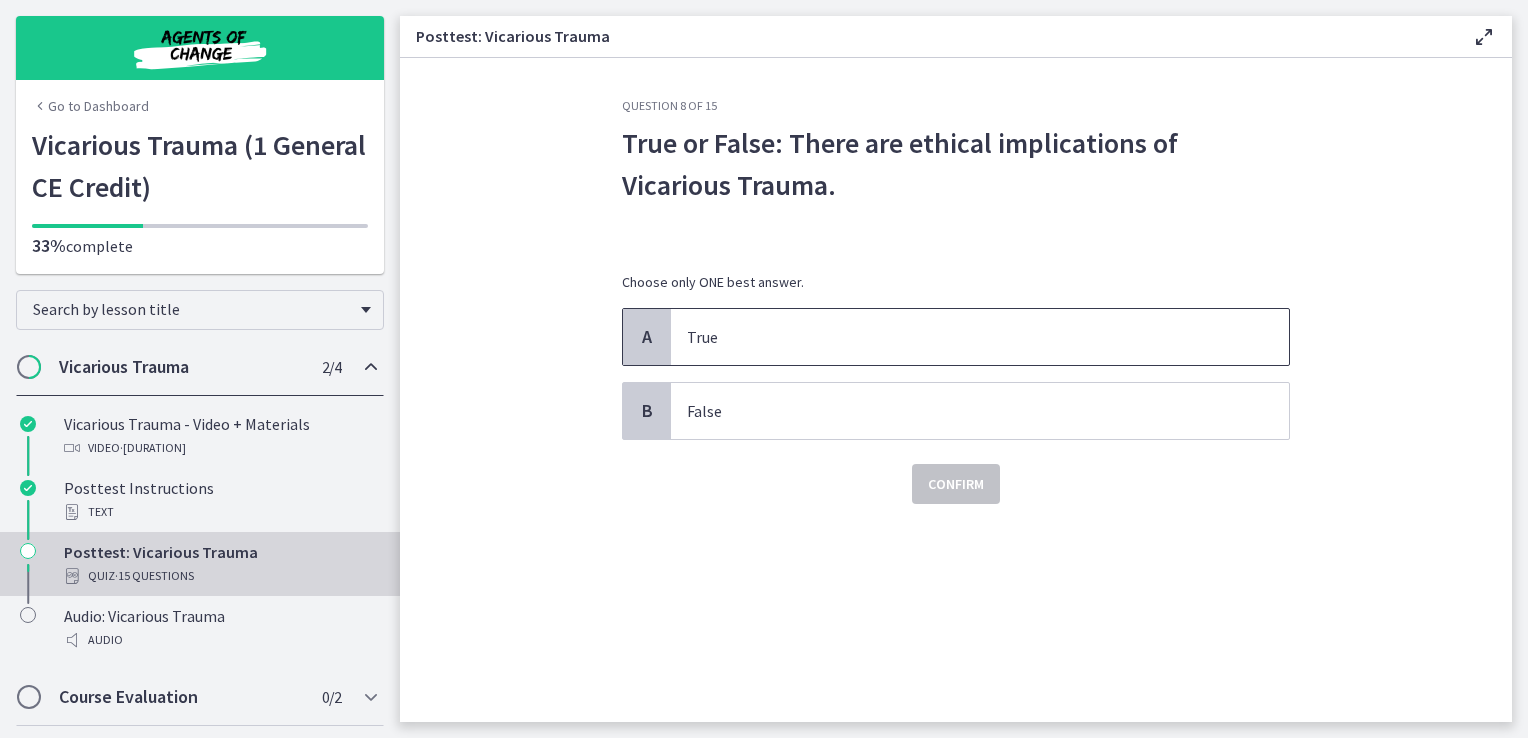 click on "True" at bounding box center (980, 337) 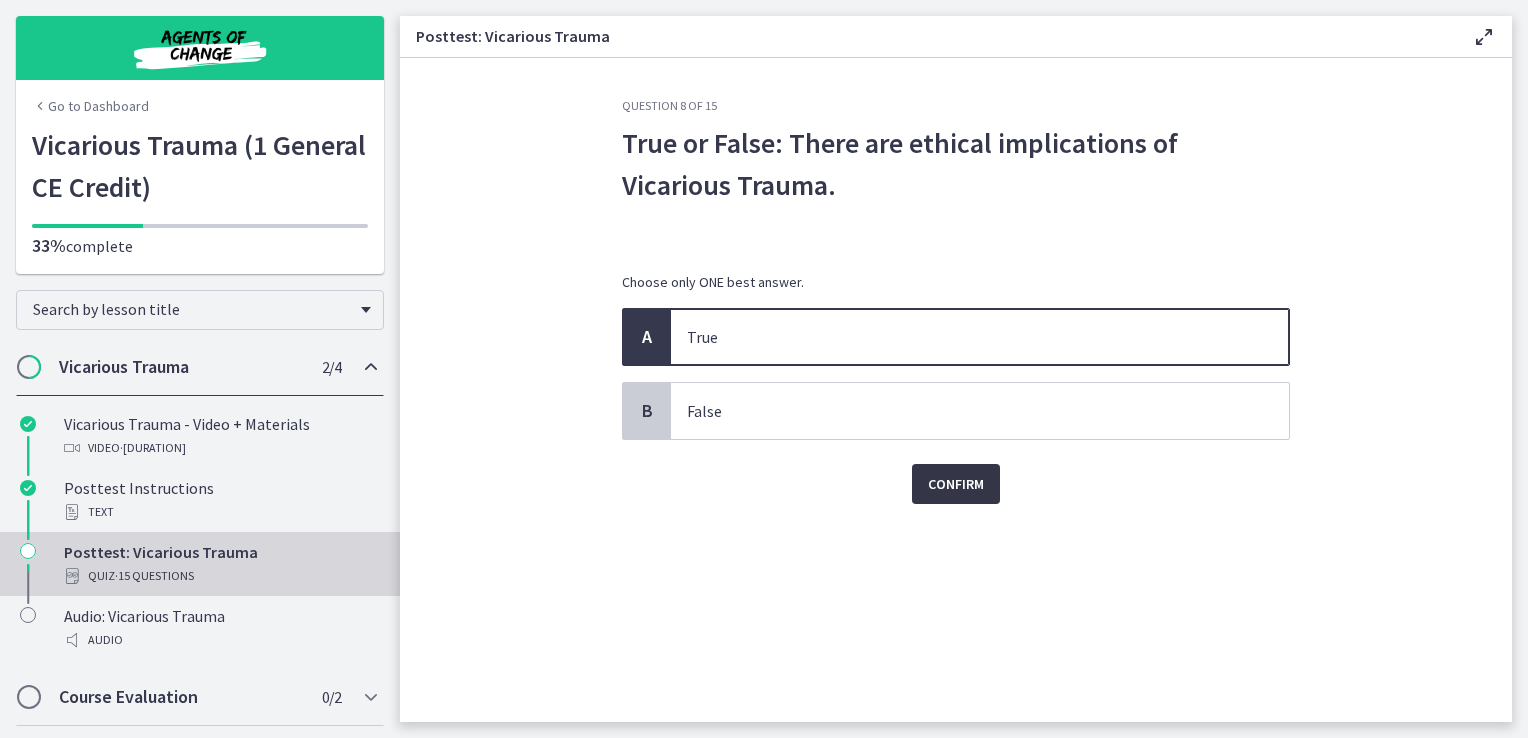 click on "Confirm" at bounding box center (956, 484) 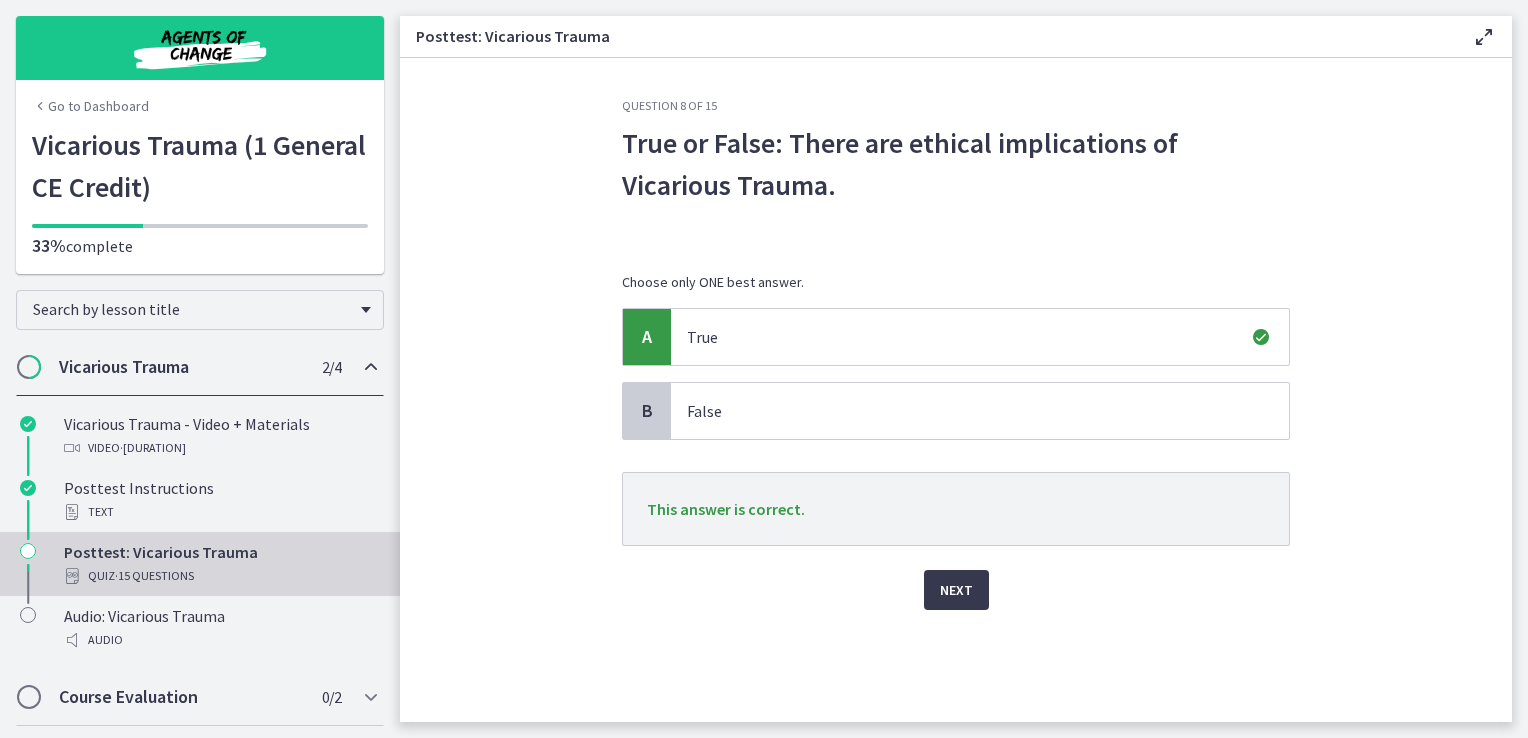 click on "Next" at bounding box center (956, 578) 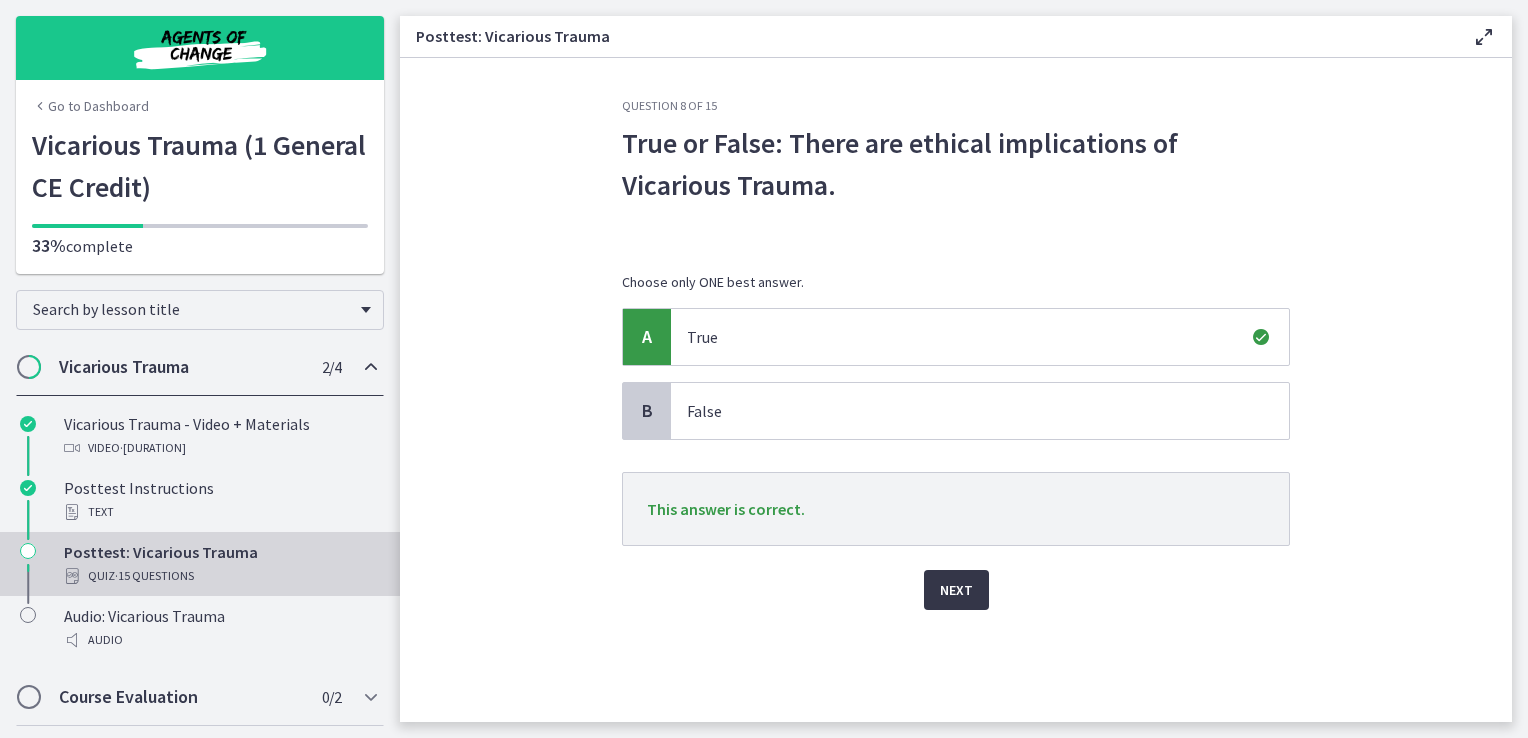 click on "Next" at bounding box center (956, 590) 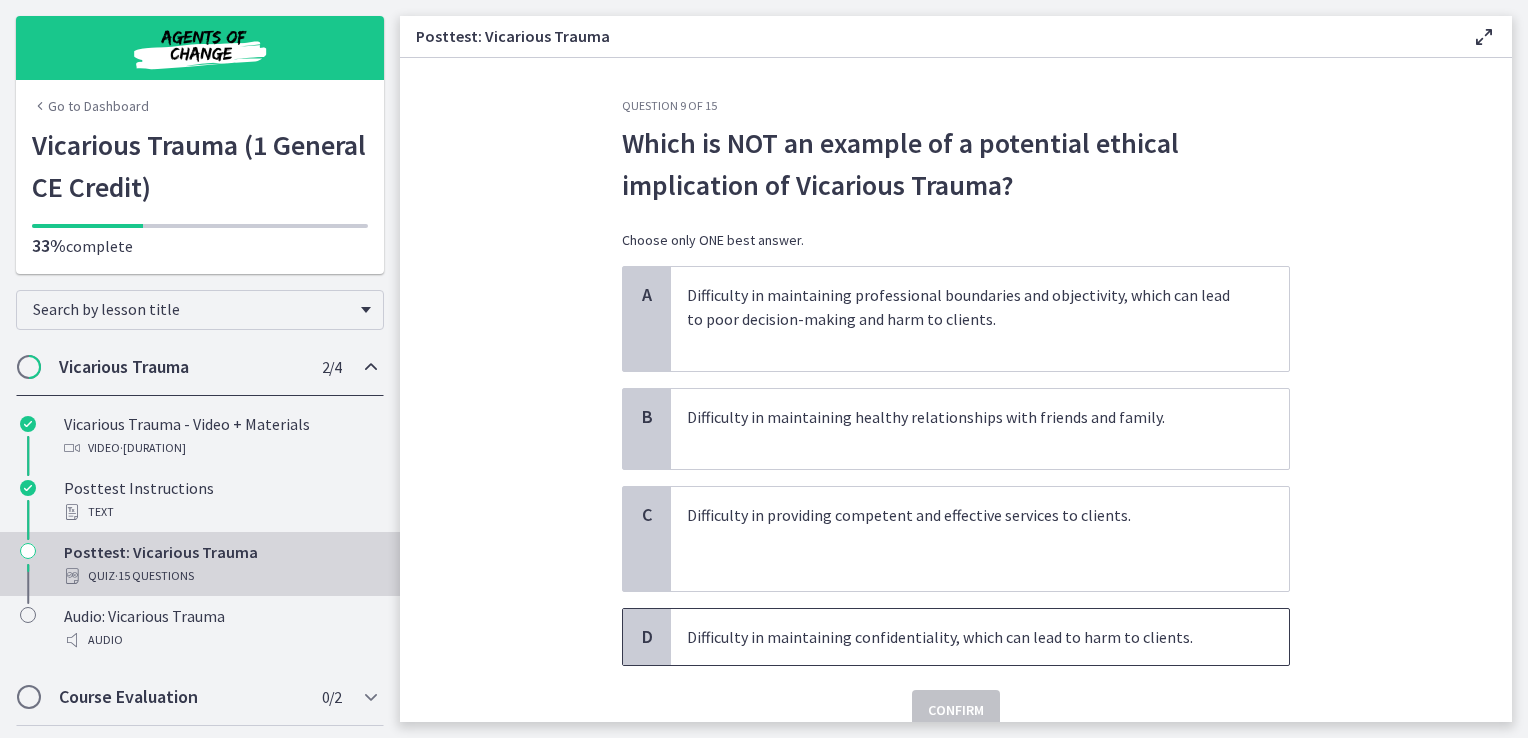 click on "Difficulty in maintaining confidentiality, which can lead to harm to clients." at bounding box center [960, 637] 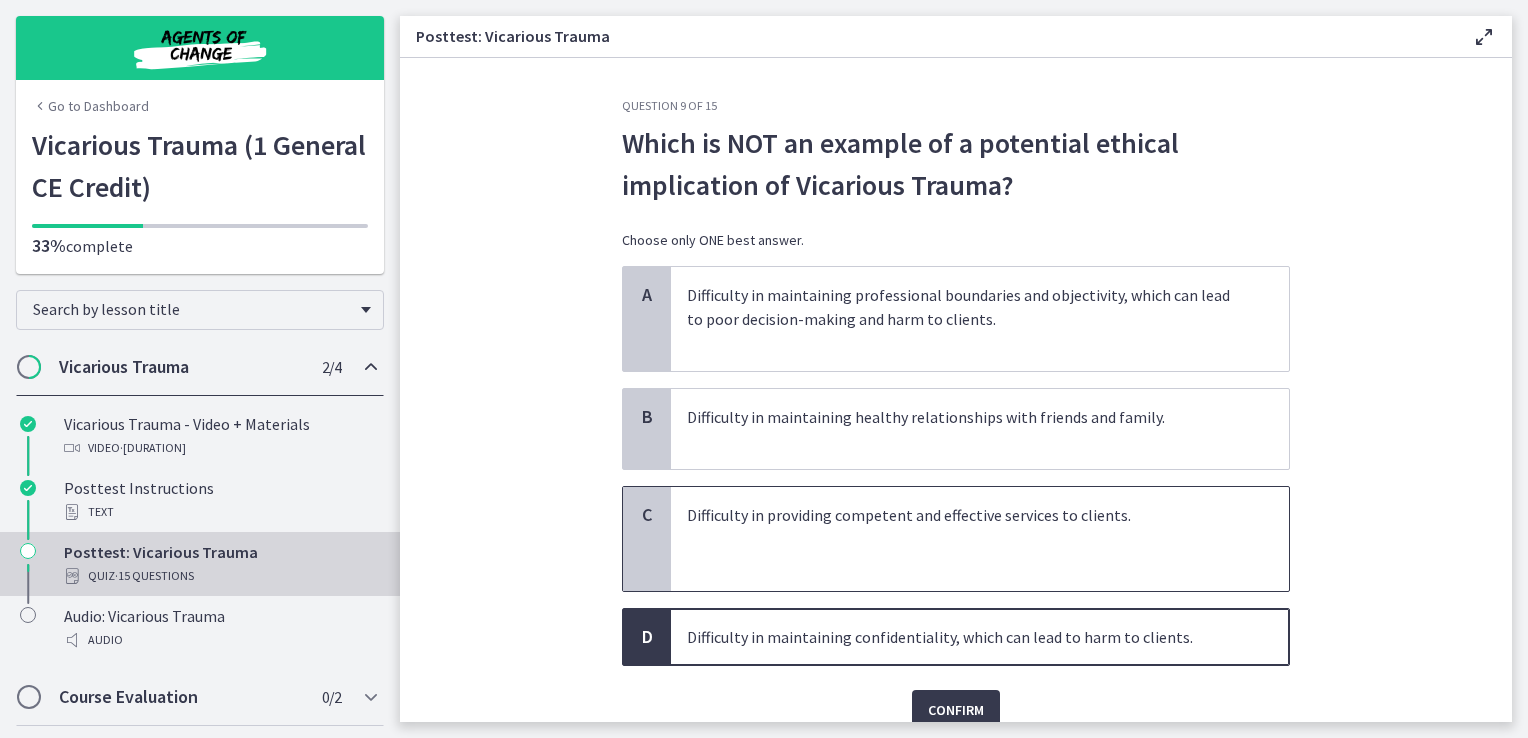 click on "Difficulty in providing competent and effective services to clients." at bounding box center [960, 539] 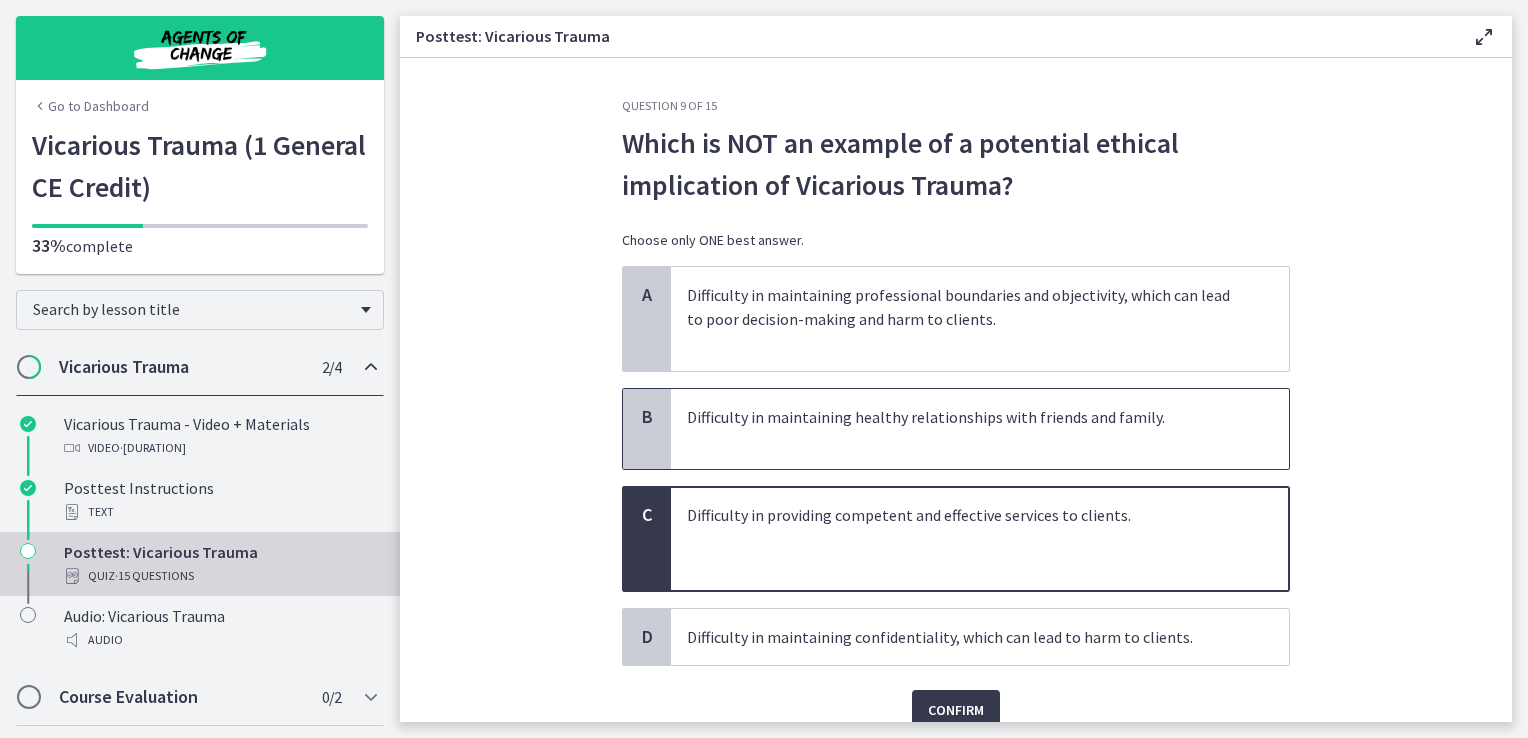 click on "Difficulty in maintaining healthy relationships with friends and family." at bounding box center [960, 429] 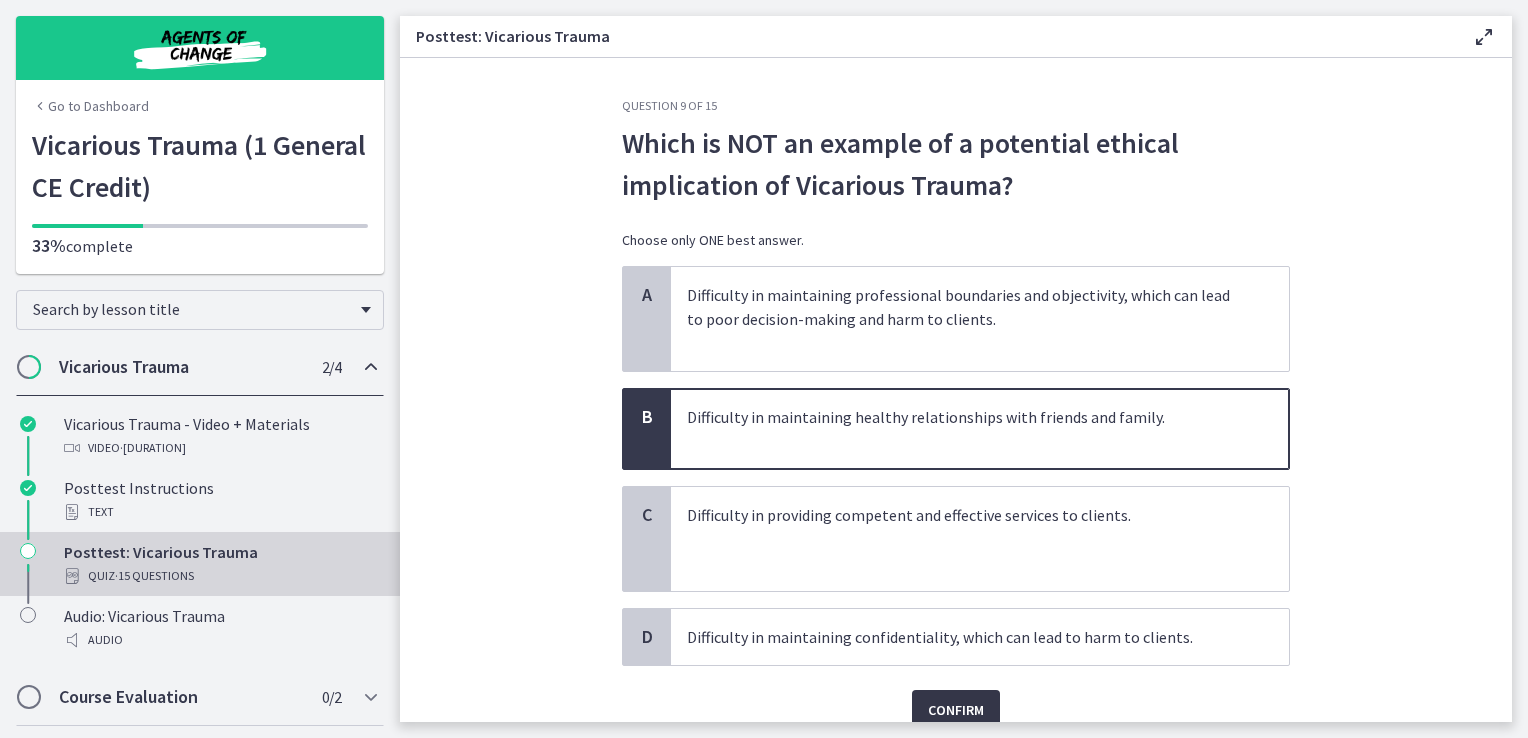 click on "Confirm" at bounding box center [956, 710] 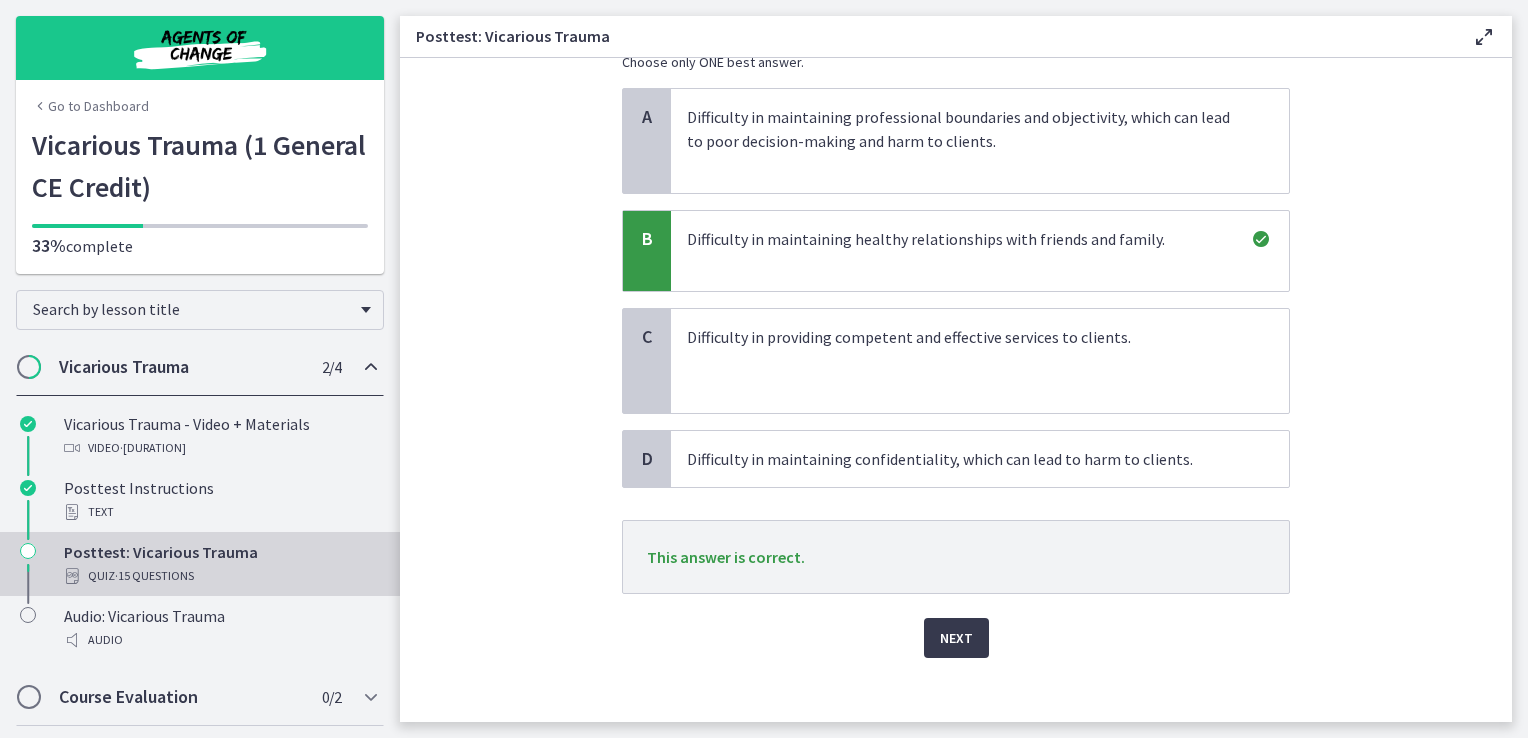 scroll, scrollTop: 182, scrollLeft: 0, axis: vertical 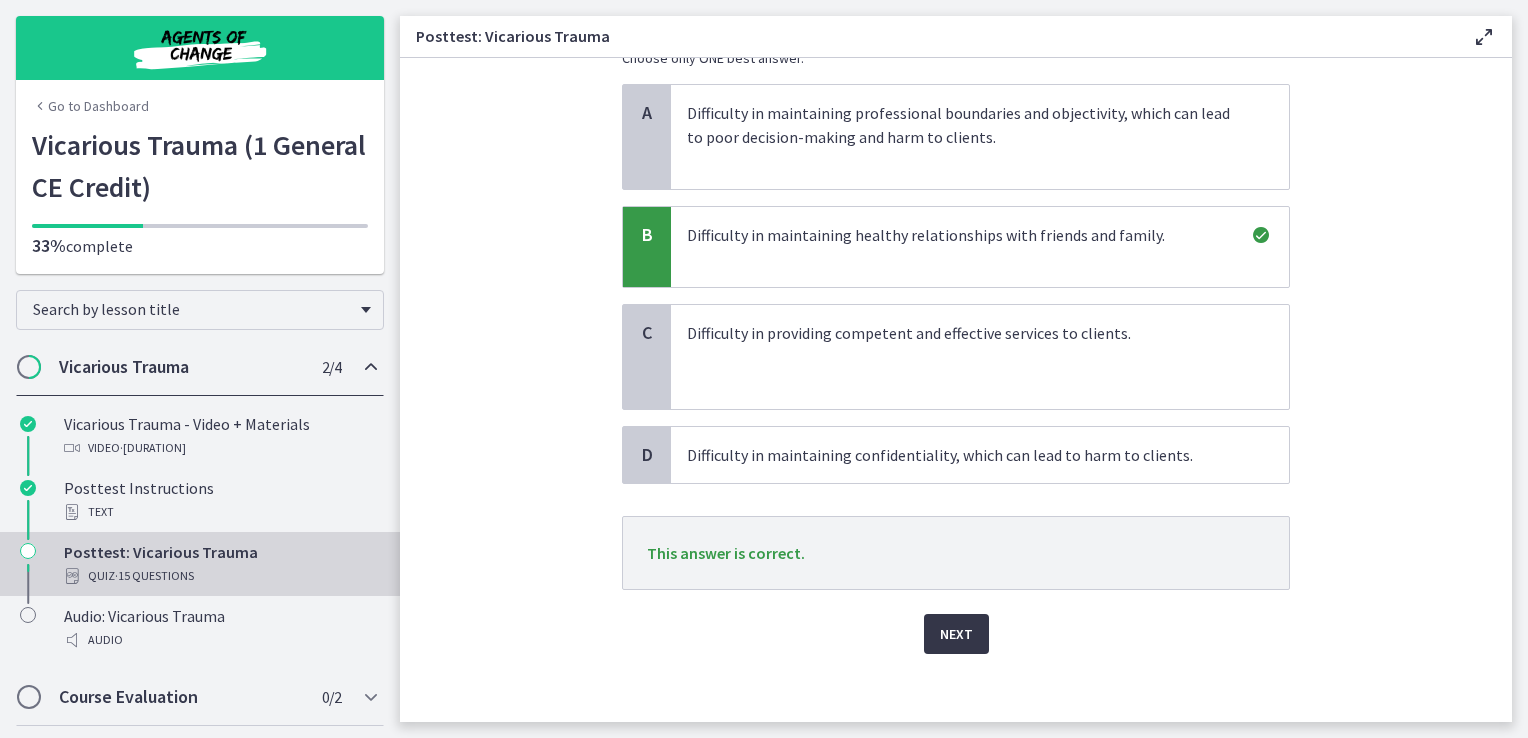 click on "Next" at bounding box center (956, 634) 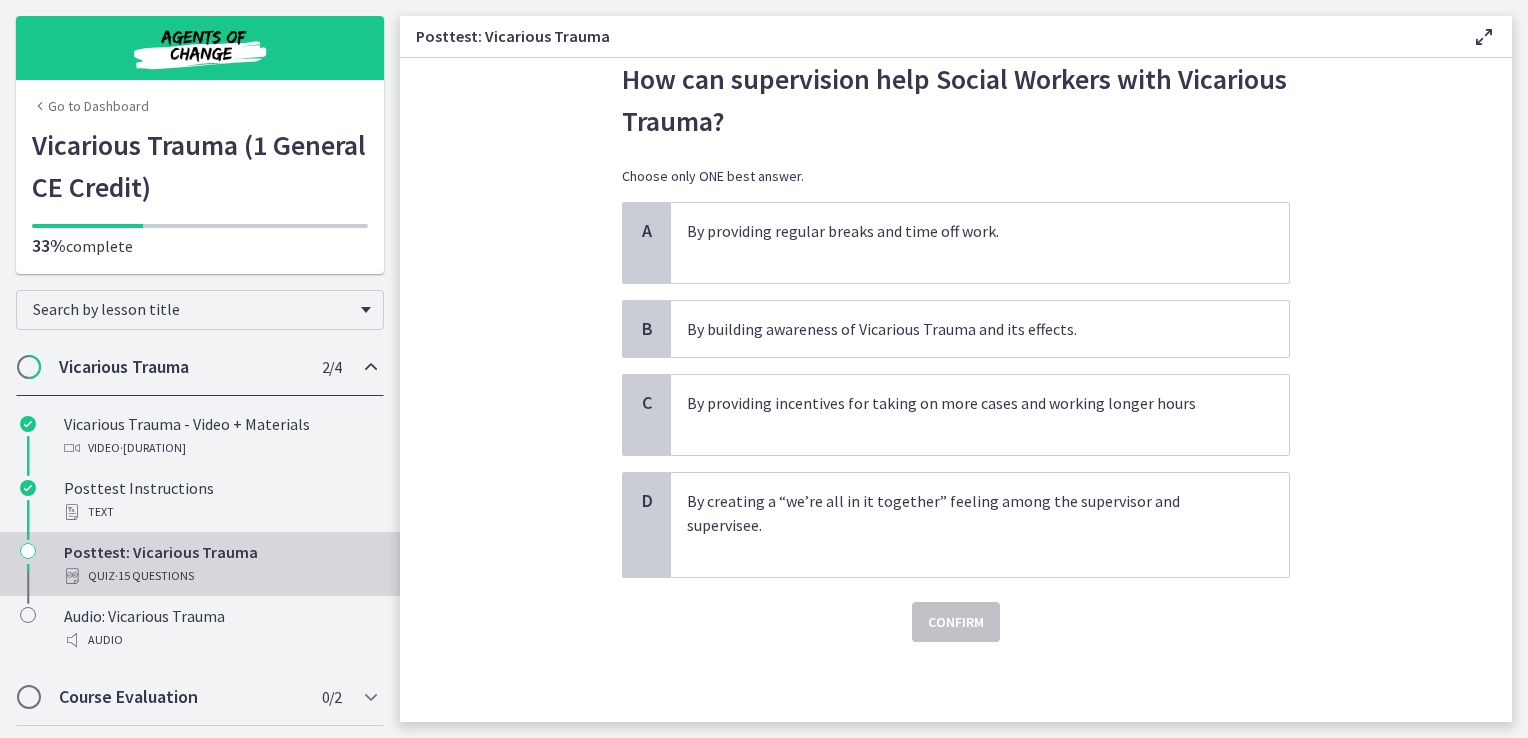scroll, scrollTop: 0, scrollLeft: 0, axis: both 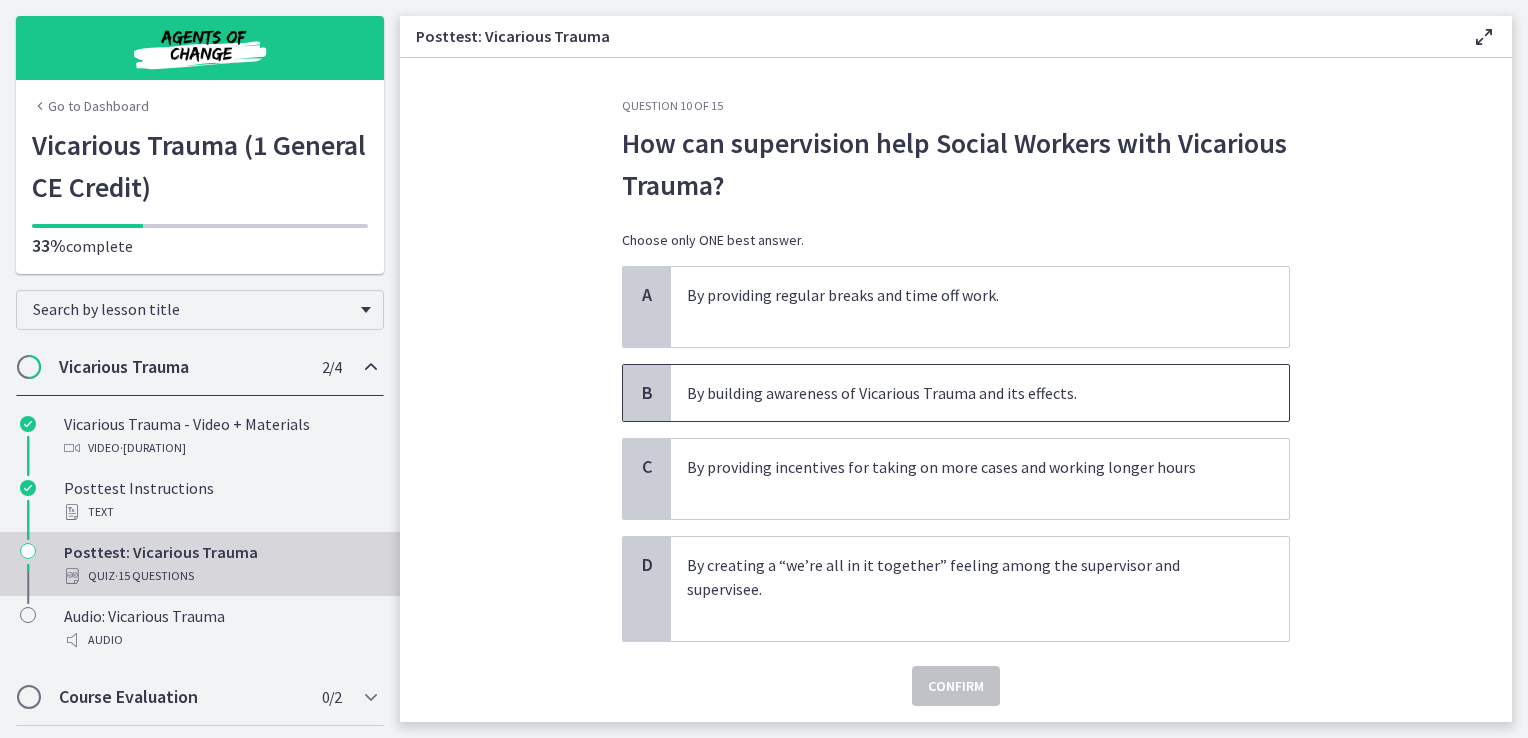 click on "By building awareness of Vicarious Trauma and its effects." at bounding box center [960, 393] 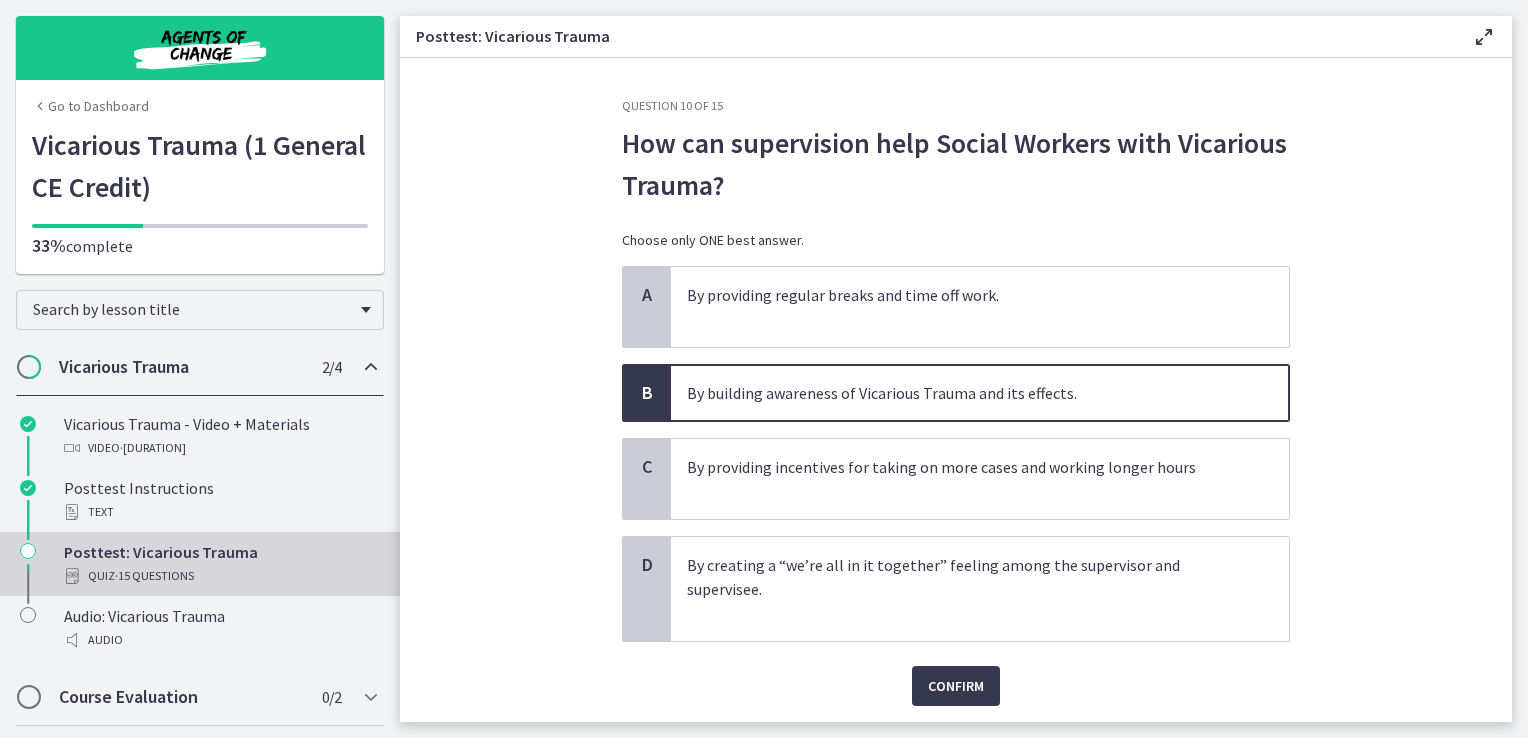 scroll, scrollTop: 0, scrollLeft: 0, axis: both 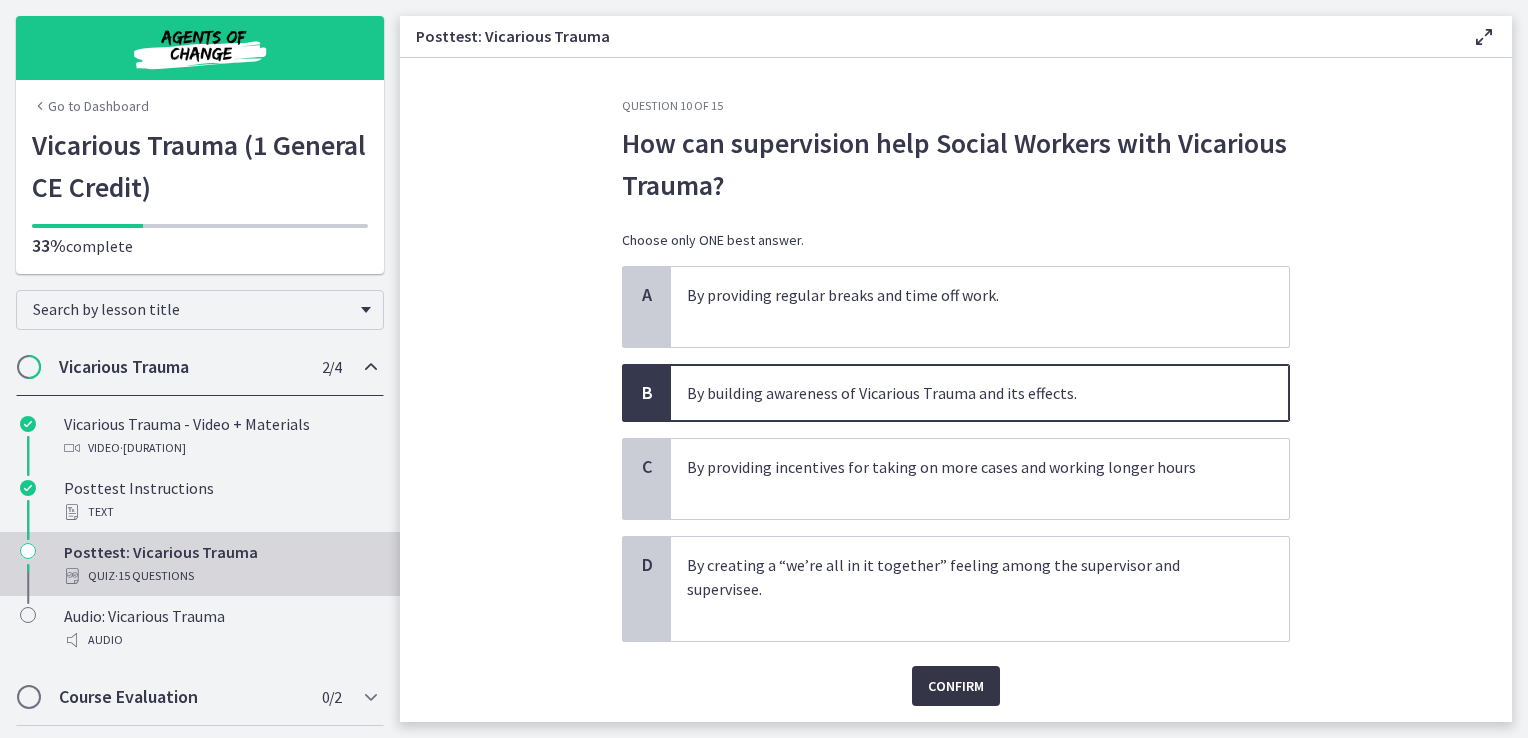 click on "Confirm" at bounding box center (956, 686) 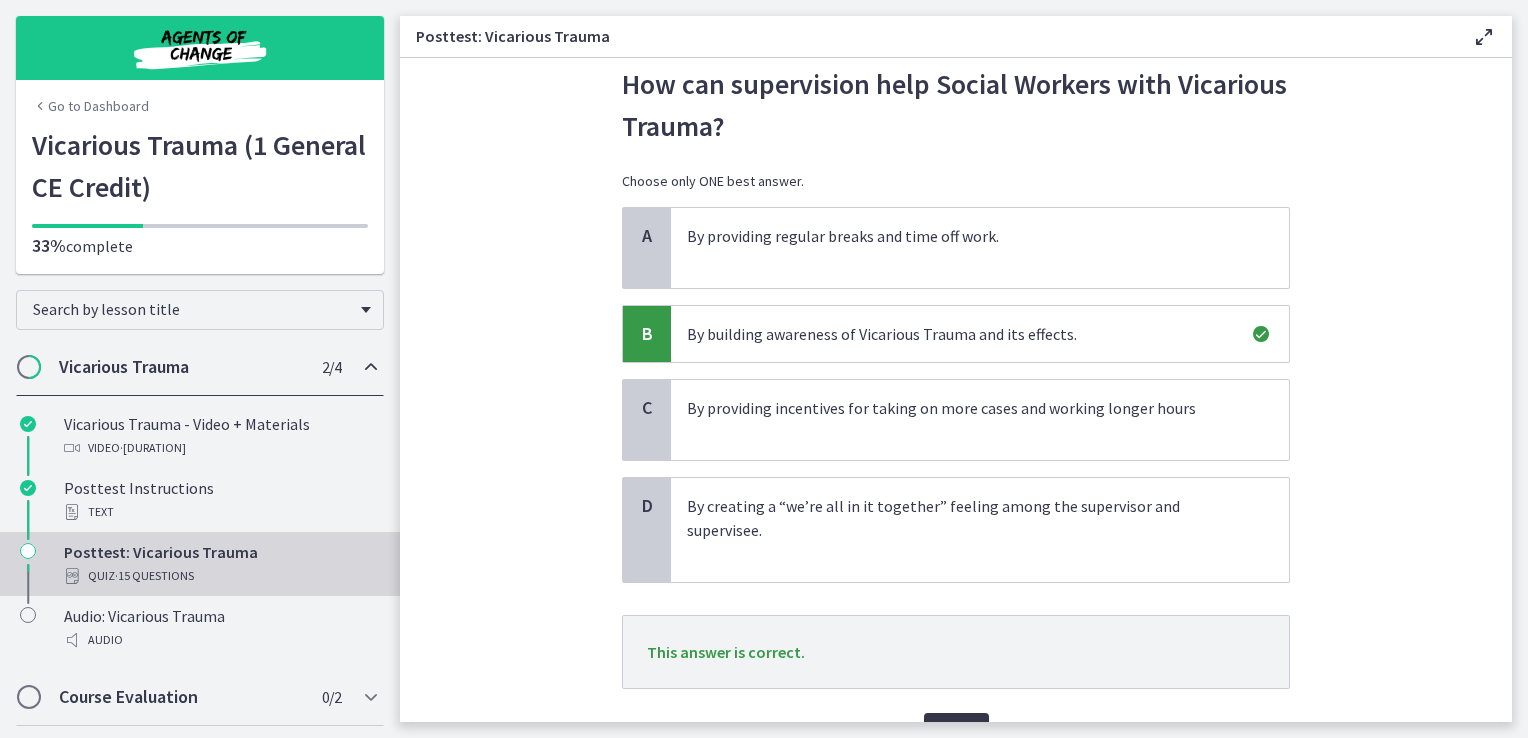 scroll, scrollTop: 60, scrollLeft: 0, axis: vertical 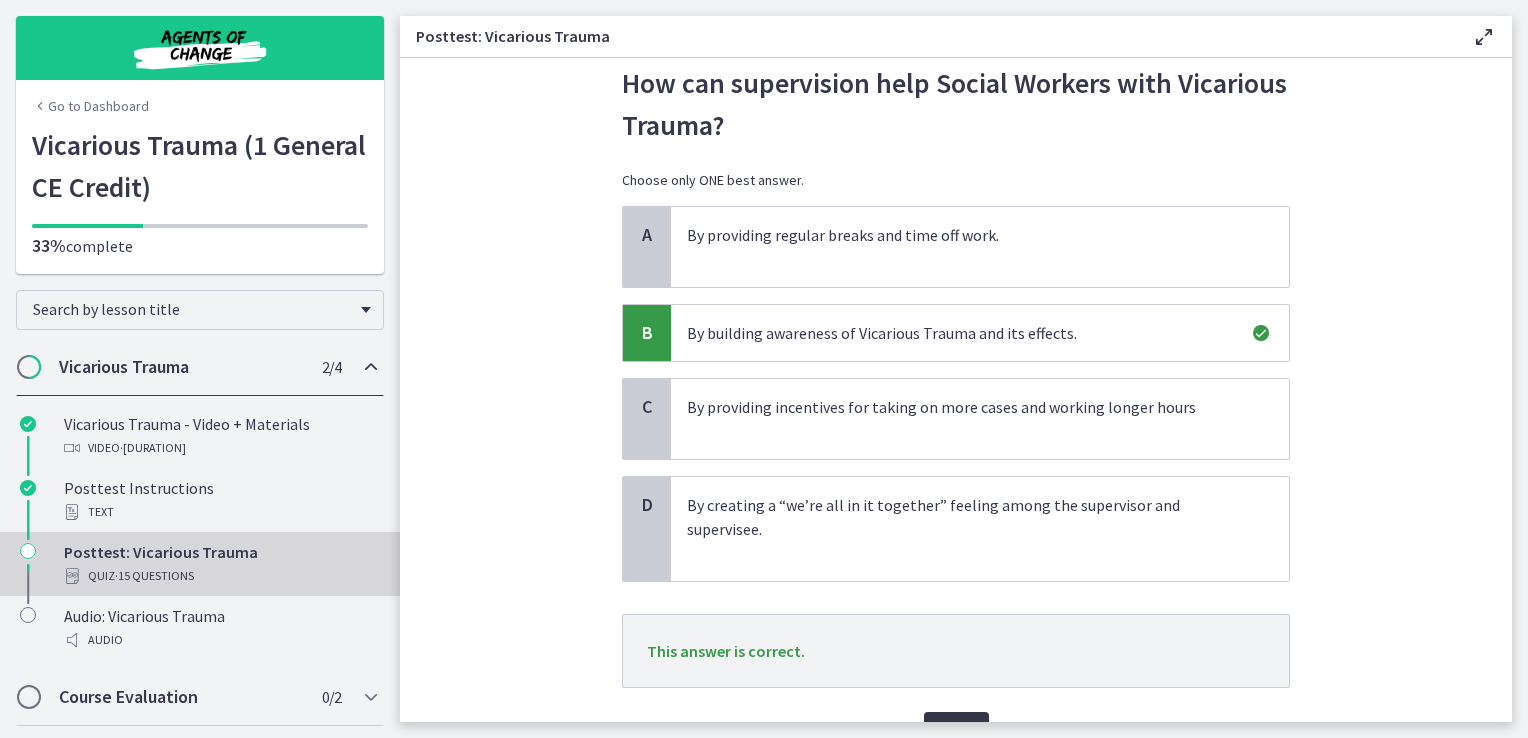 click on "Next" at bounding box center [956, 732] 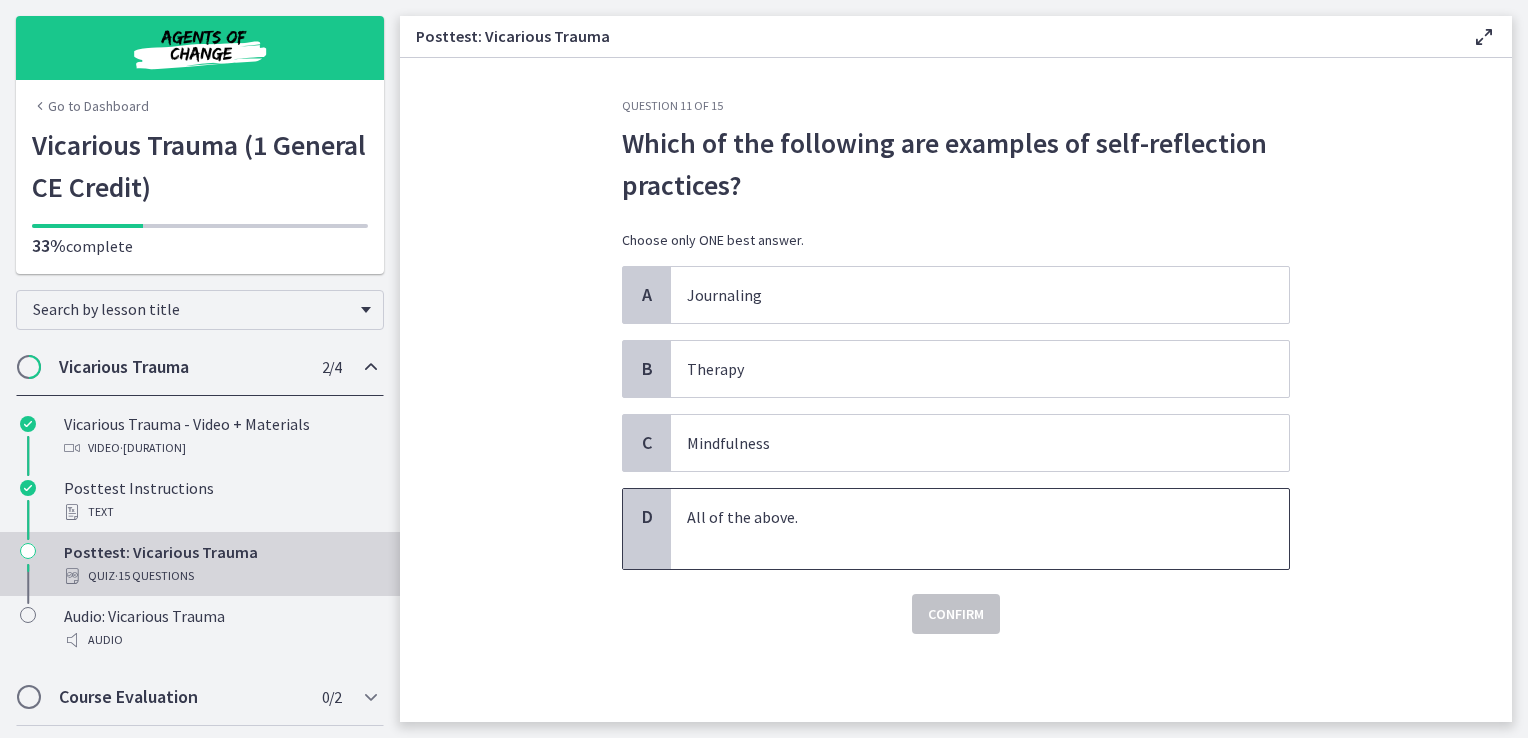 click on "All of the above." at bounding box center (960, 529) 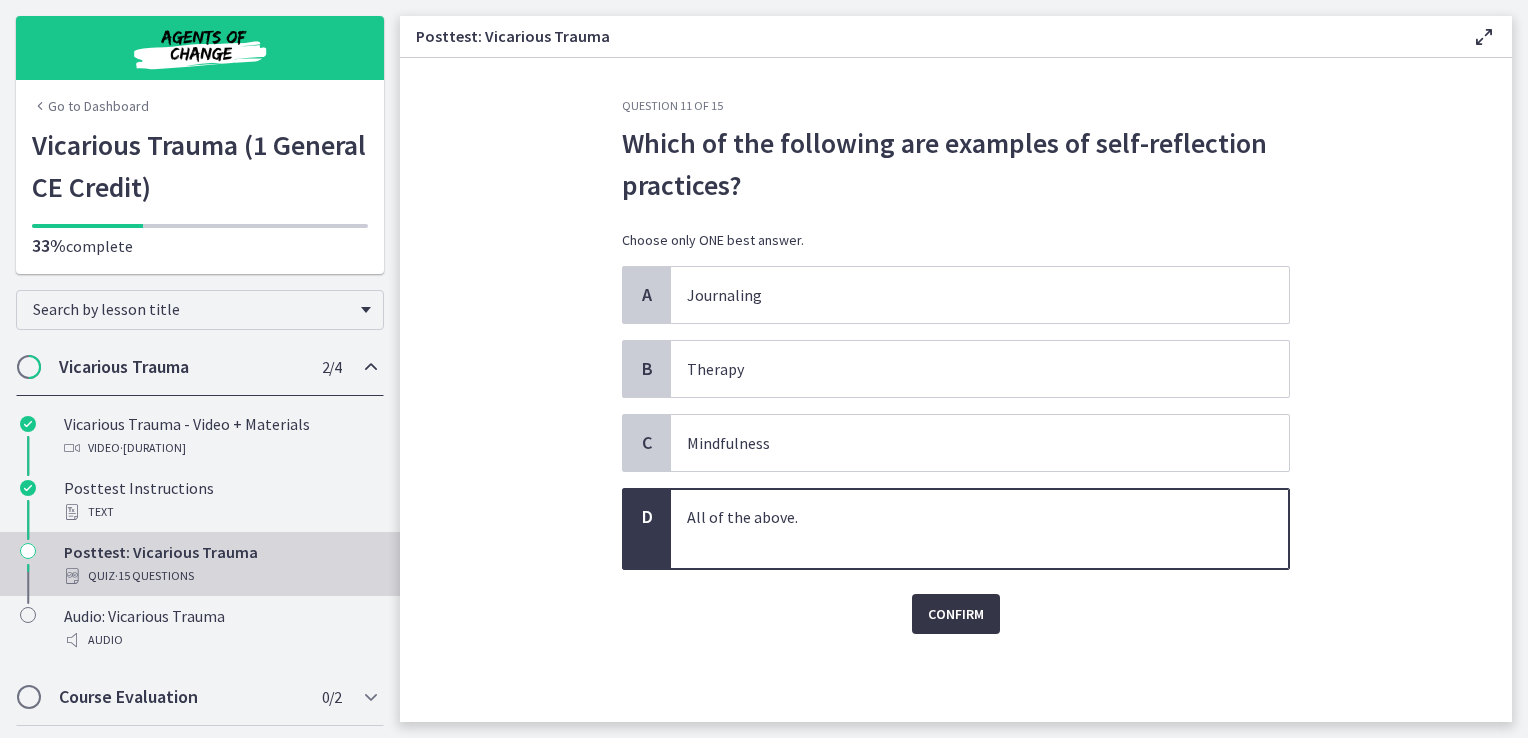 drag, startPoint x: 950, startPoint y: 632, endPoint x: 968, endPoint y: 603, distance: 34.132095 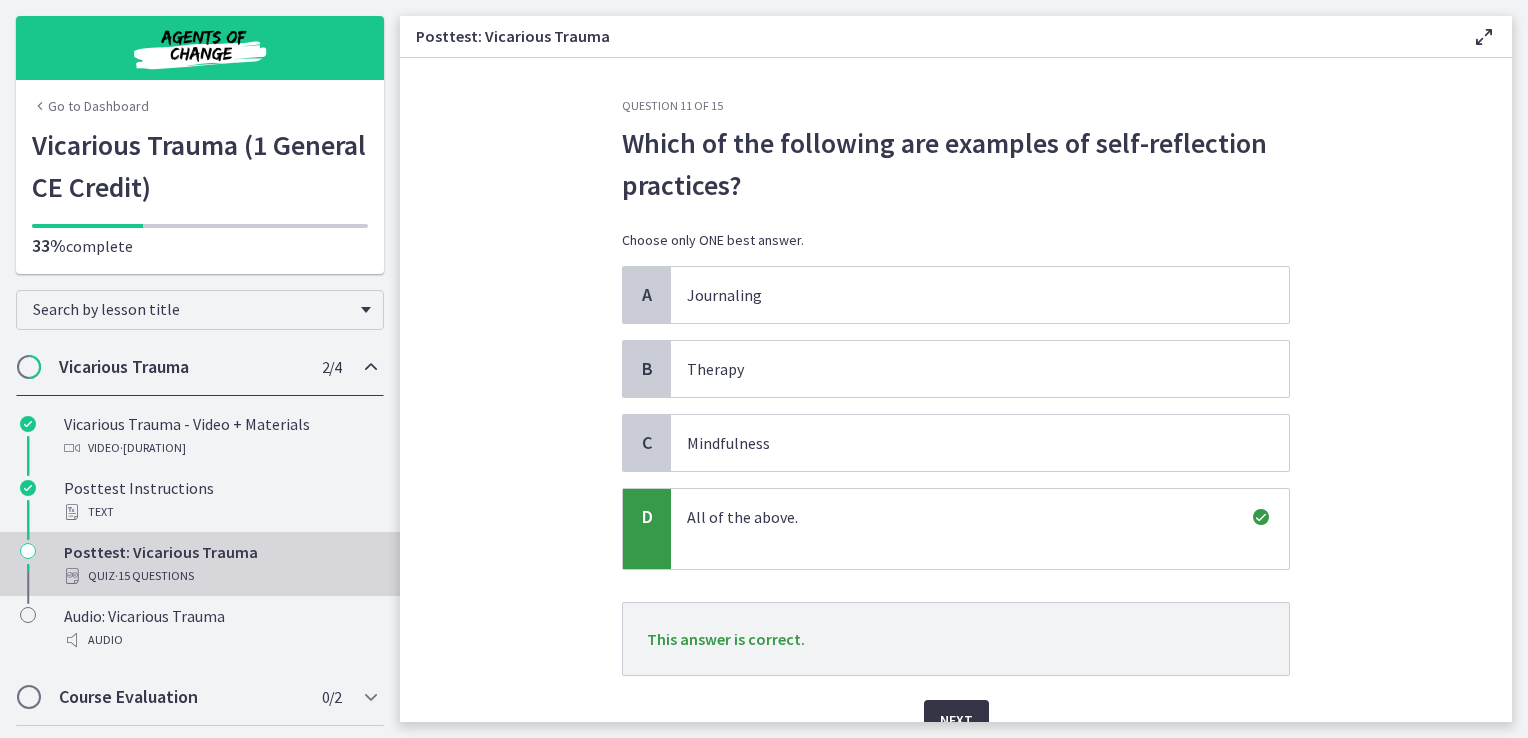 click on "Next" at bounding box center (956, 720) 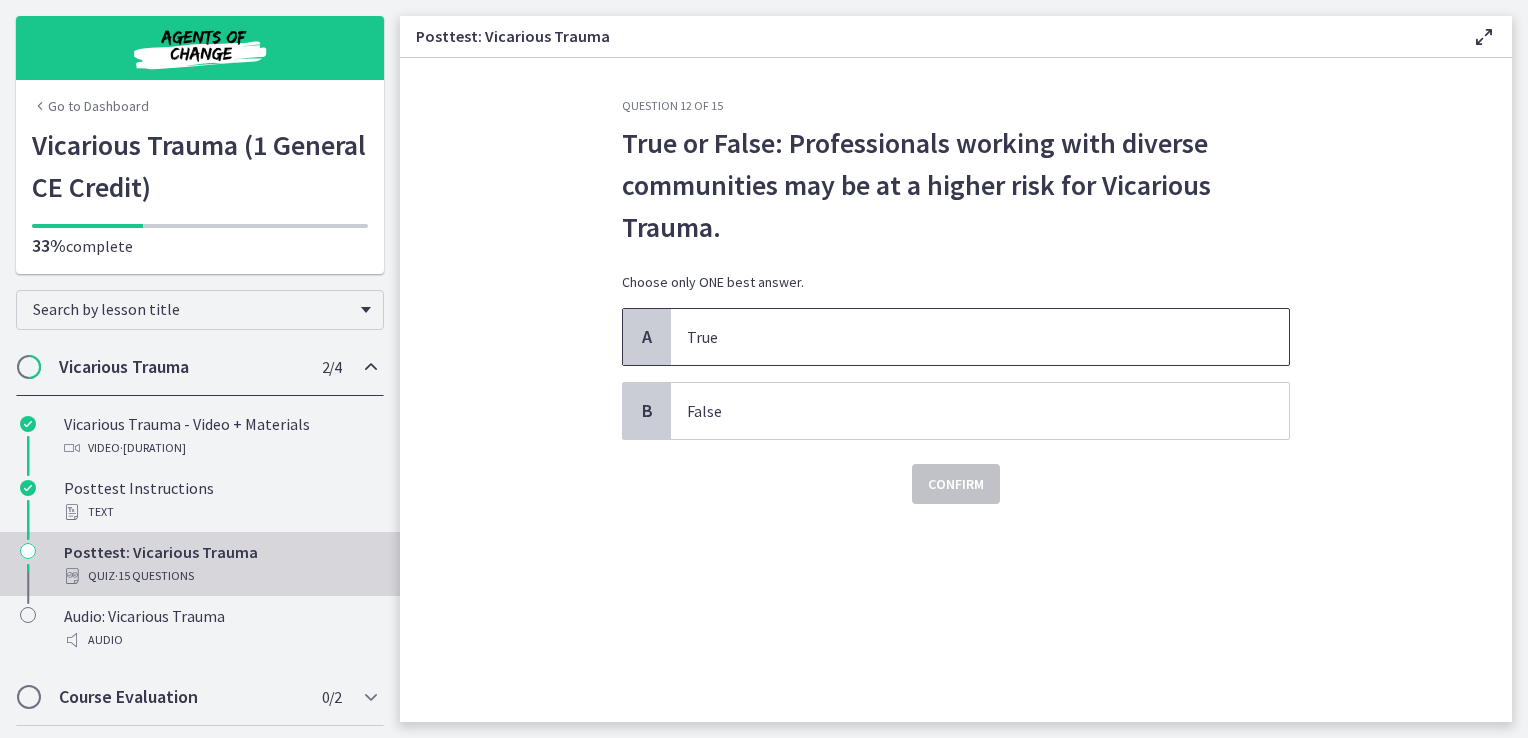 click on "True" at bounding box center [960, 337] 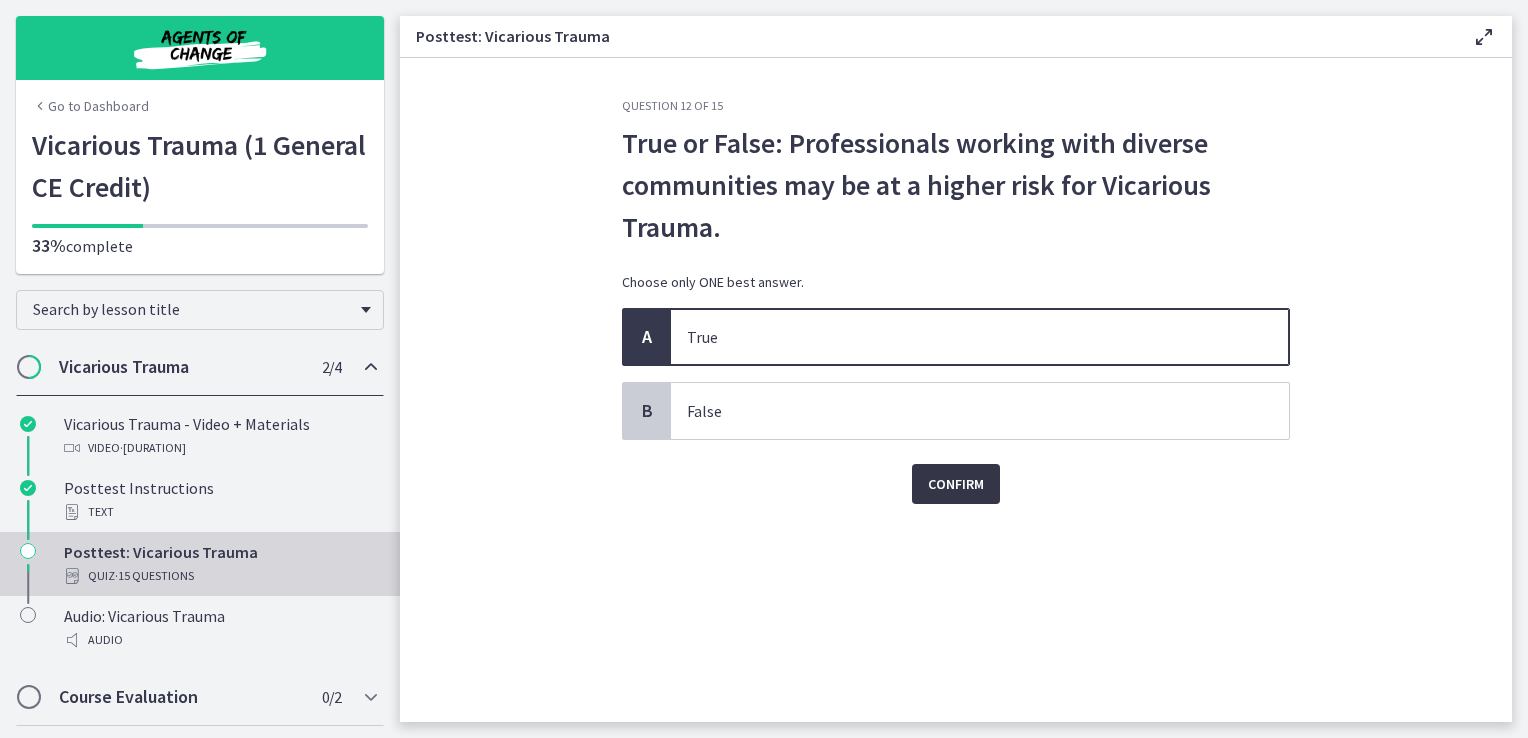 click on "Confirm" at bounding box center (956, 484) 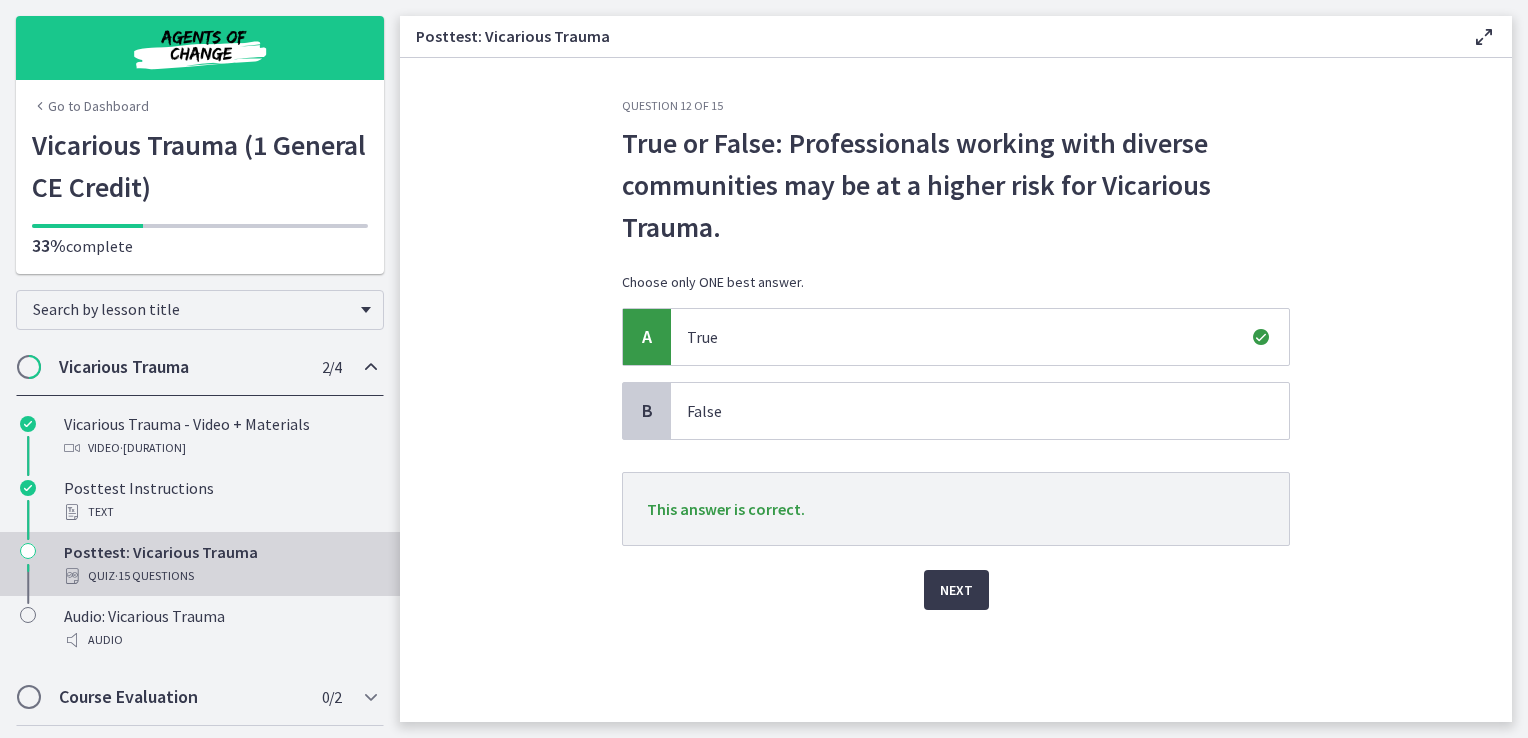 click on "Question   12   of   15
True or False: Professionals working with diverse communities may be at a higher risk for Vicarious Trauma.
Choose only ONE best answer.
A
True
B
False
This answer is correct.
Next" 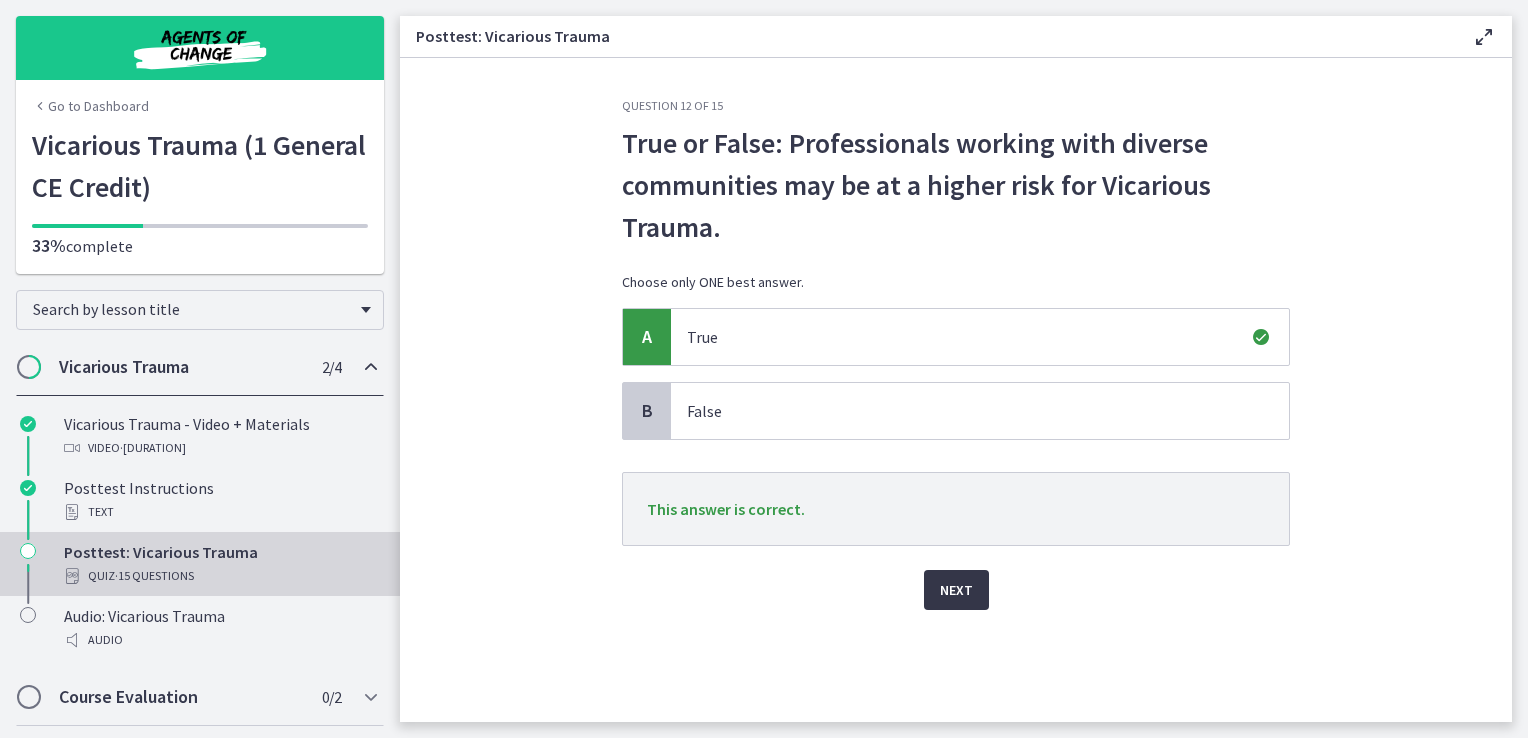 click on "Next" at bounding box center [956, 590] 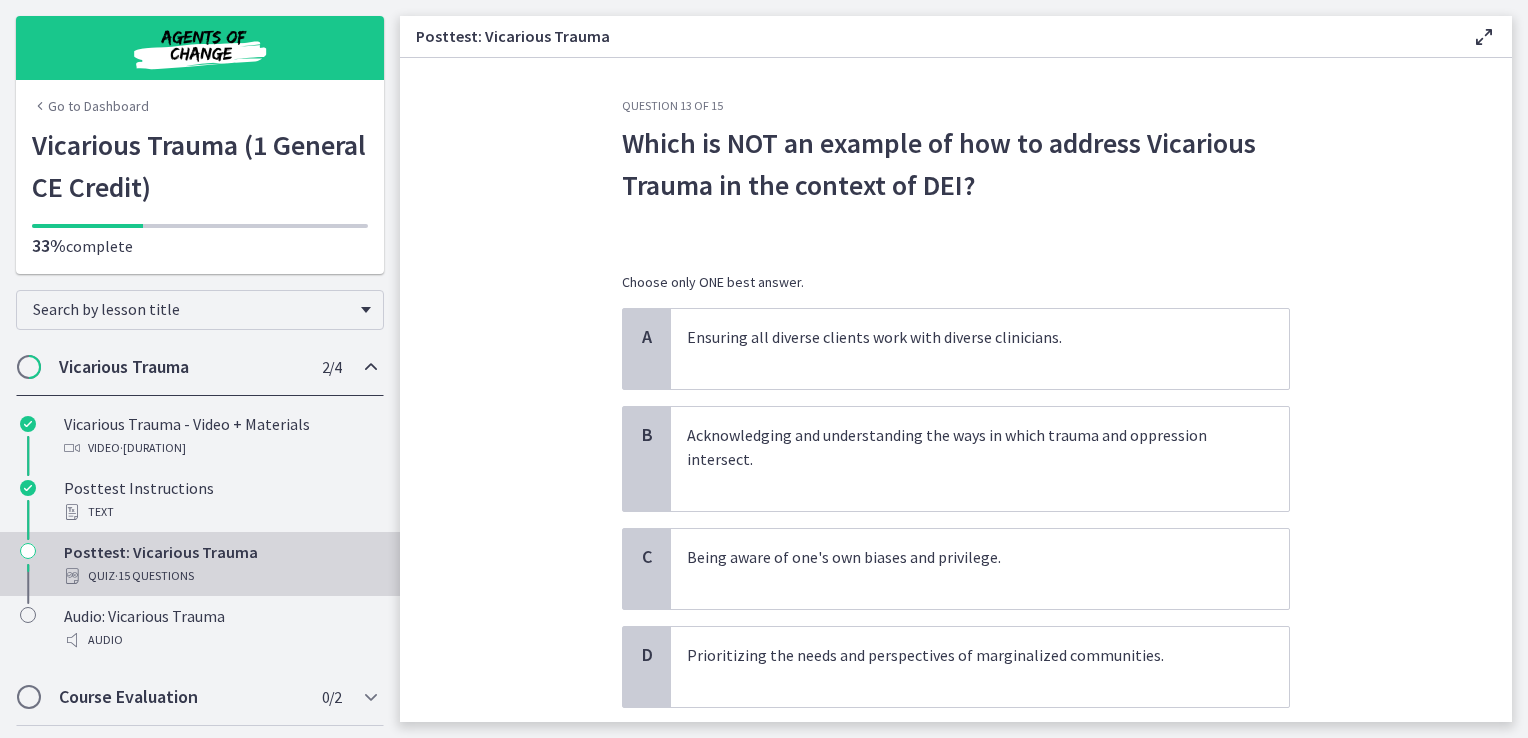 click on "Which is NOT an example of how to address Vicarious Trauma in the context of DEI?
Choose only ONE best answer." at bounding box center (956, 215) 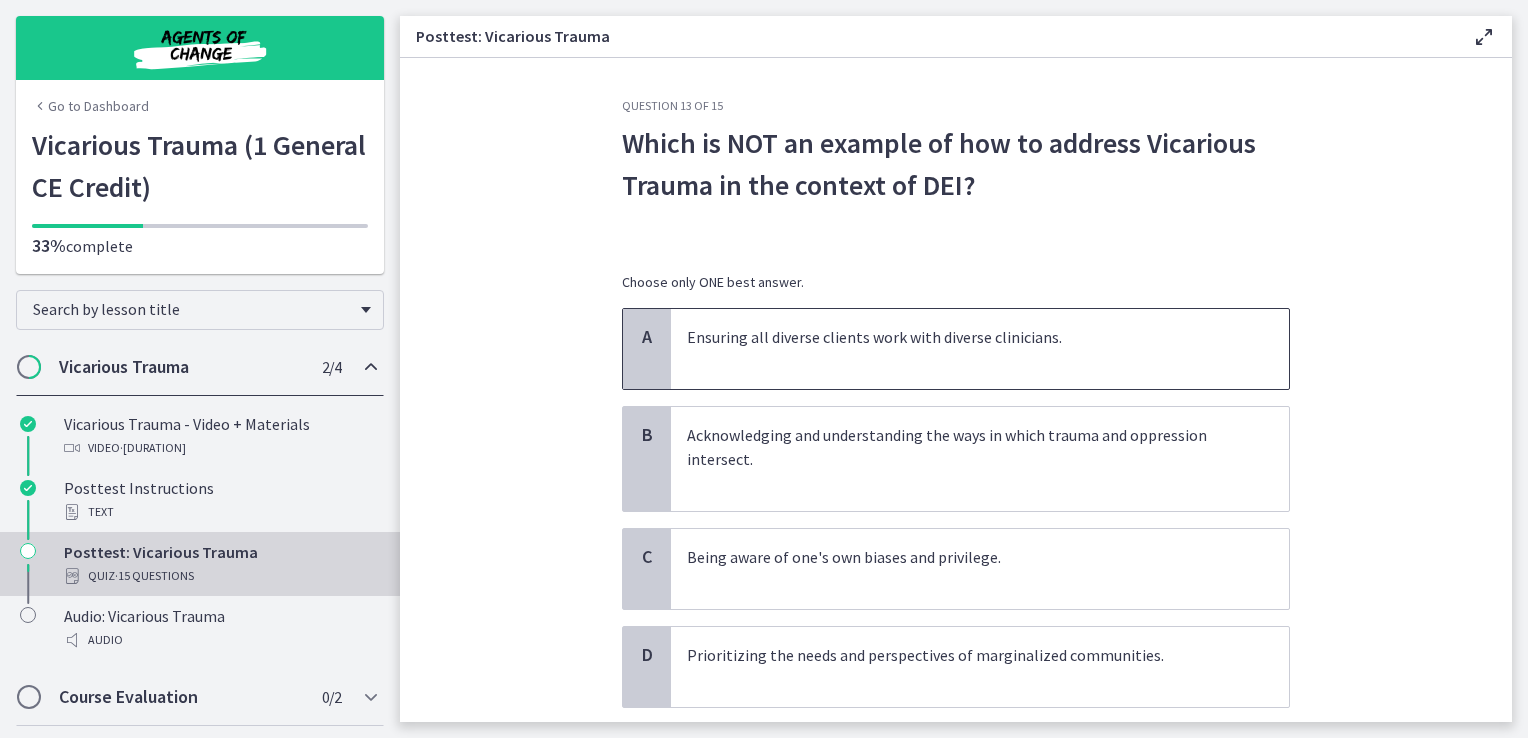 click on "Ensuring all diverse clients work with diverse clinicians." at bounding box center [960, 349] 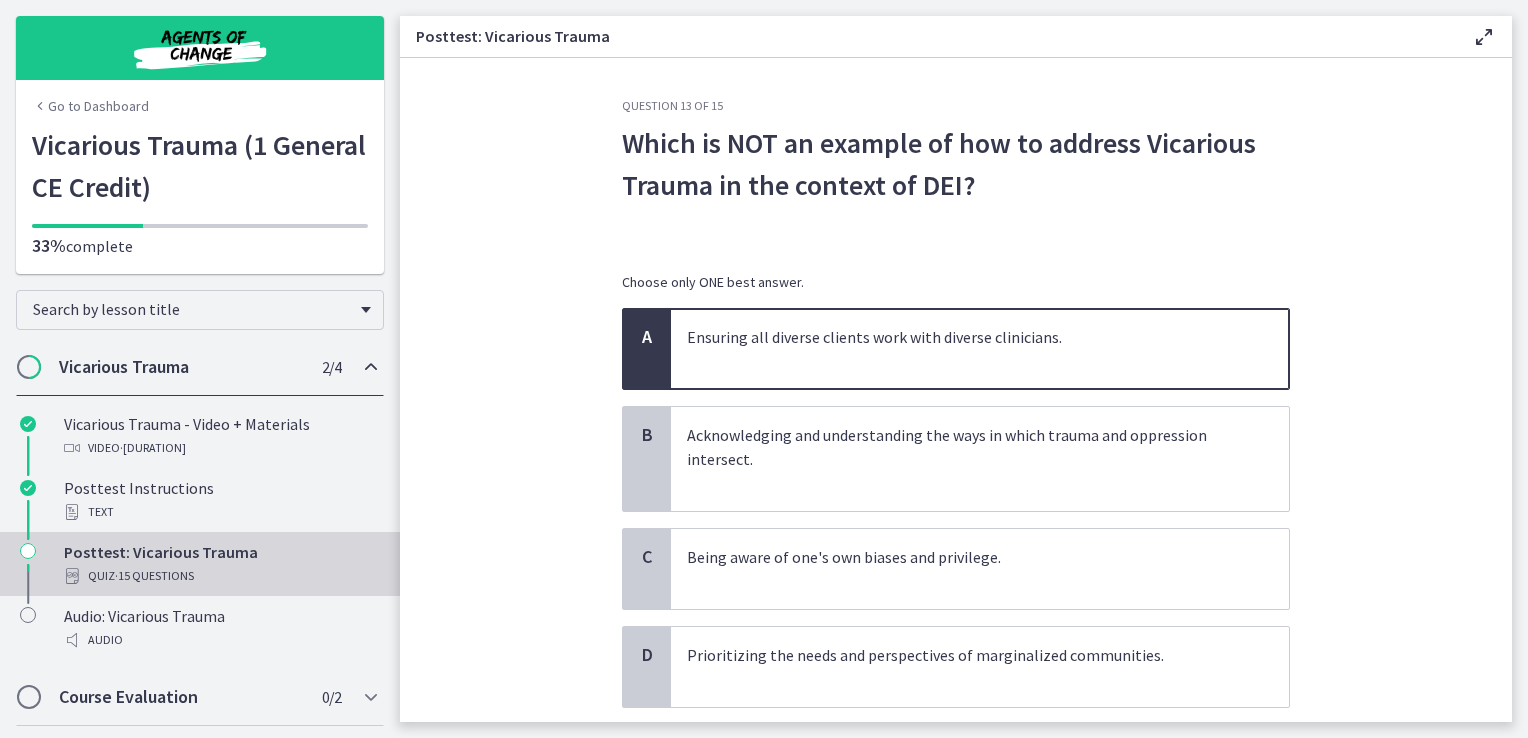 scroll, scrollTop: 128, scrollLeft: 0, axis: vertical 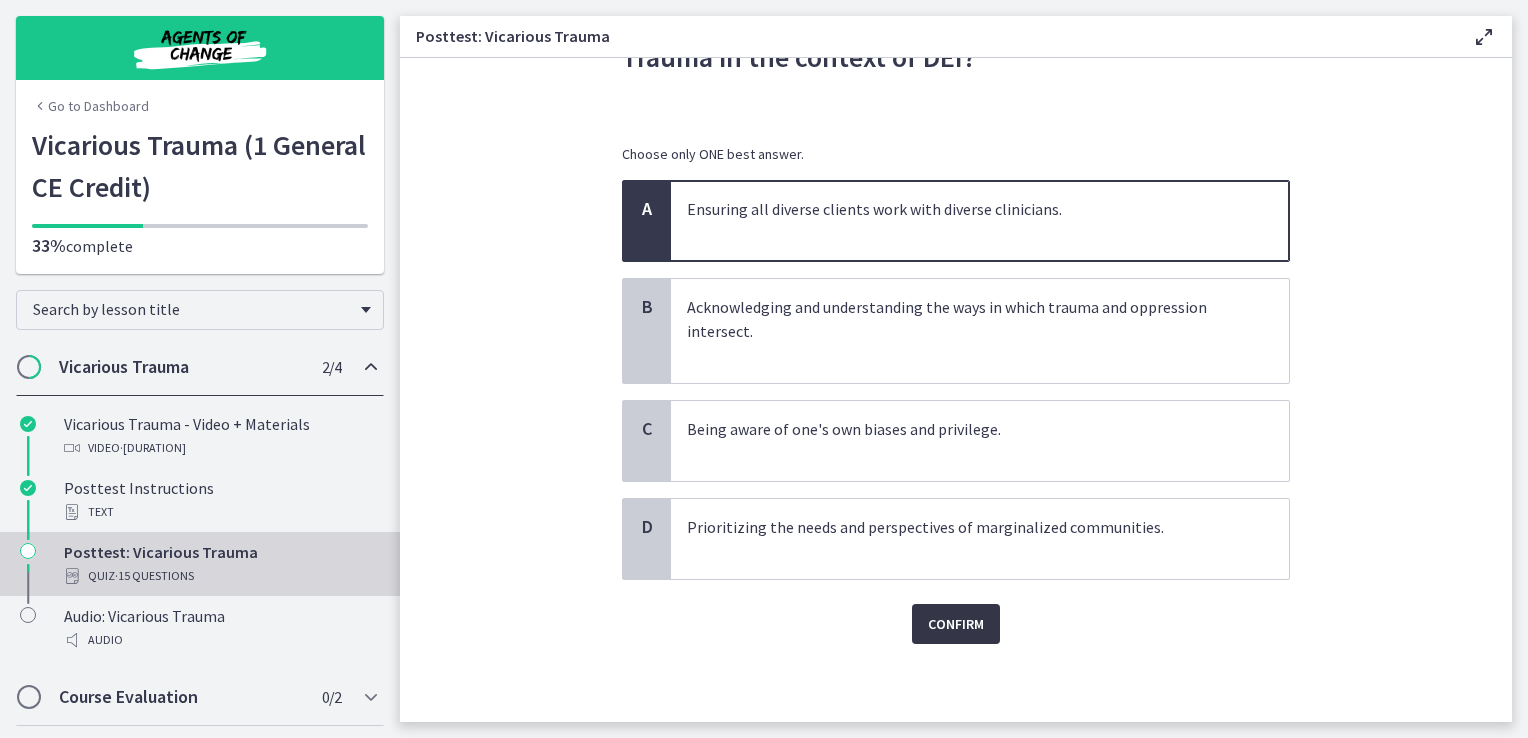 click on "Confirm" at bounding box center (956, 624) 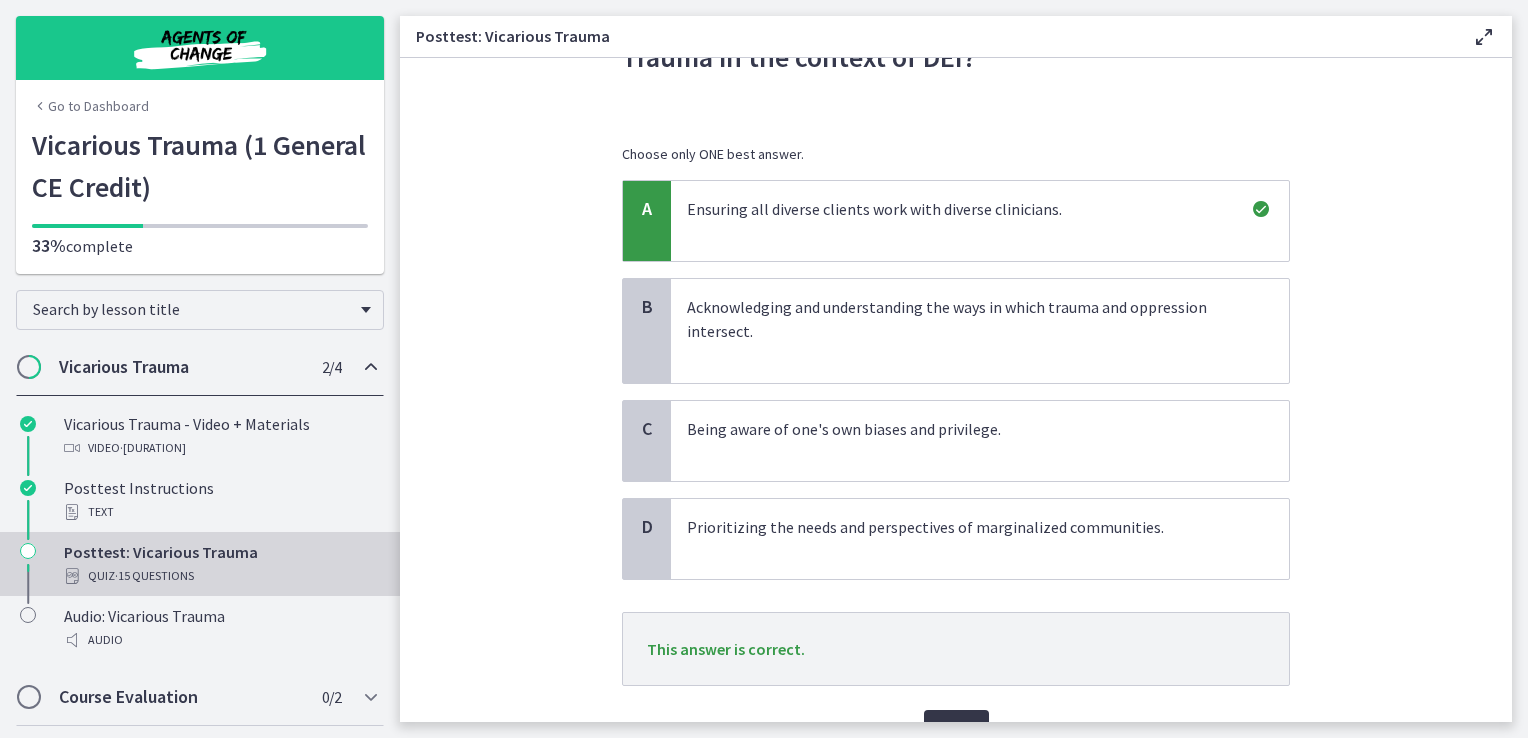 scroll, scrollTop: 233, scrollLeft: 0, axis: vertical 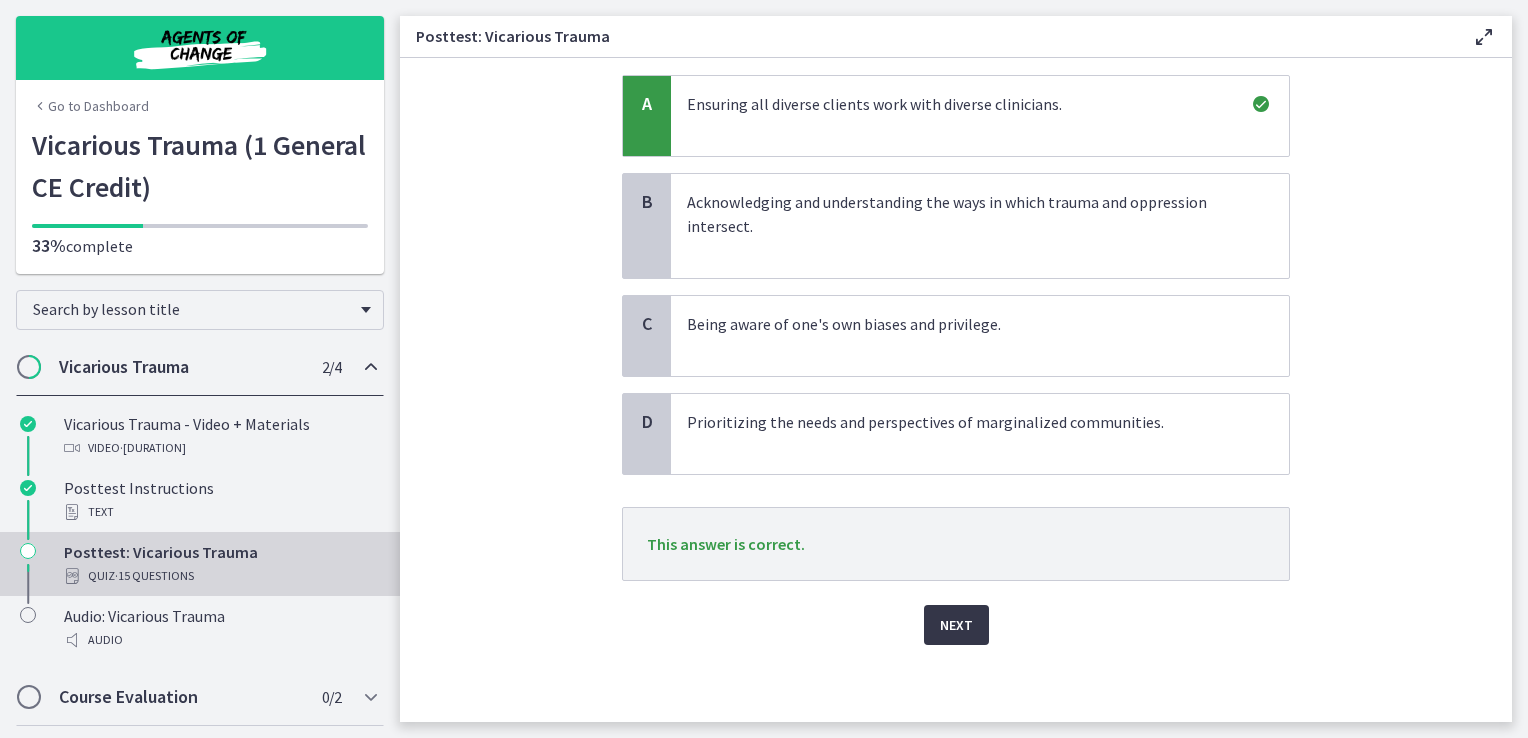 click on "Next" at bounding box center (956, 625) 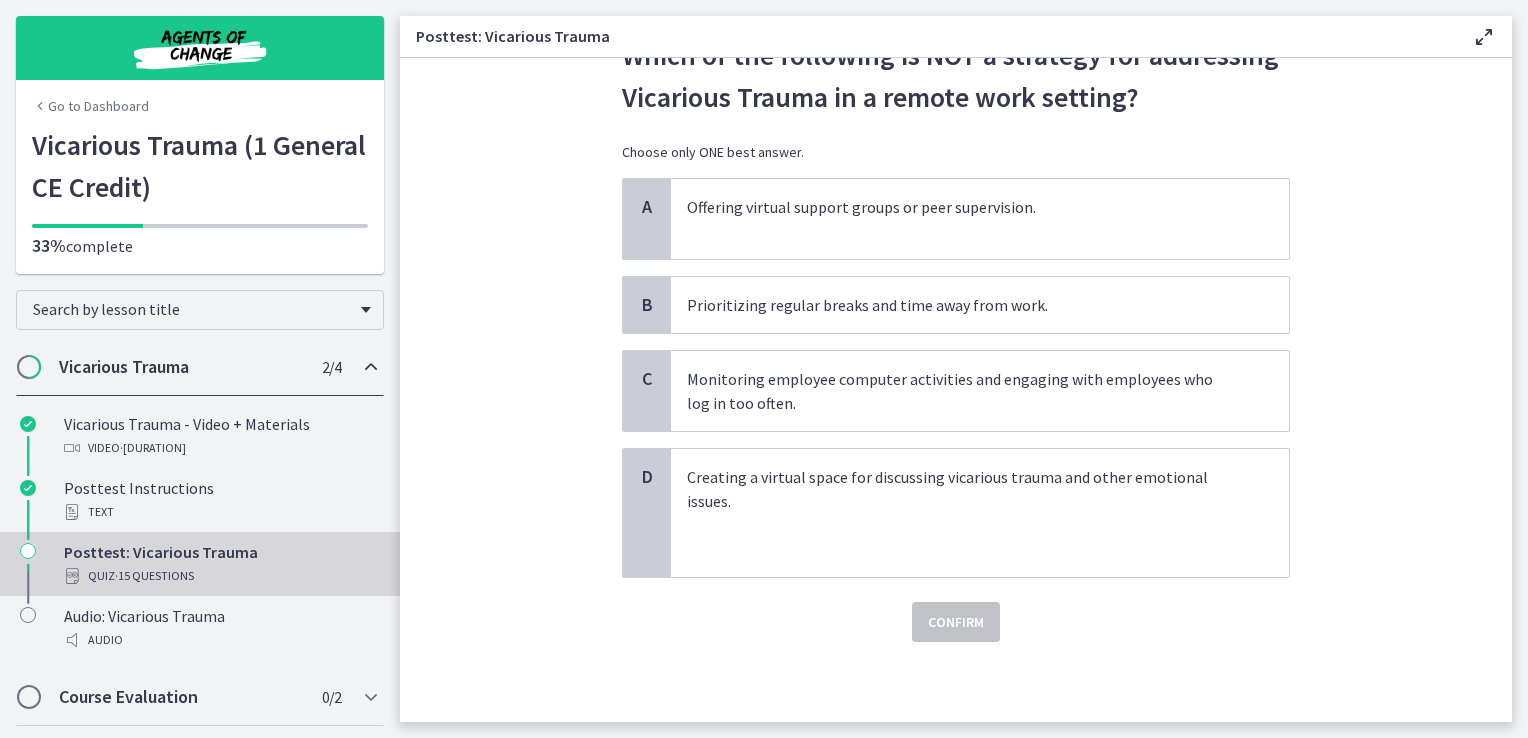scroll, scrollTop: 0, scrollLeft: 0, axis: both 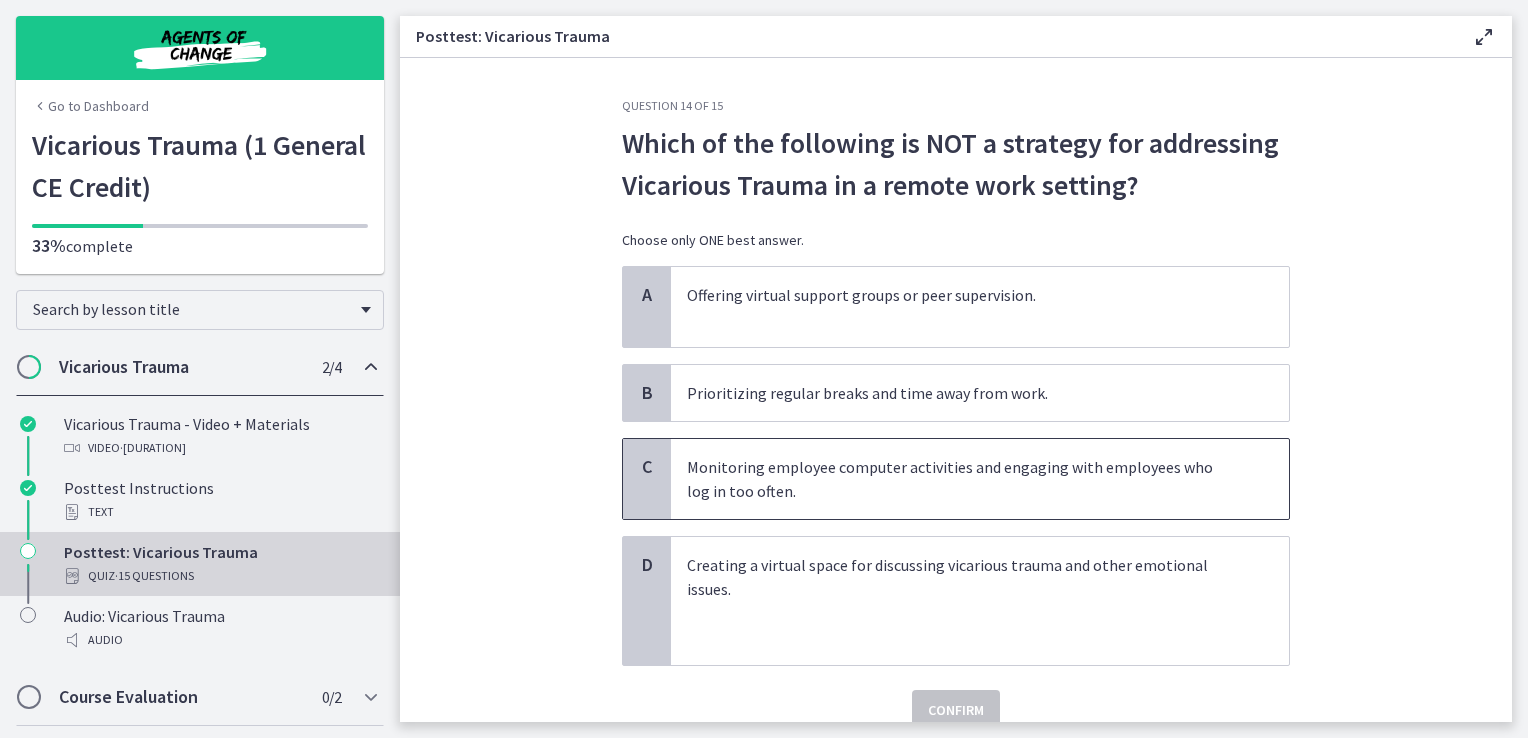 click on "Monitoring employee computer activities and engaging with employees who log in too often." at bounding box center [960, 479] 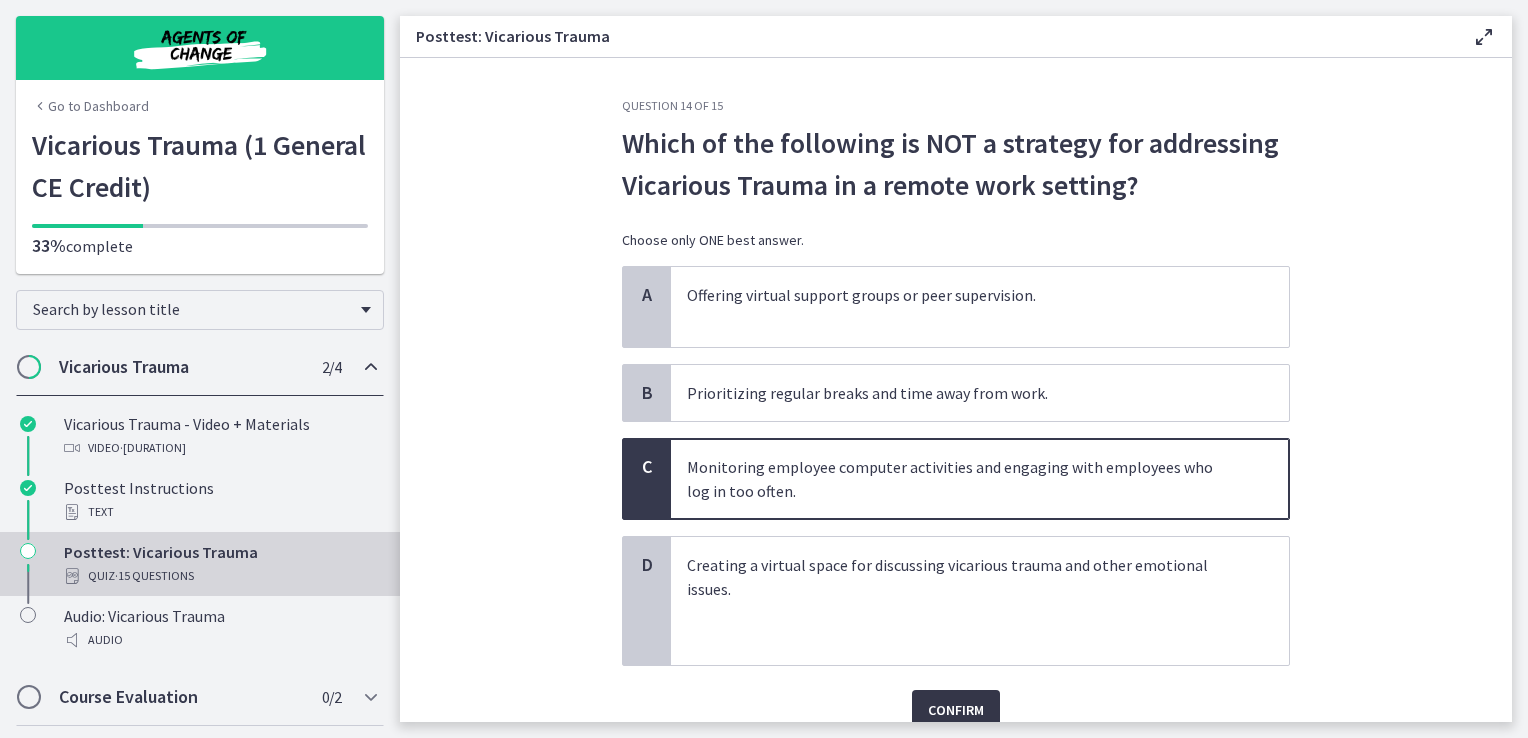 click on "Confirm" at bounding box center [956, 710] 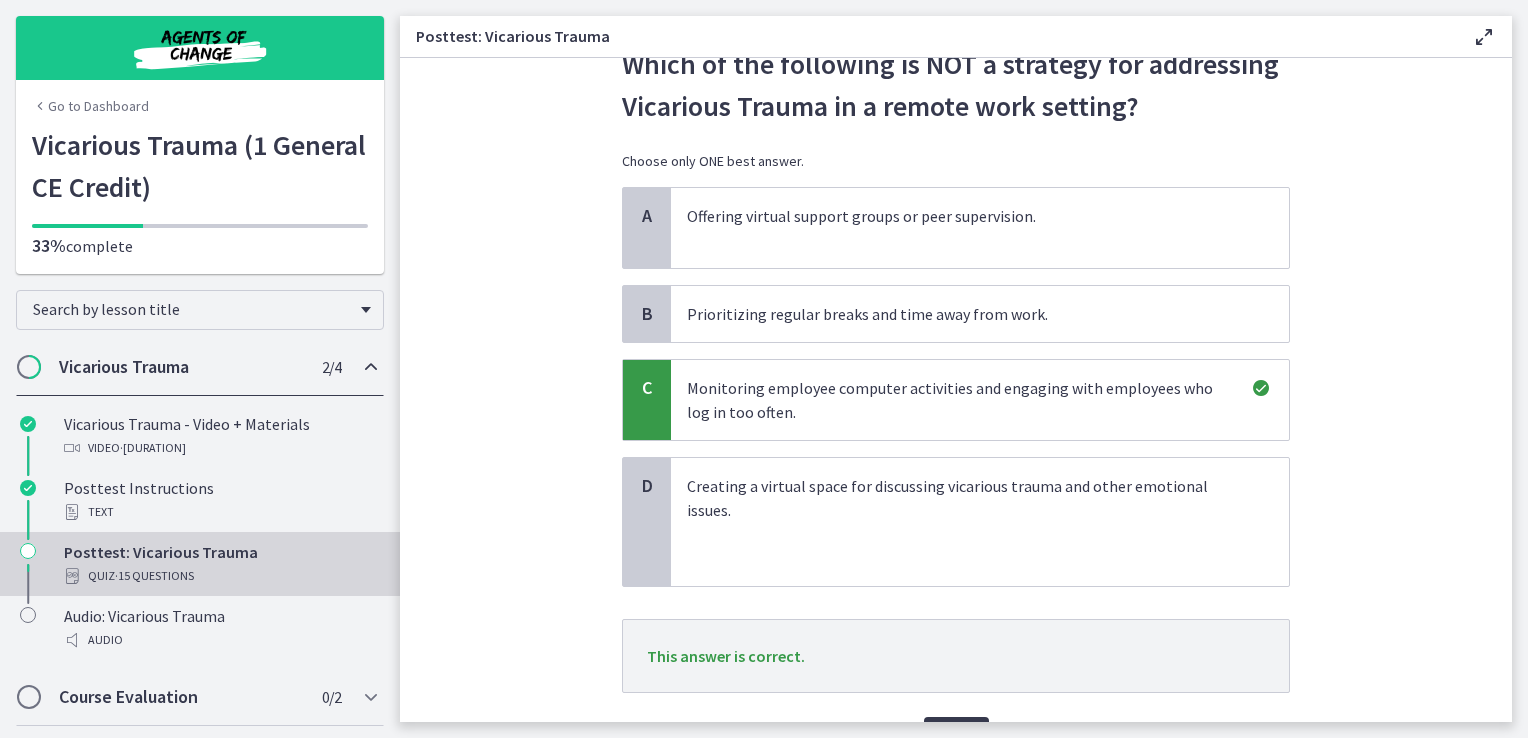 scroll, scrollTop: 123, scrollLeft: 0, axis: vertical 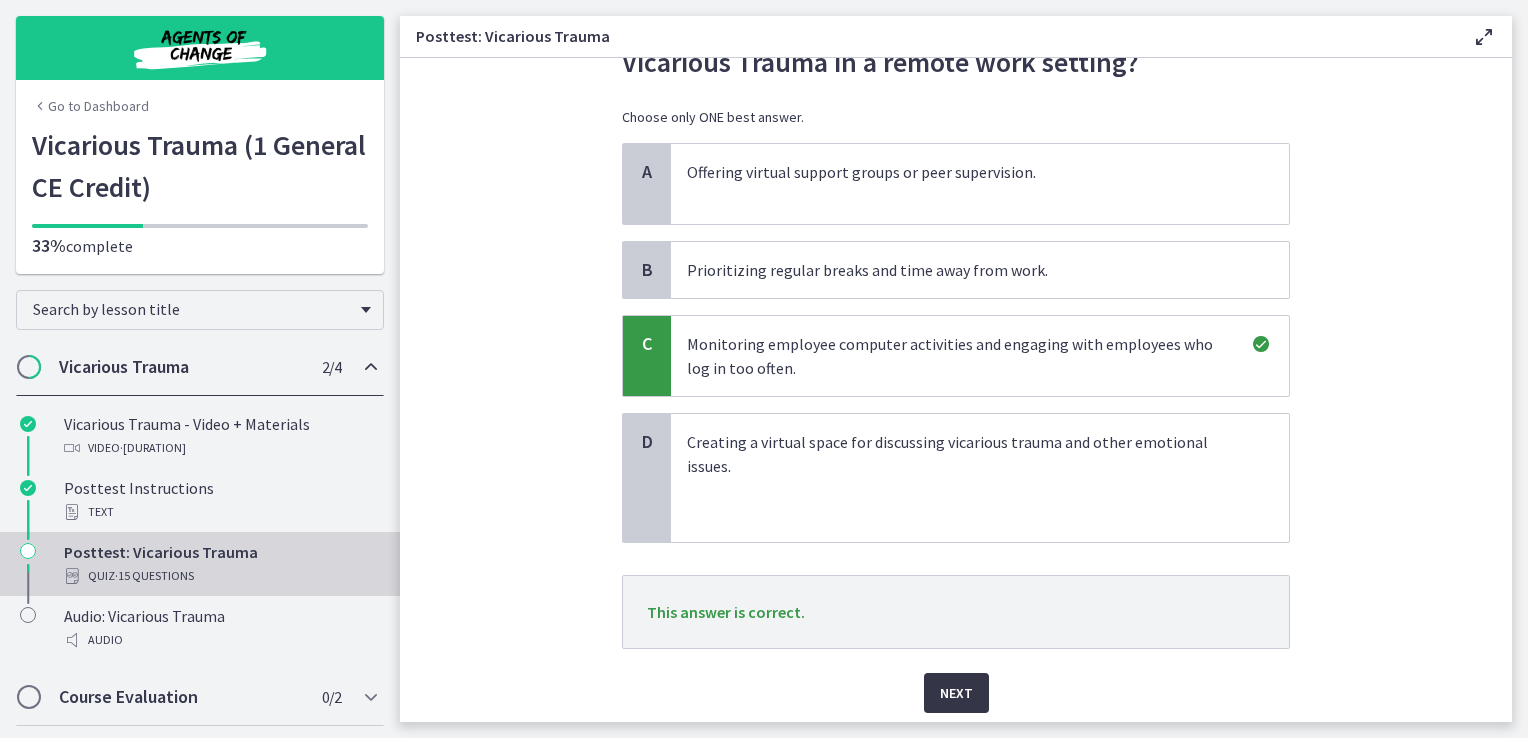 click on "Next" at bounding box center (956, 693) 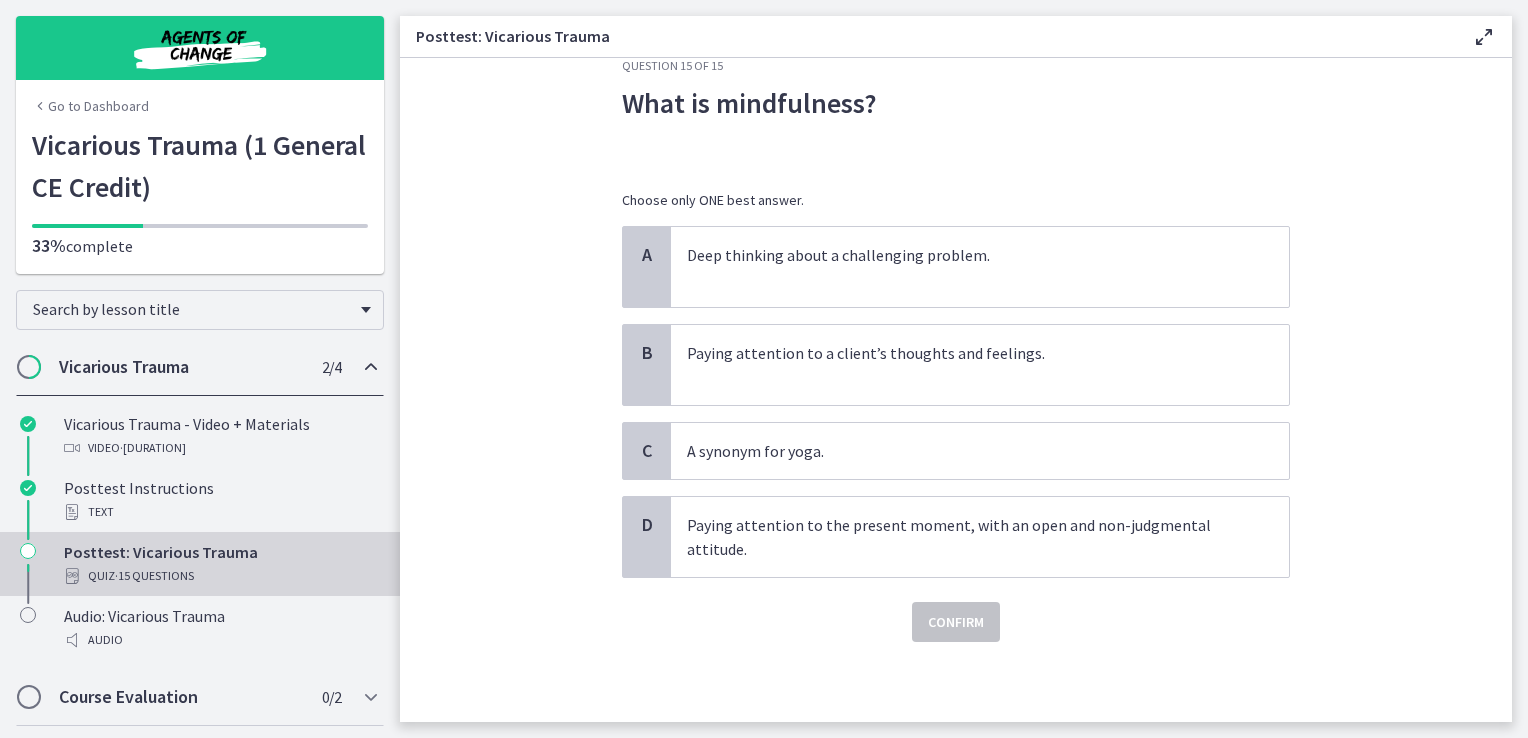 scroll, scrollTop: 0, scrollLeft: 0, axis: both 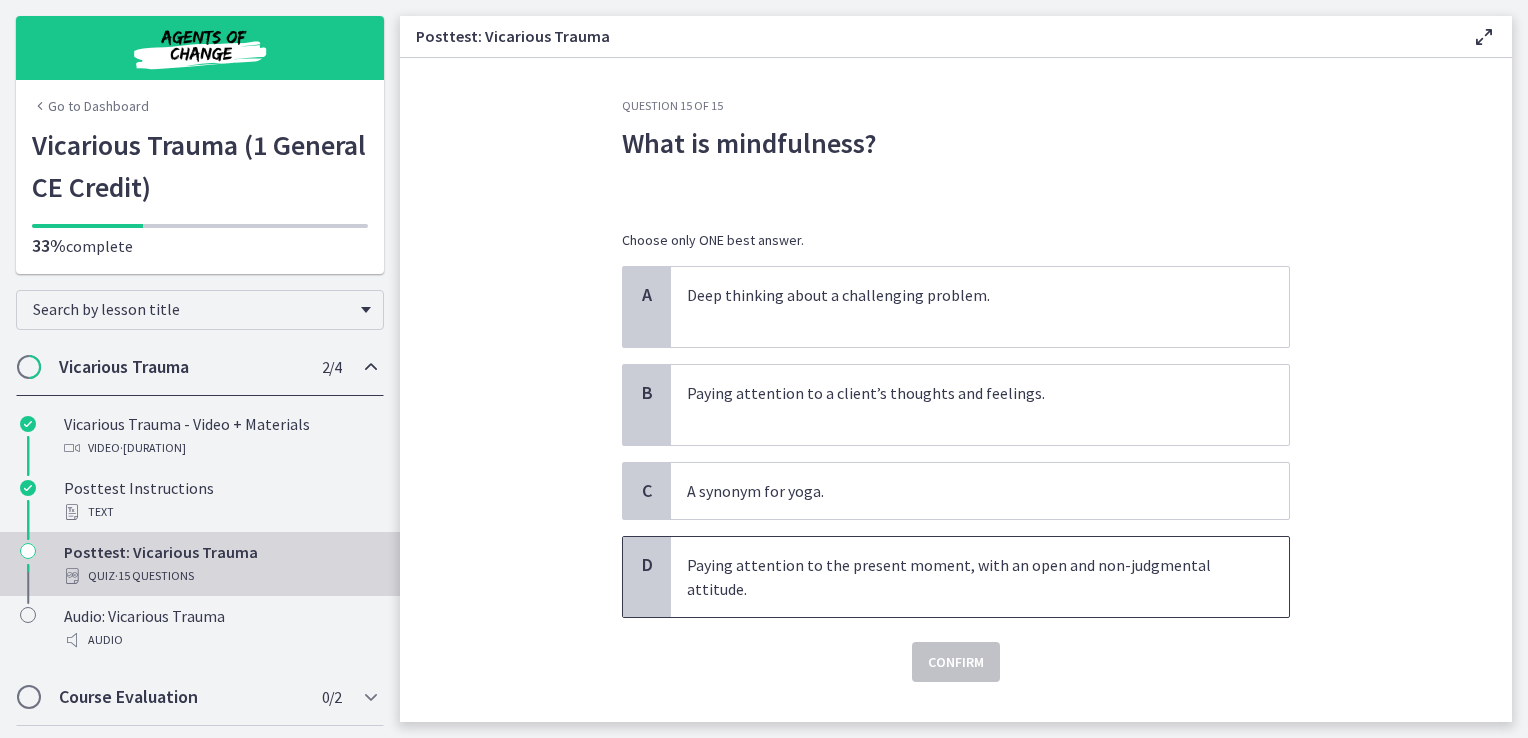 click on "Paying attention to the present moment, with an open and non-judgmental attitude." at bounding box center [980, 577] 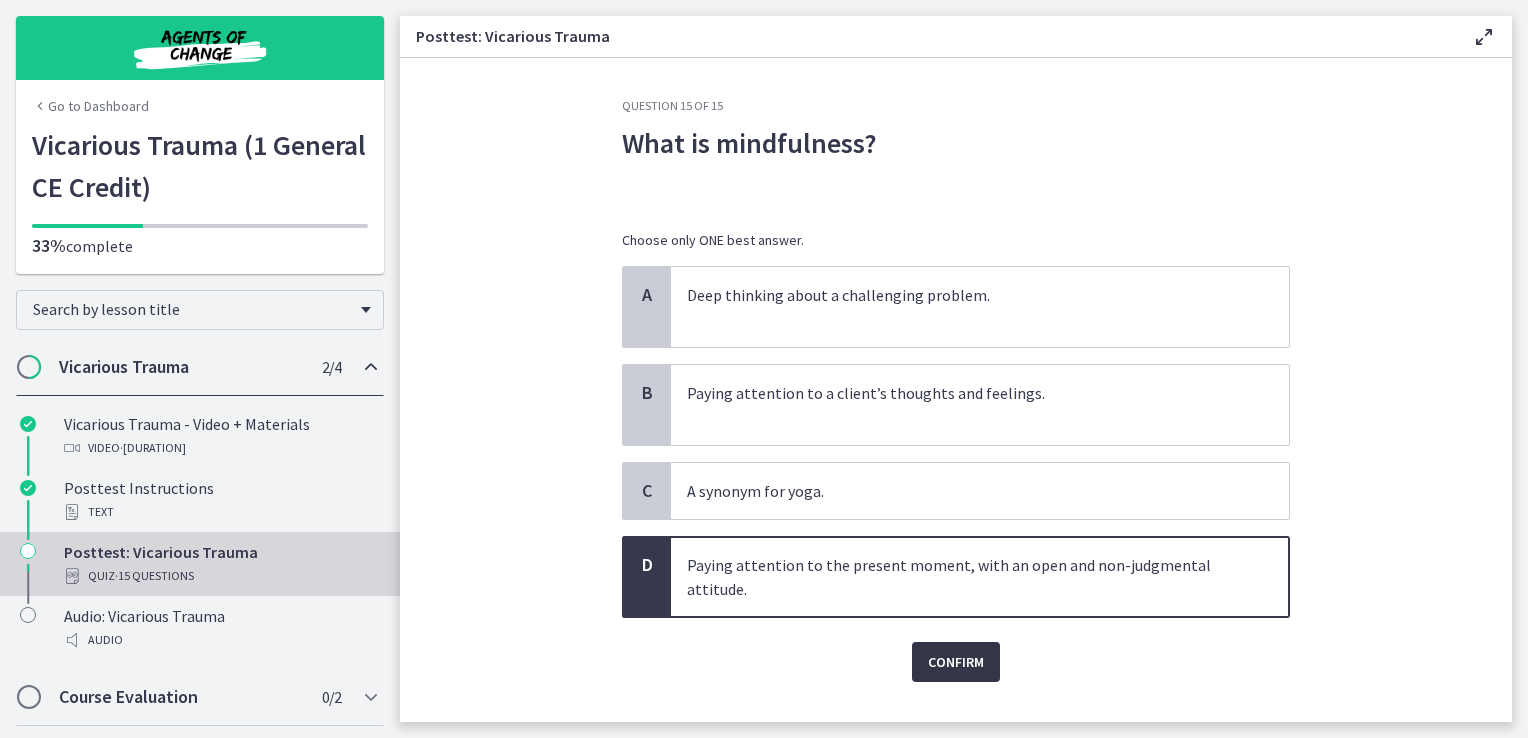 click on "Confirm" at bounding box center (956, 662) 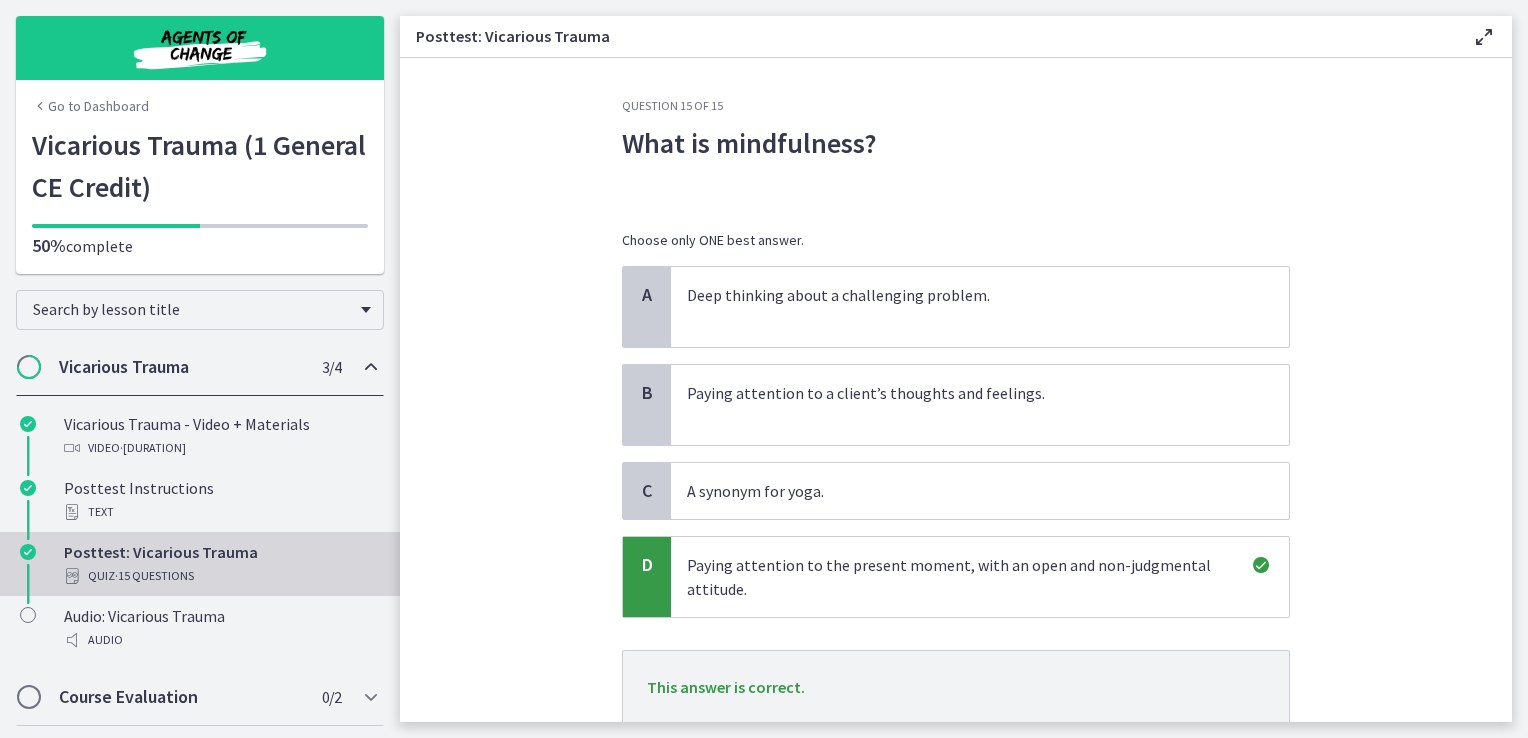 scroll, scrollTop: 143, scrollLeft: 0, axis: vertical 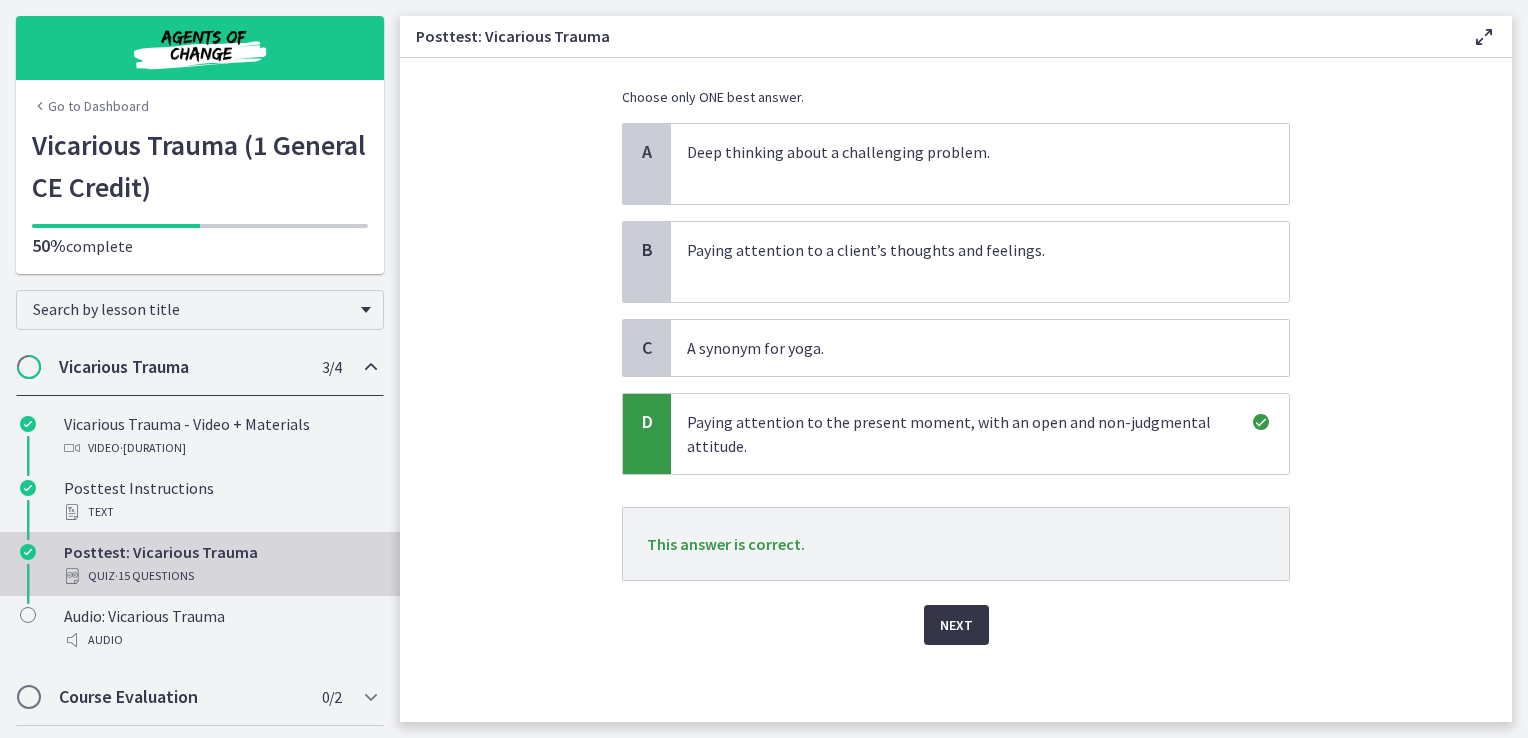 click on "Next" at bounding box center (956, 625) 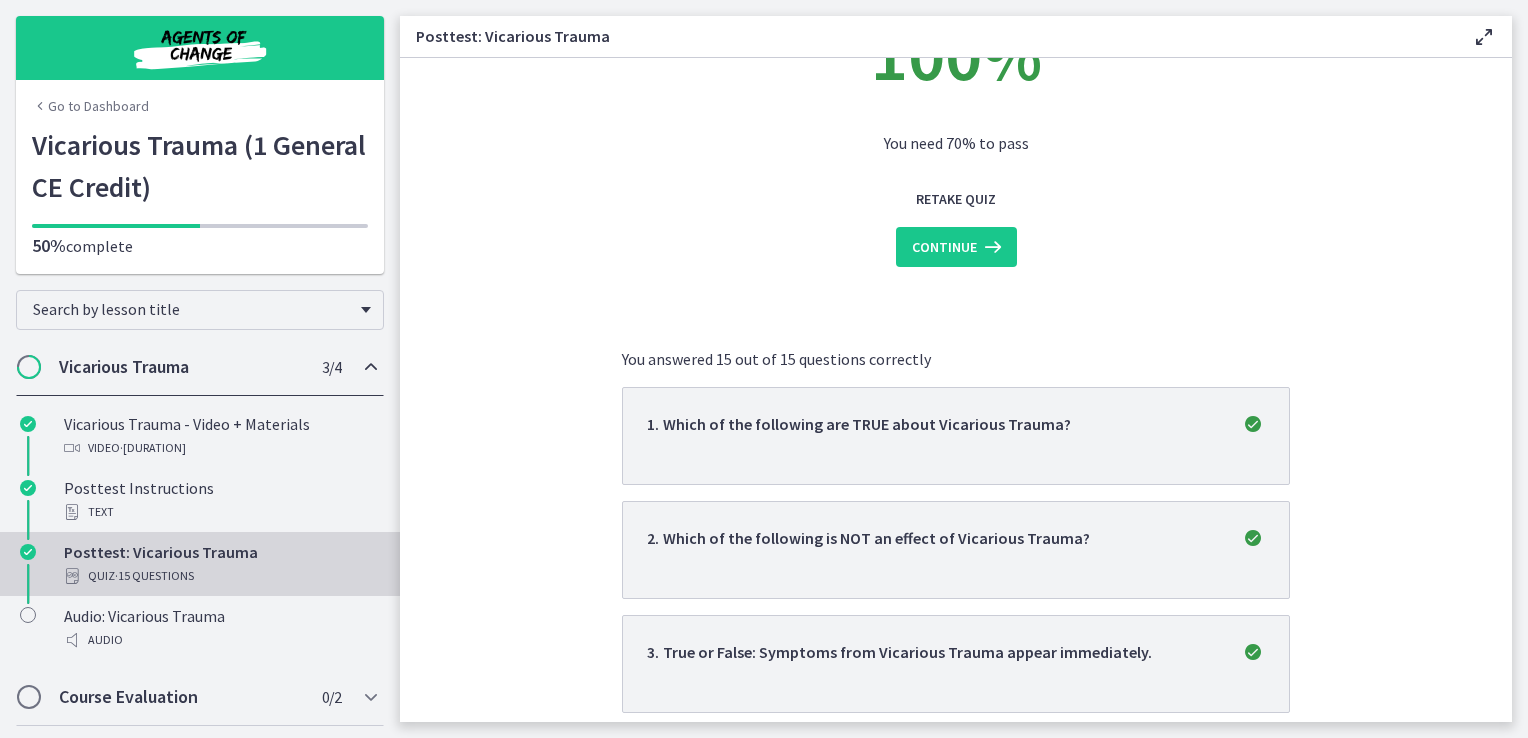 scroll, scrollTop: 0, scrollLeft: 0, axis: both 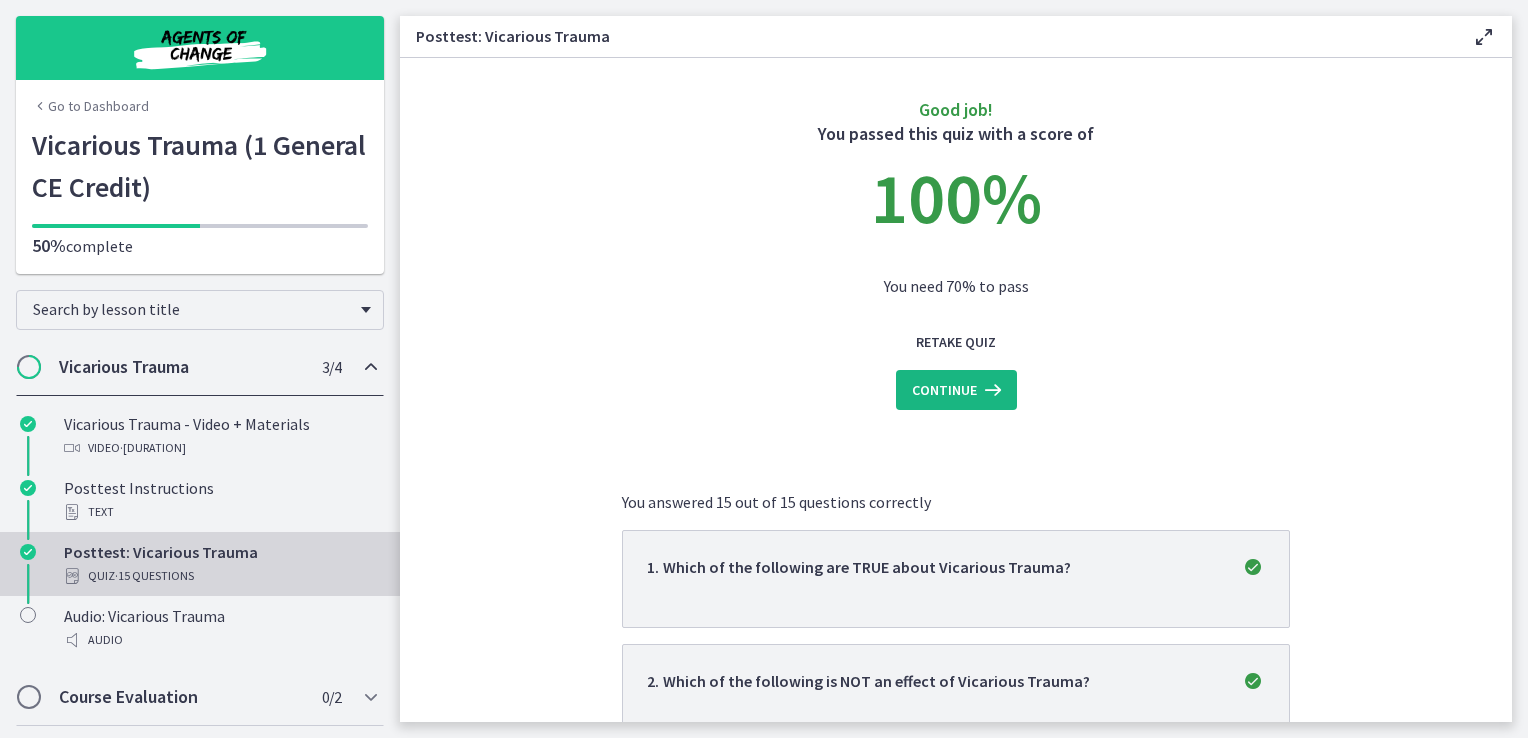 click on "Continue" at bounding box center [956, 390] 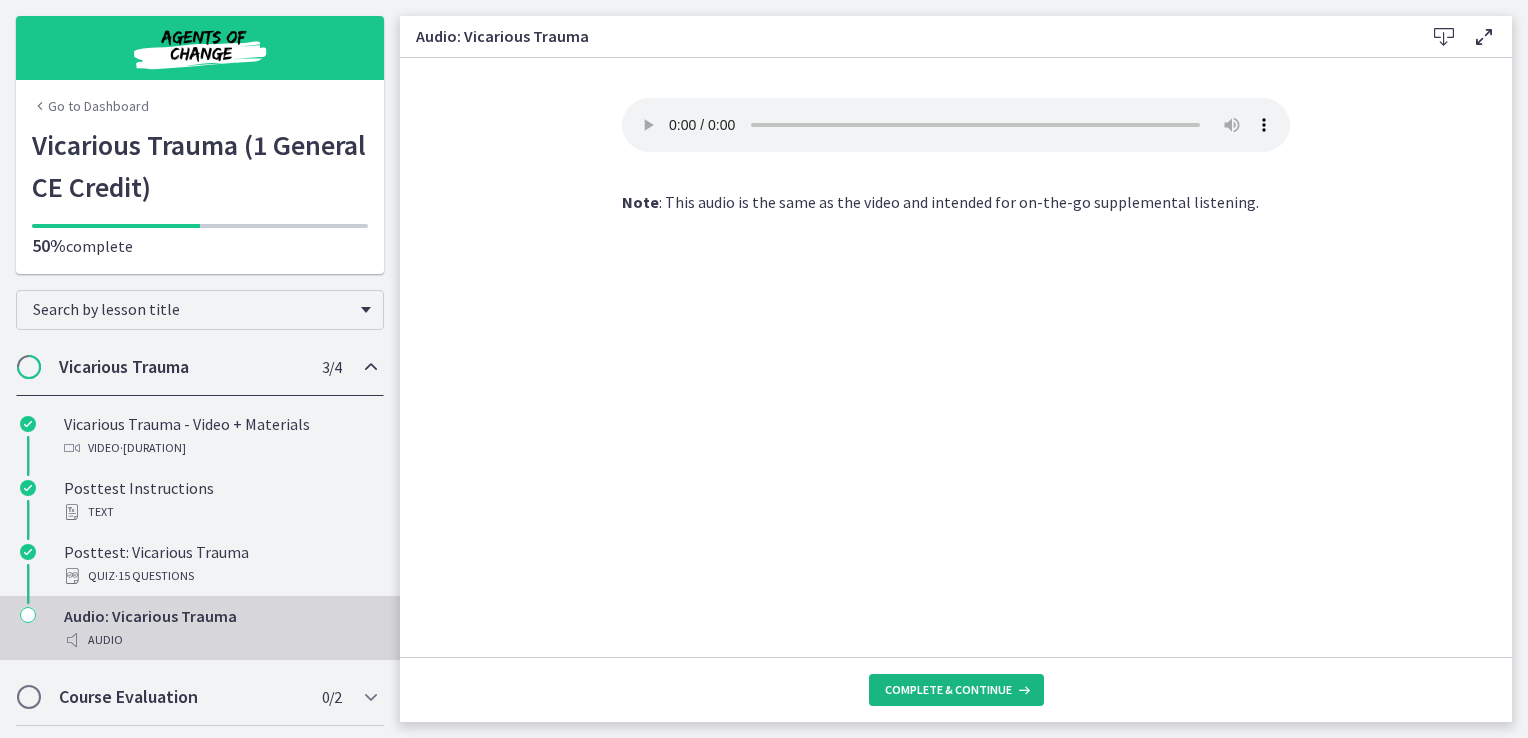click on "Complete & continue" at bounding box center [948, 690] 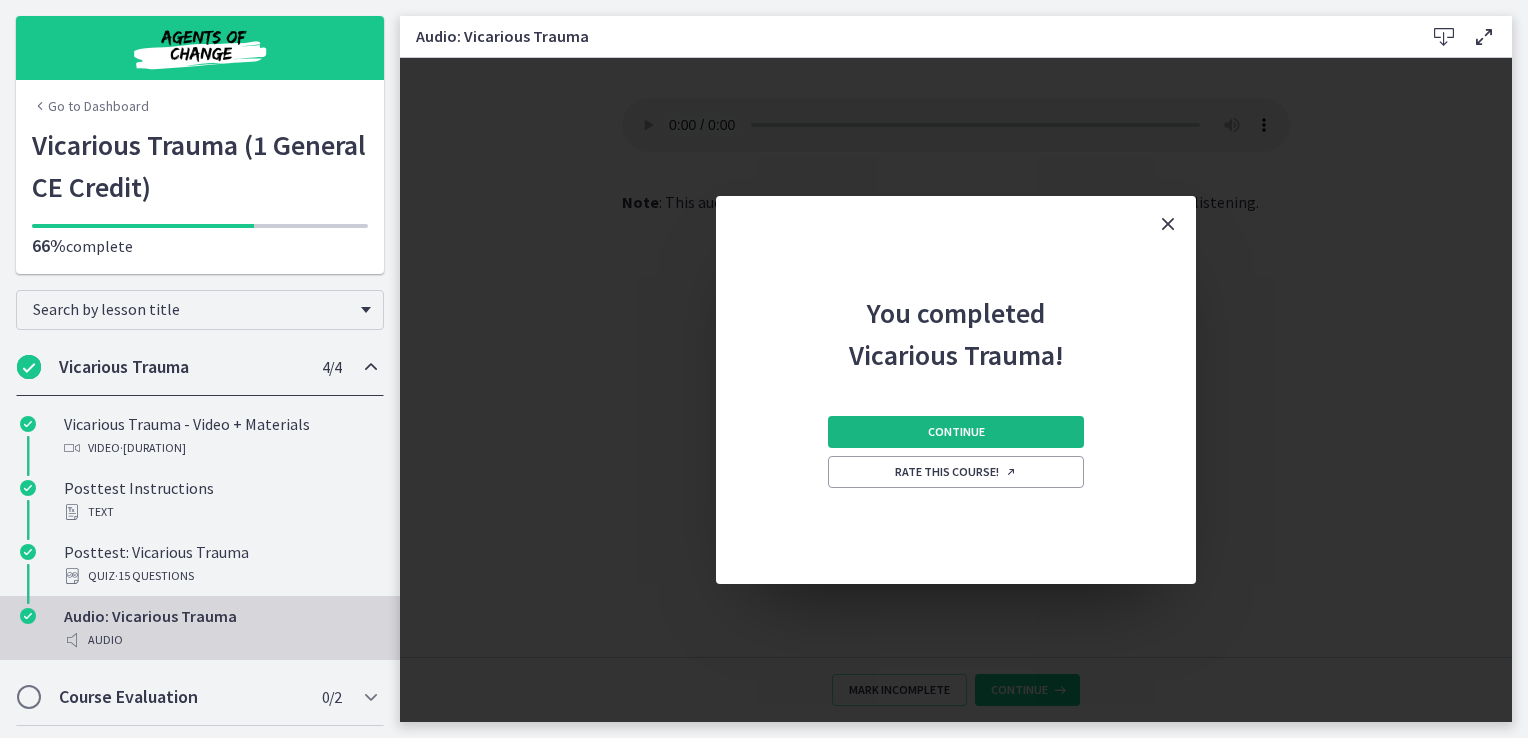 click on "Continue" at bounding box center [956, 432] 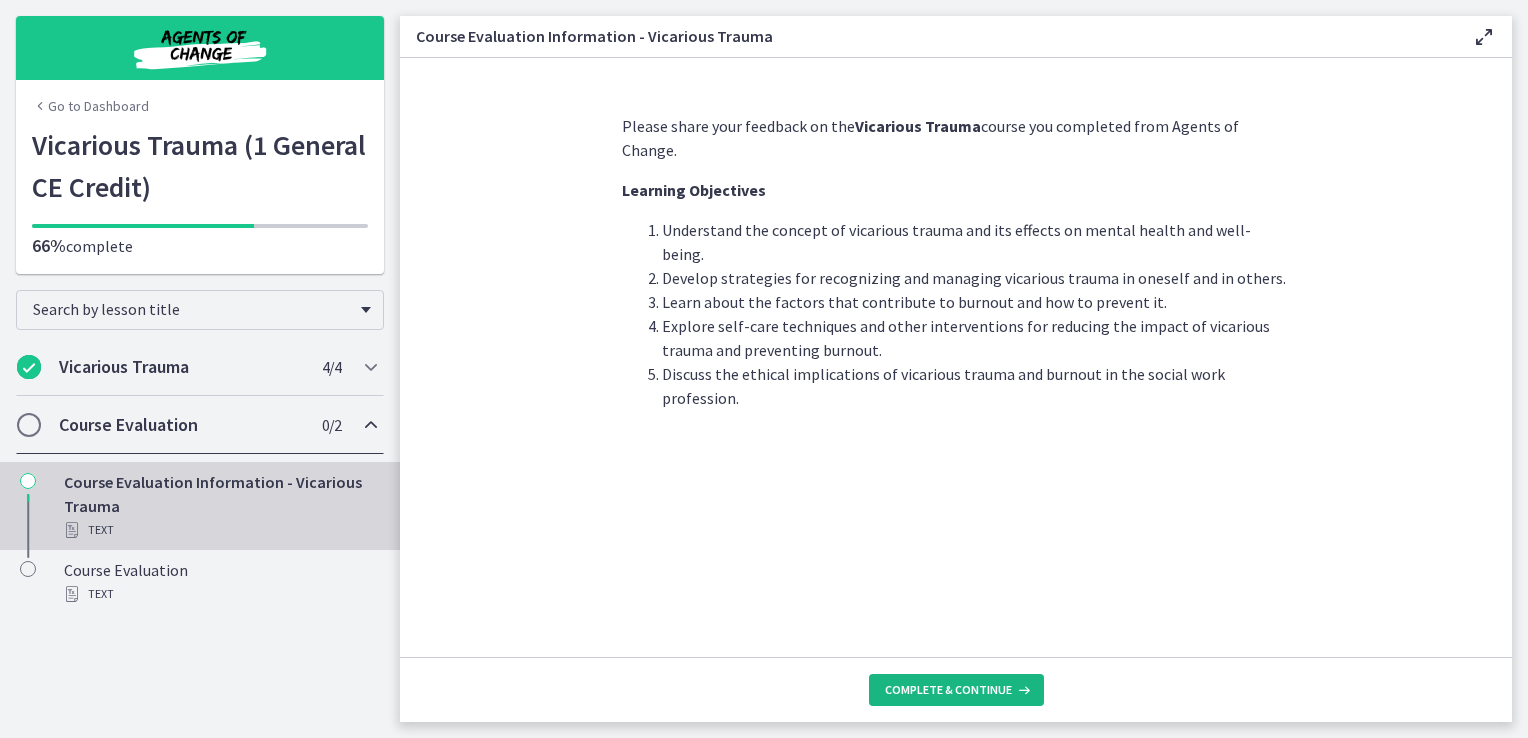 click on "Complete & continue" at bounding box center (948, 690) 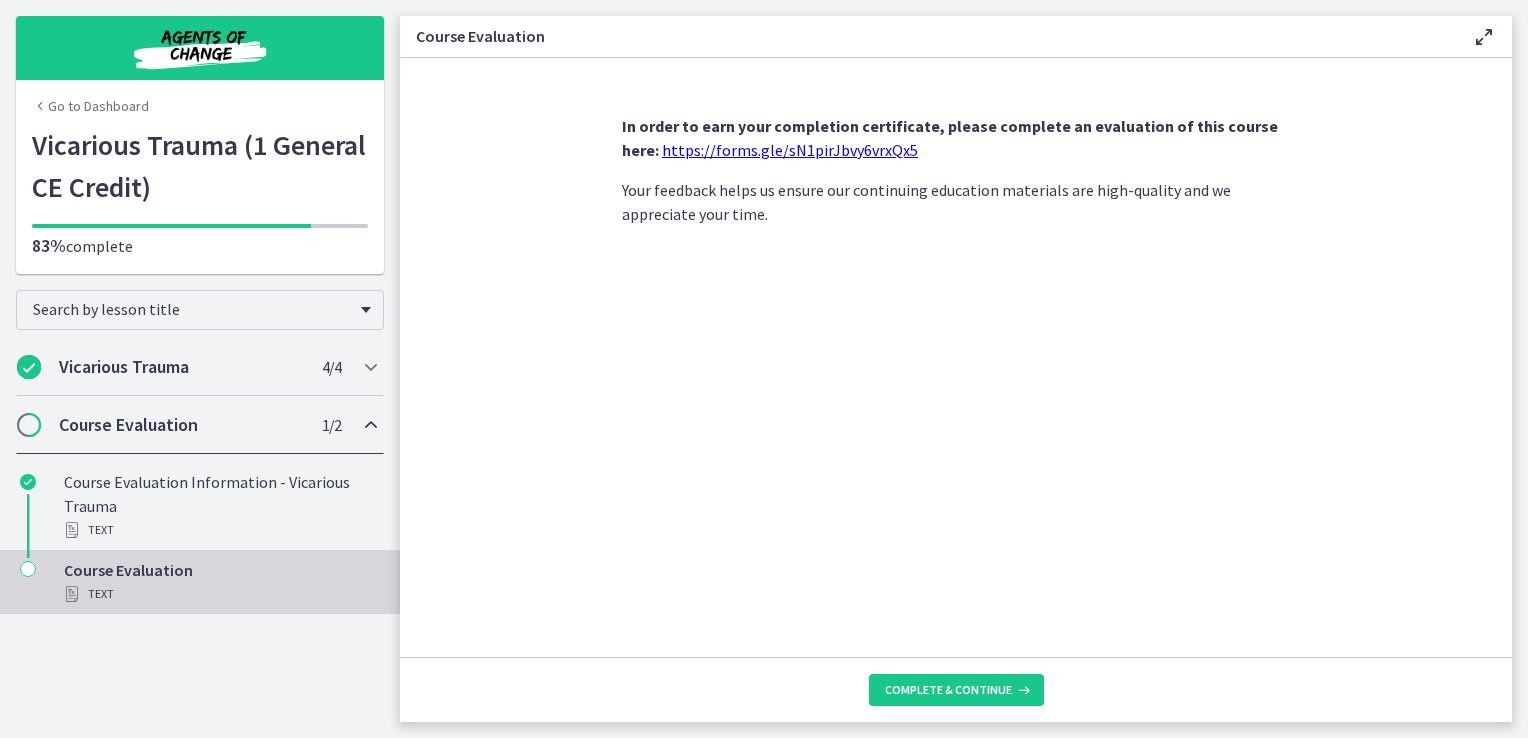 click on "https://forms.gle/sN1pirJbvy6vrxQx5" at bounding box center (790, 150) 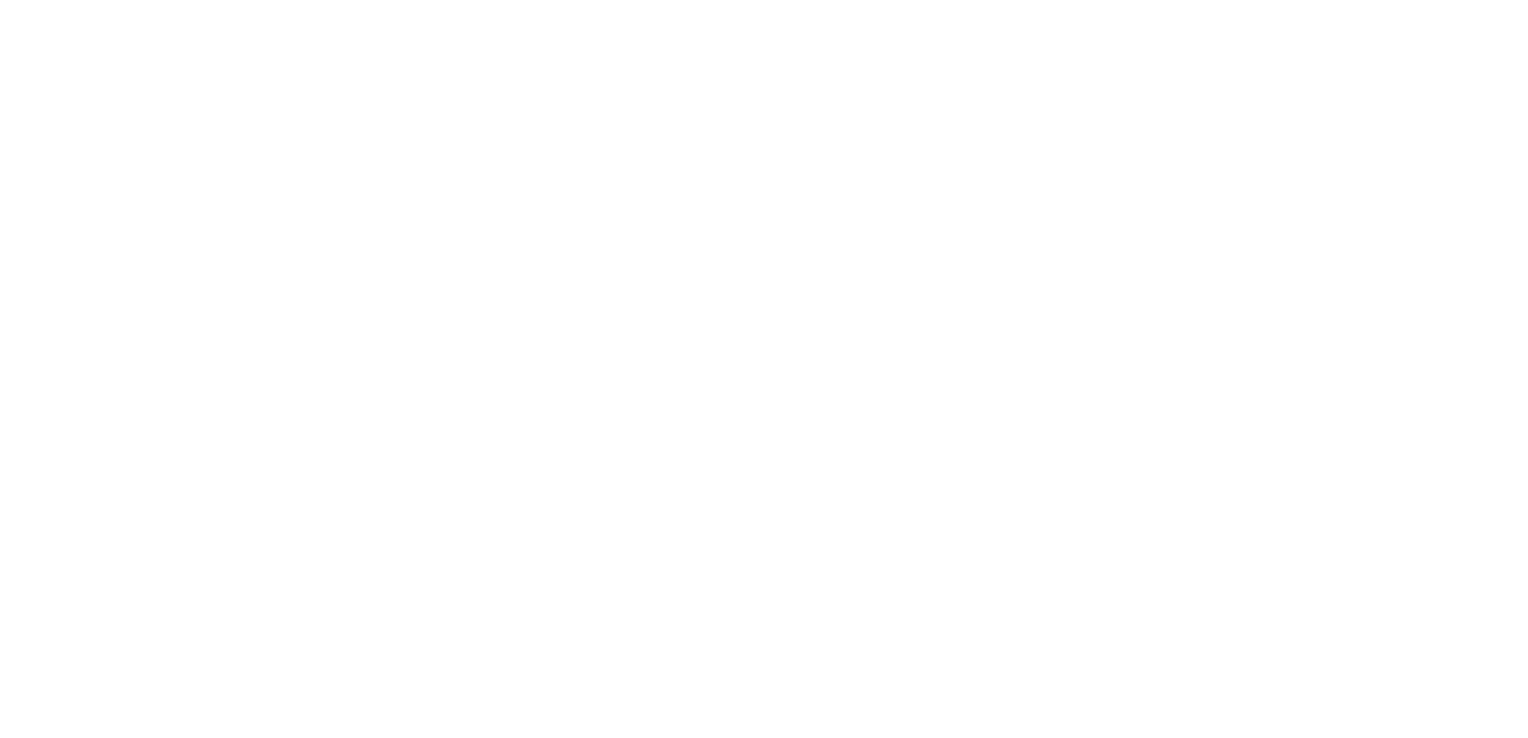 scroll, scrollTop: 0, scrollLeft: 0, axis: both 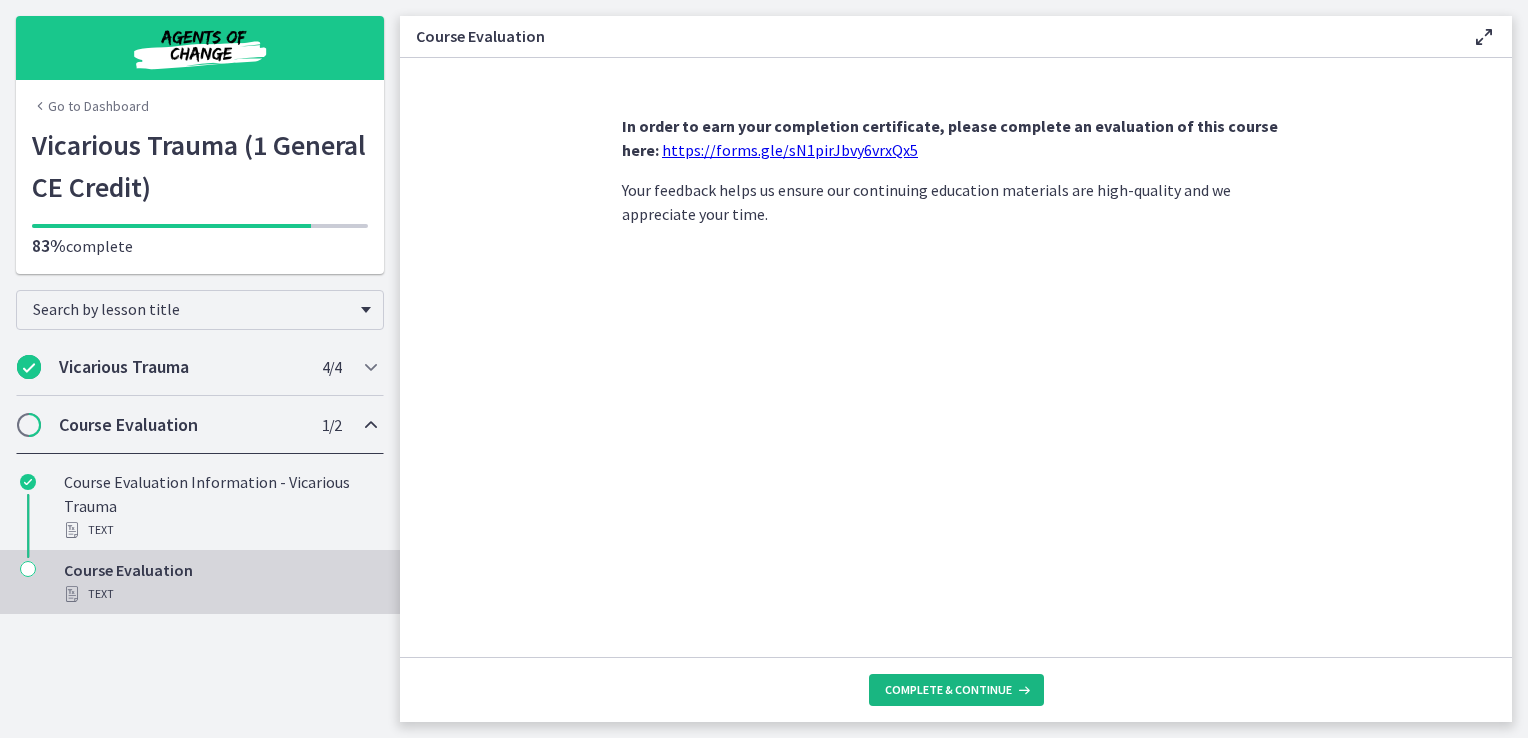 click on "Complete & continue" at bounding box center [948, 690] 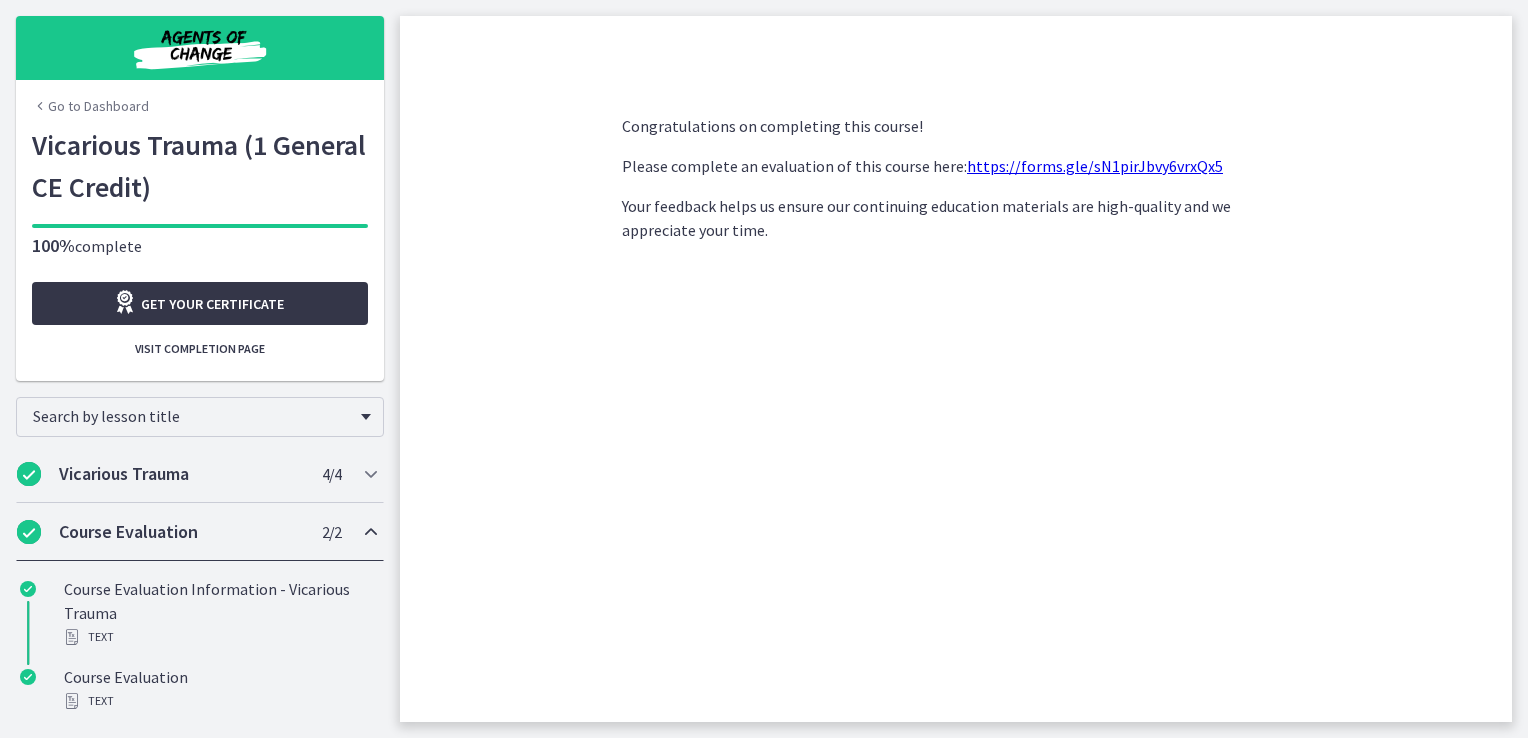 click on "Get your certificate" at bounding box center (212, 304) 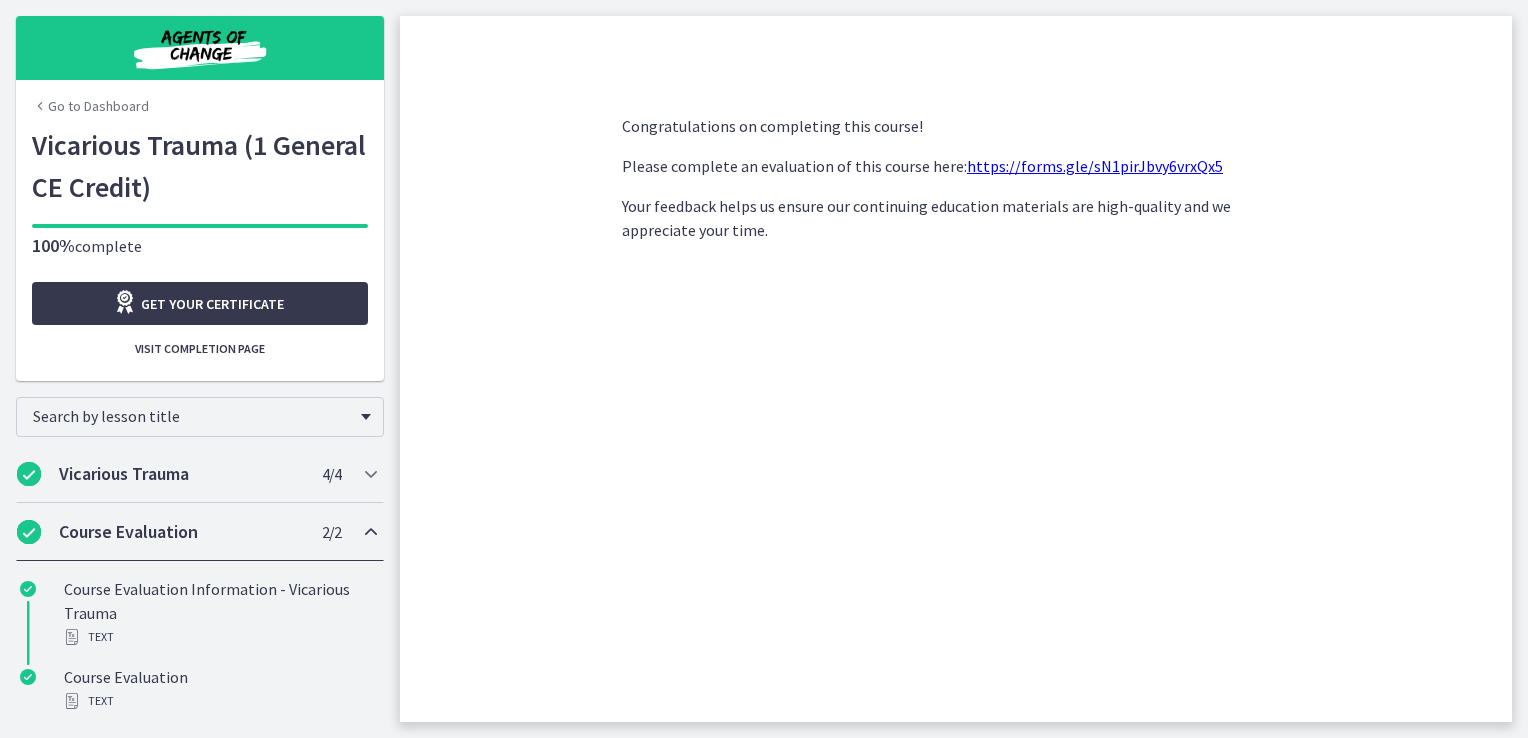 click on "Go to Dashboard" at bounding box center (90, 106) 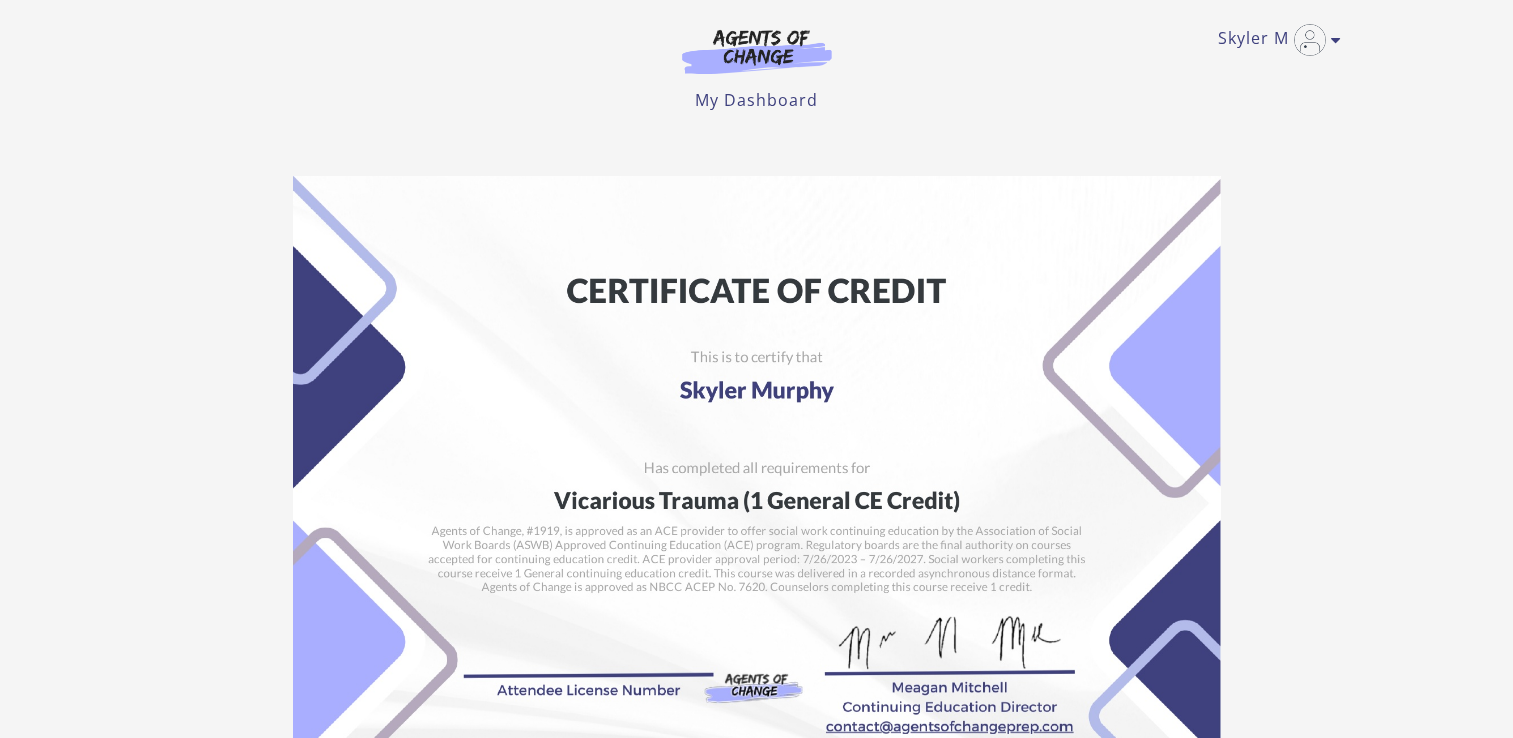 scroll, scrollTop: 0, scrollLeft: 0, axis: both 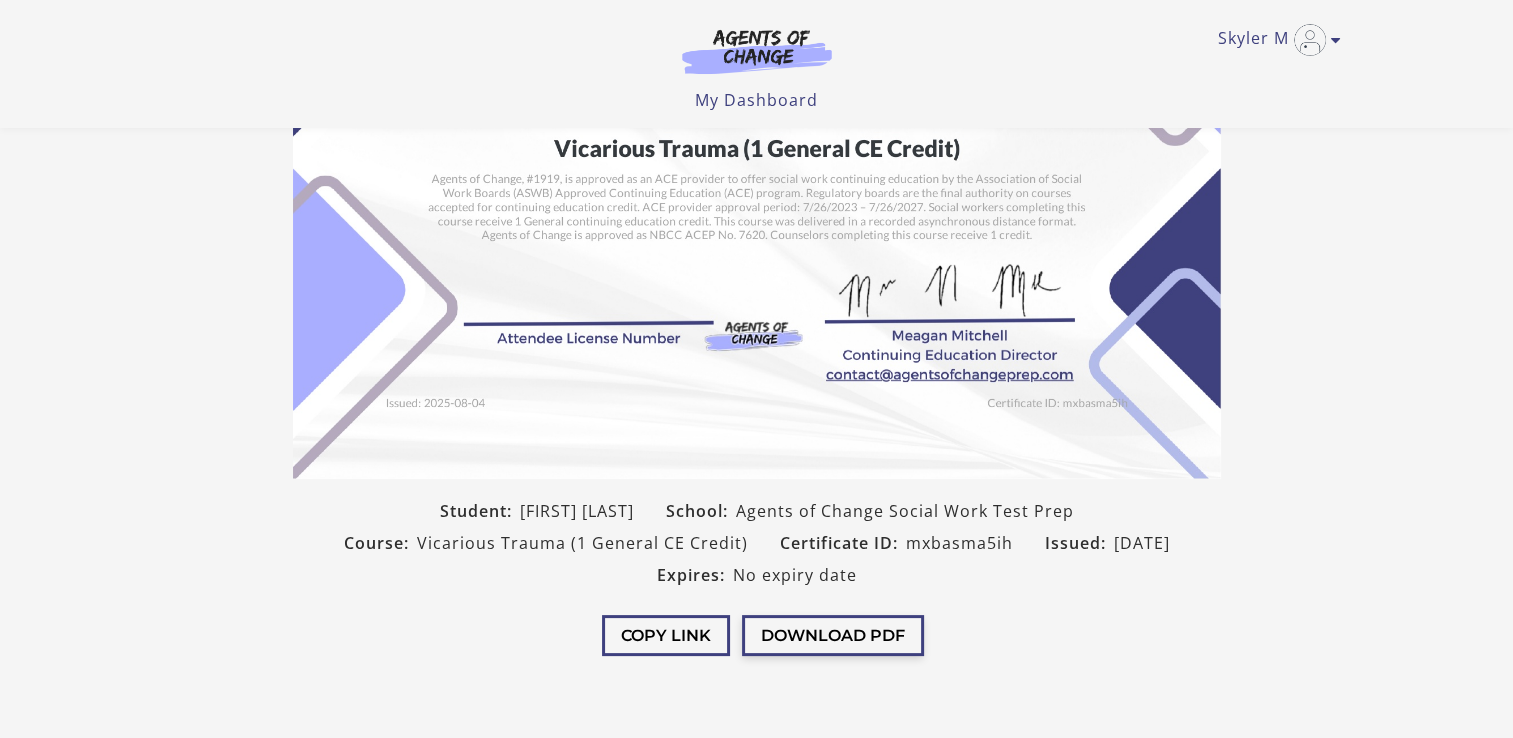 click on "Download PDF" at bounding box center [833, 635] 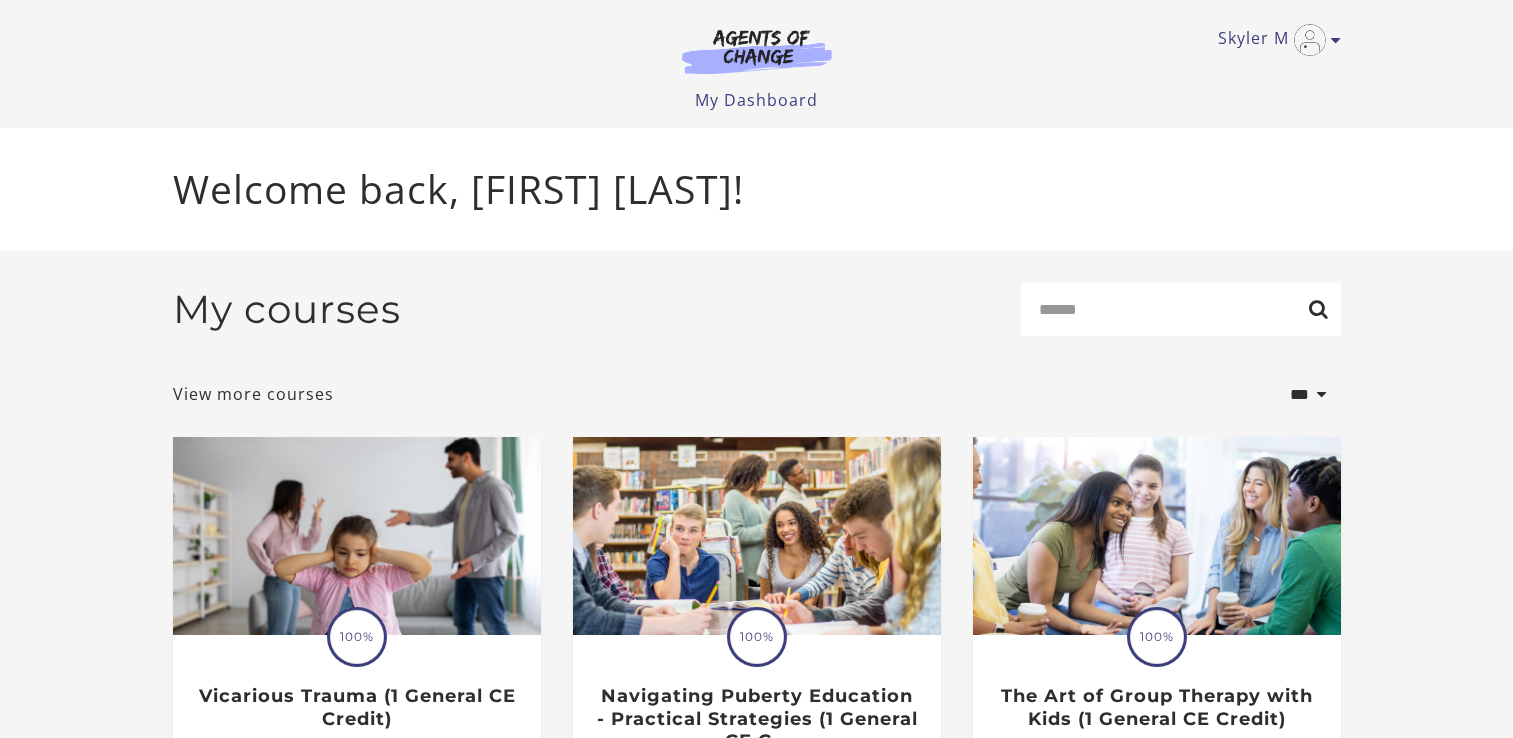 scroll, scrollTop: 0, scrollLeft: 0, axis: both 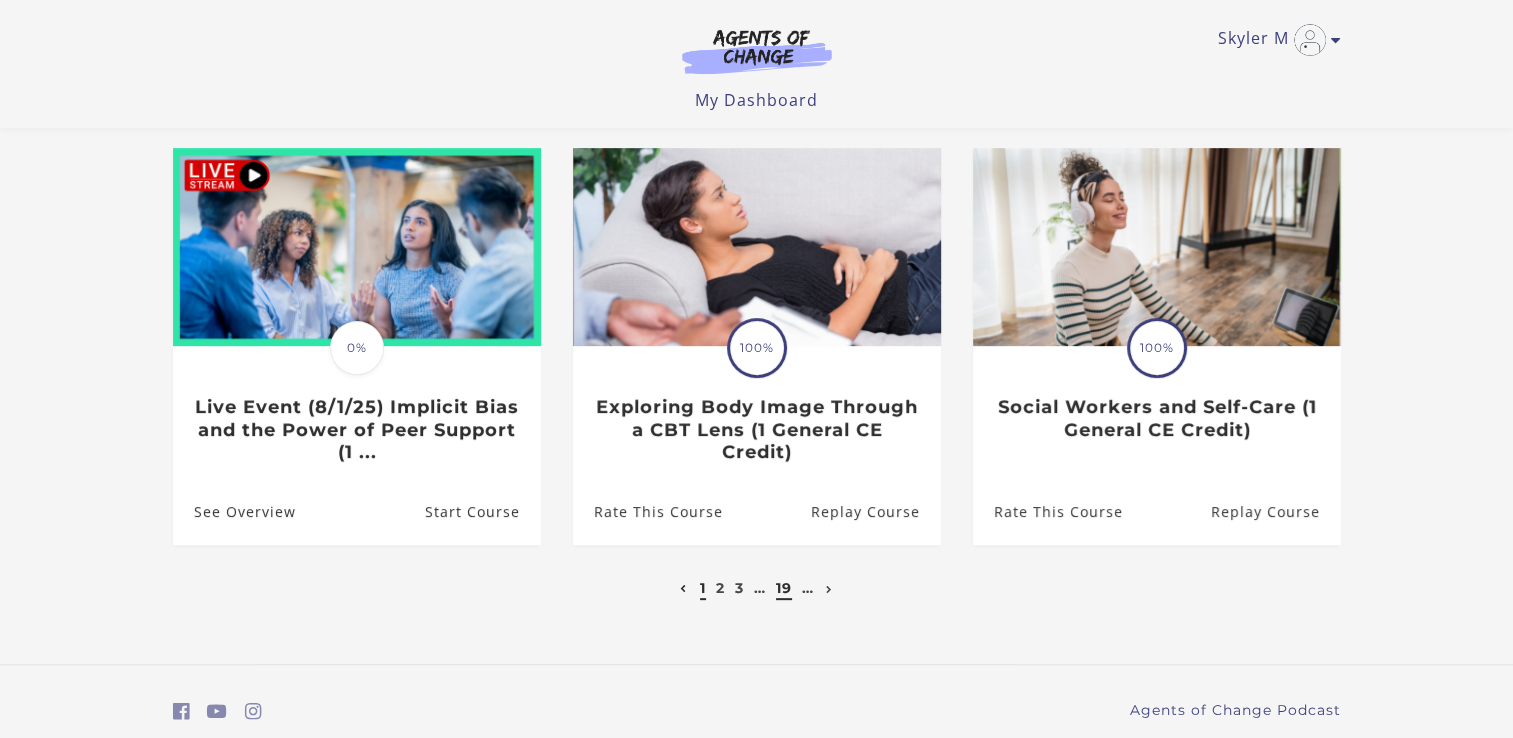 click on "19" at bounding box center (784, 588) 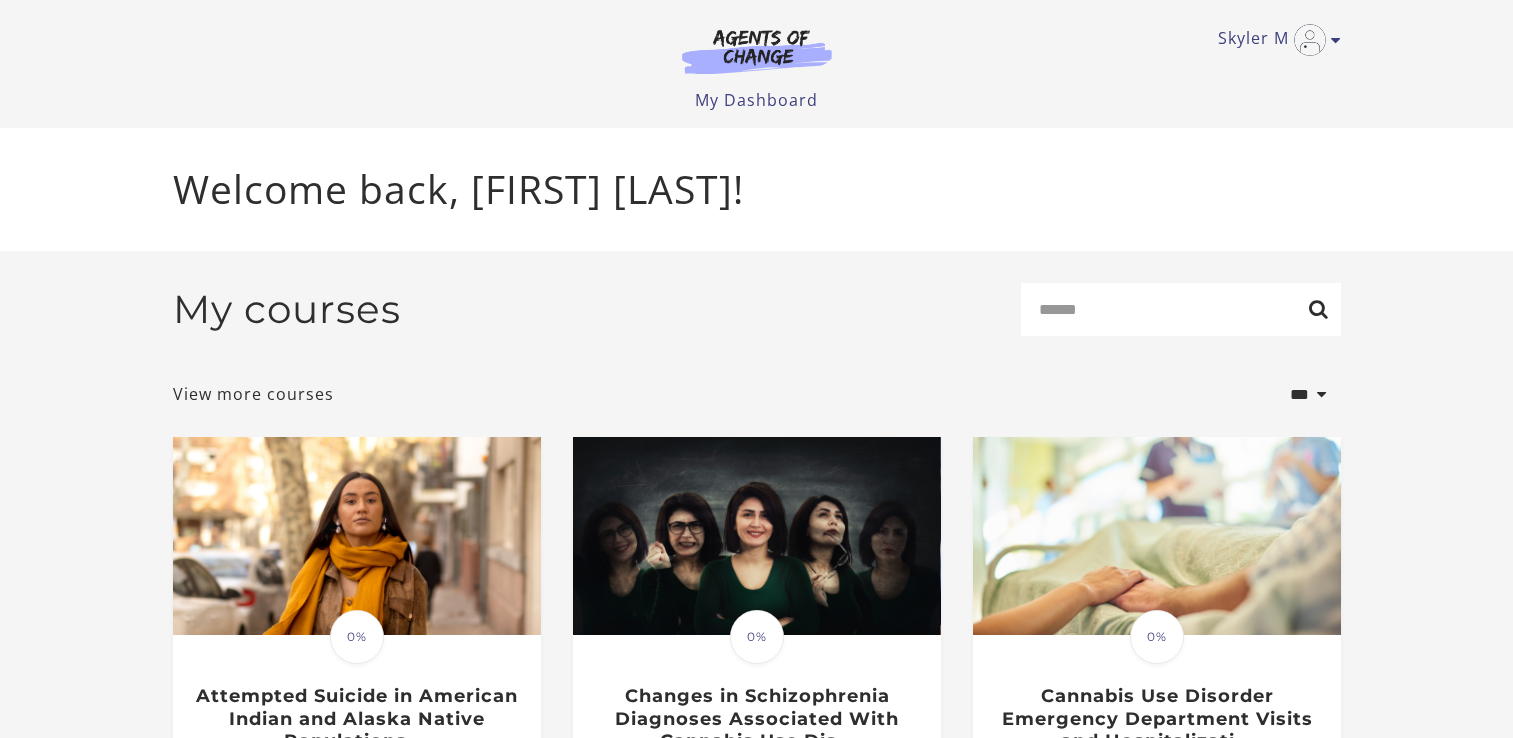scroll, scrollTop: 0, scrollLeft: 0, axis: both 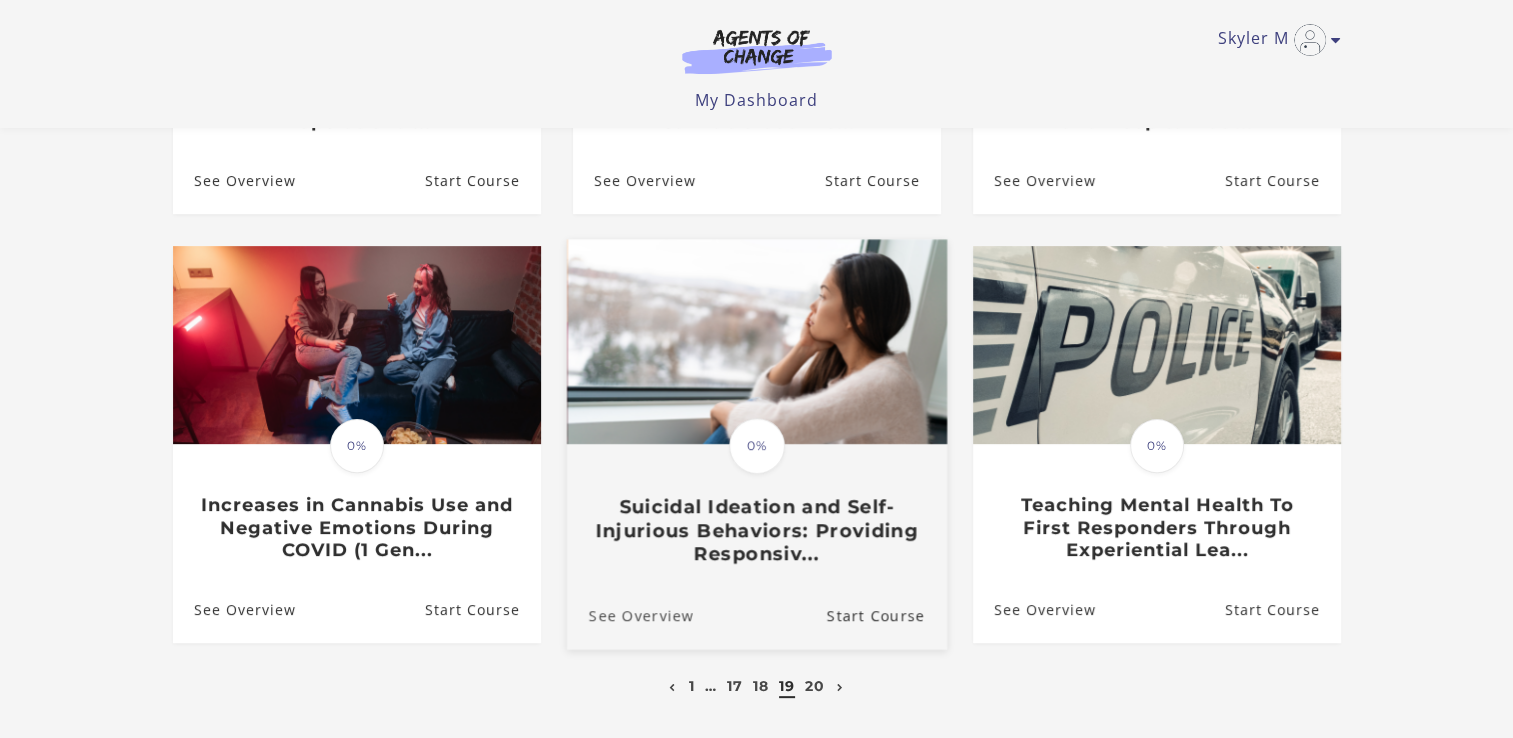 click on "See Overview" at bounding box center (629, 615) 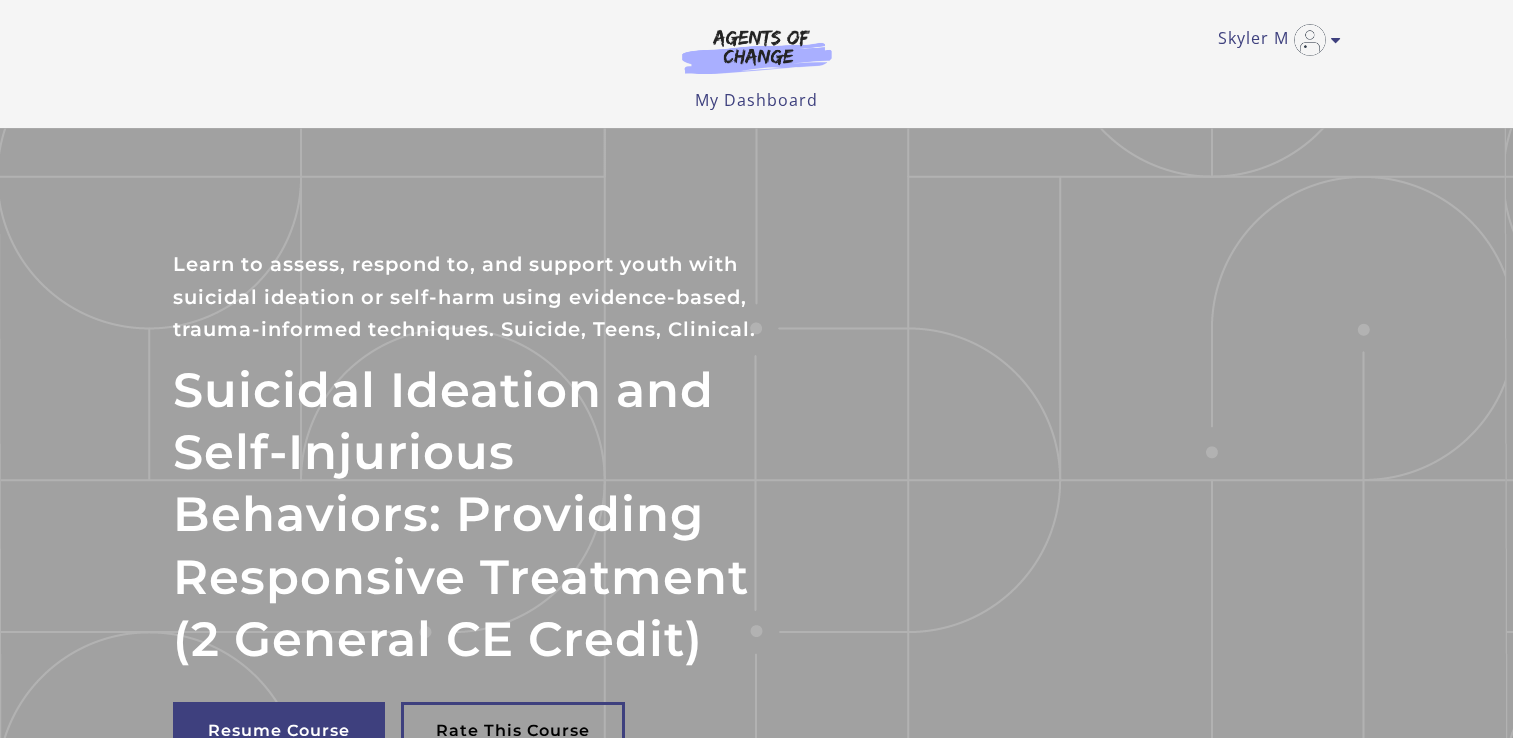 scroll, scrollTop: 0, scrollLeft: 0, axis: both 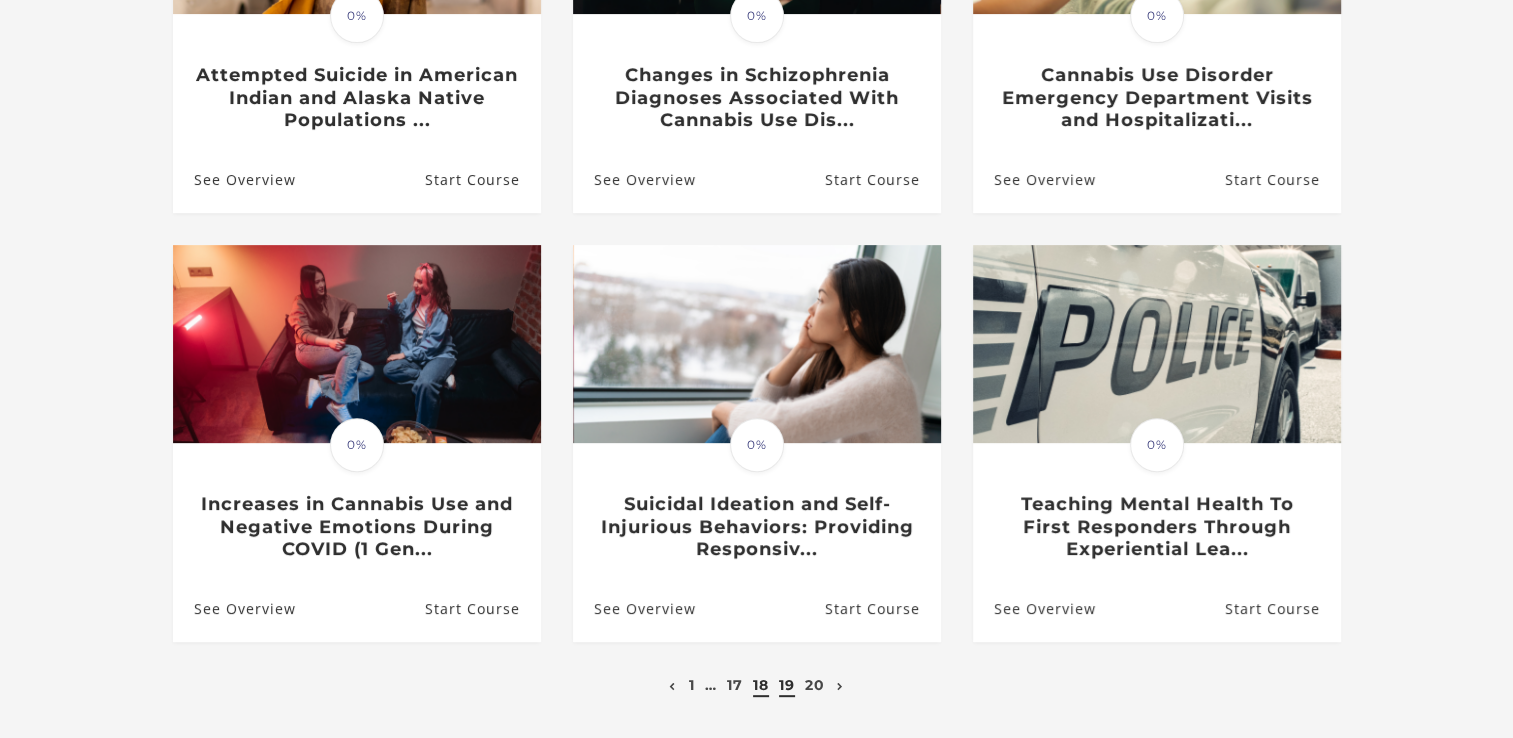 click on "18" at bounding box center [761, 685] 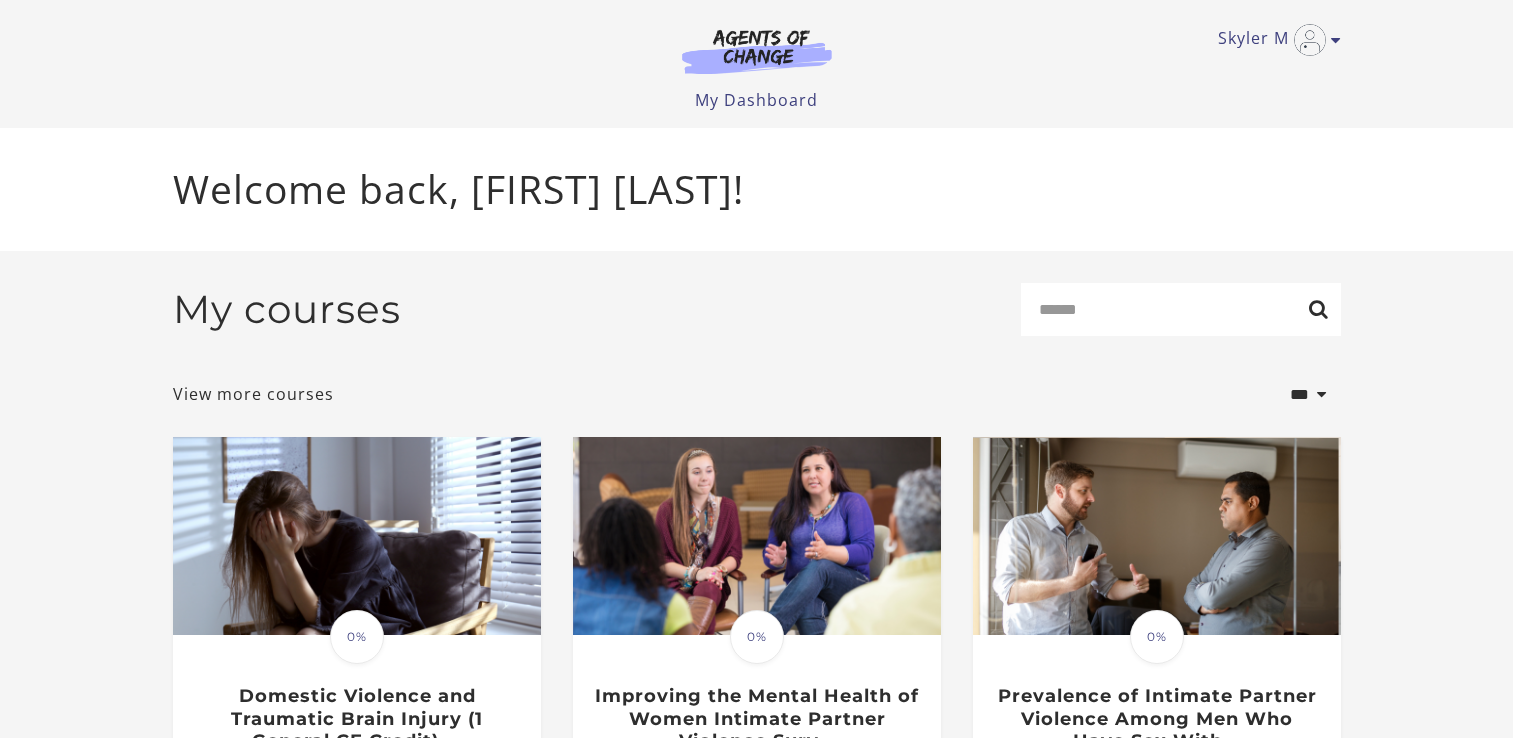 scroll, scrollTop: 0, scrollLeft: 0, axis: both 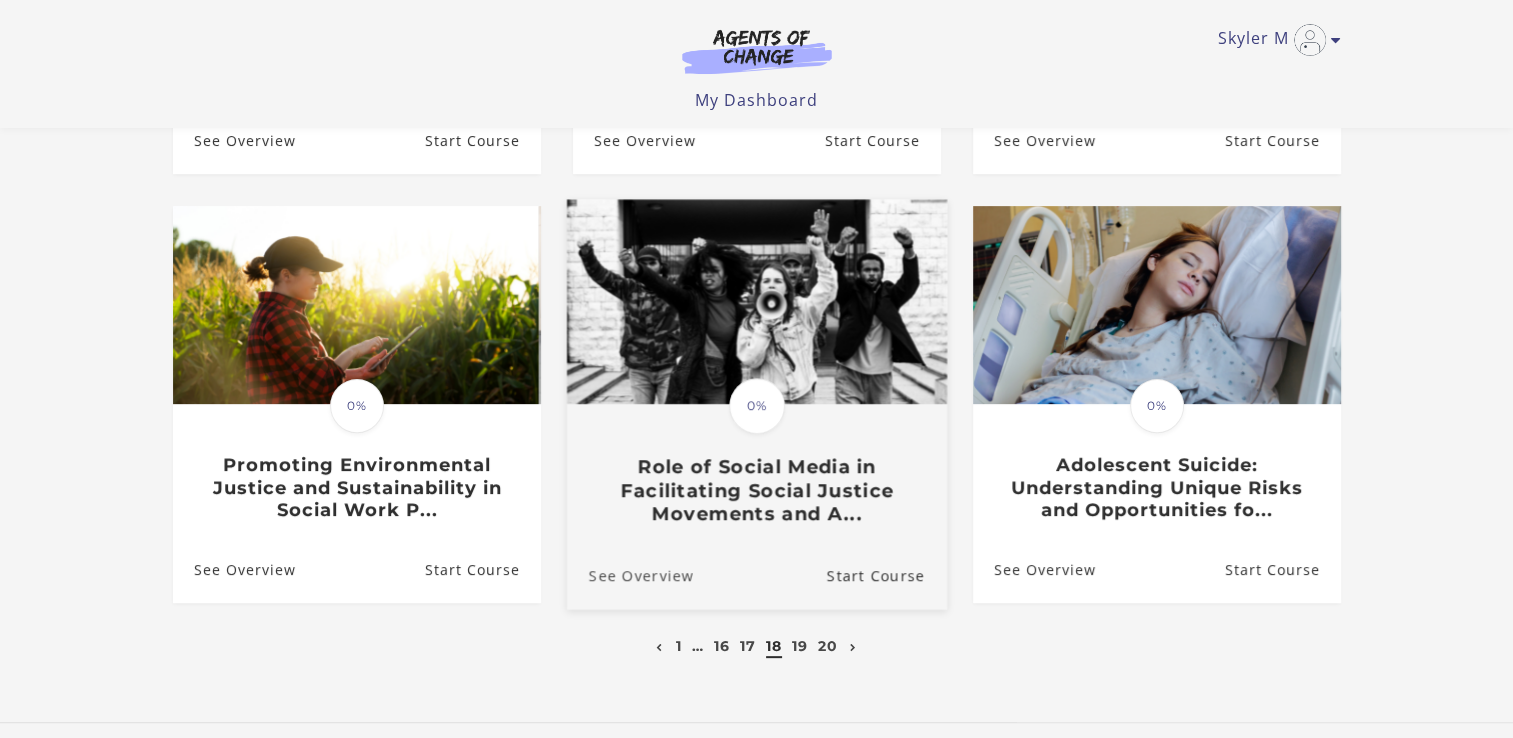 click on "See Overview" at bounding box center [629, 575] 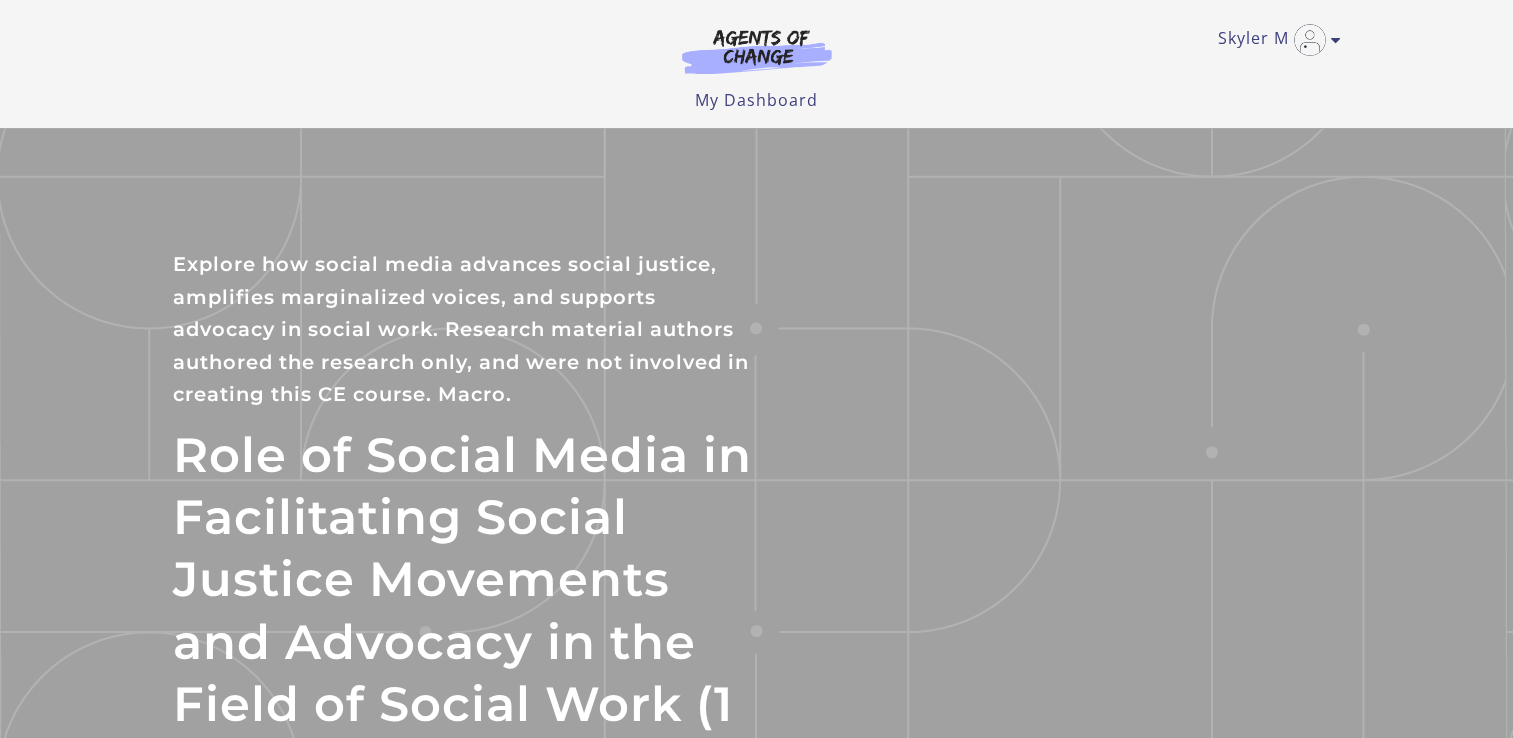 scroll, scrollTop: 0, scrollLeft: 0, axis: both 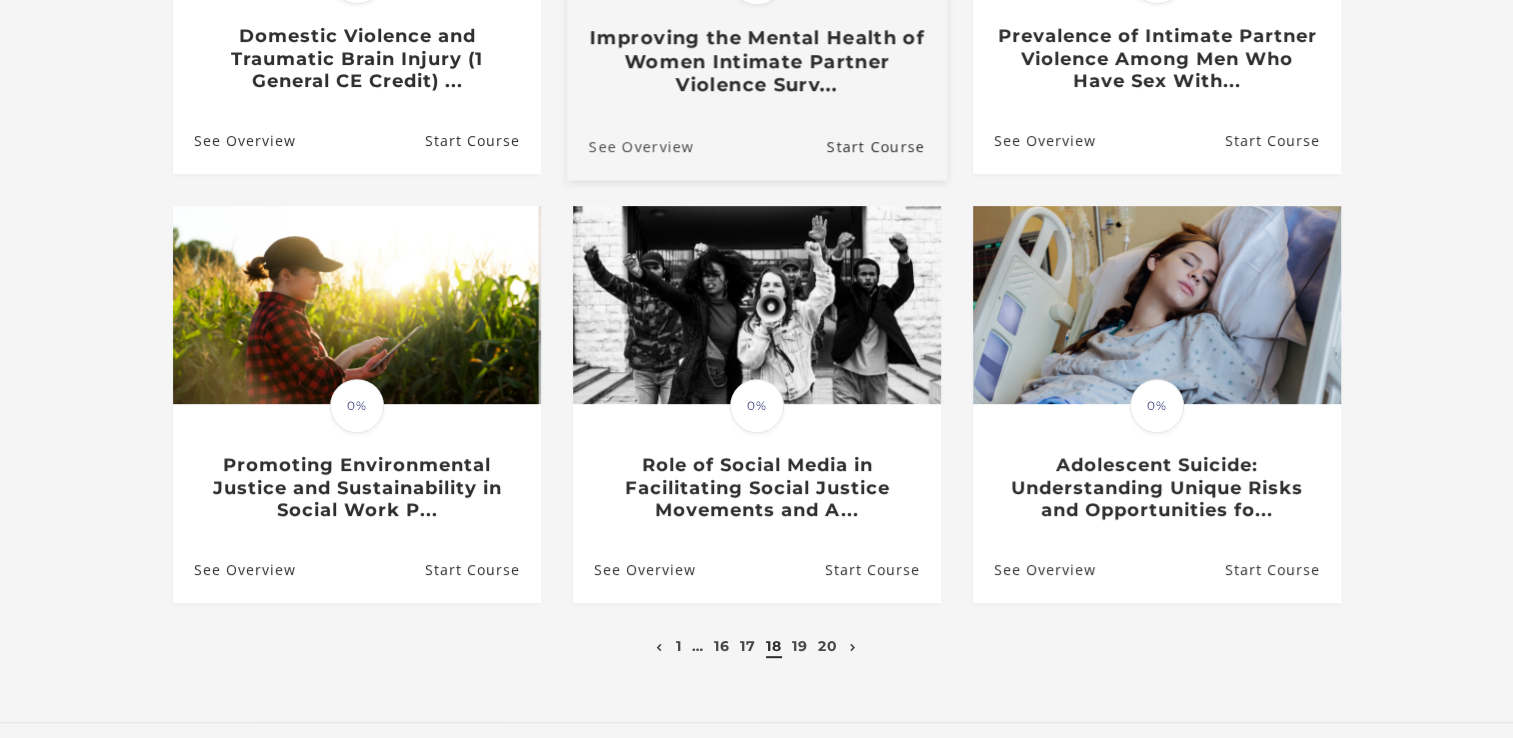 click on "See Overview" at bounding box center [629, 146] 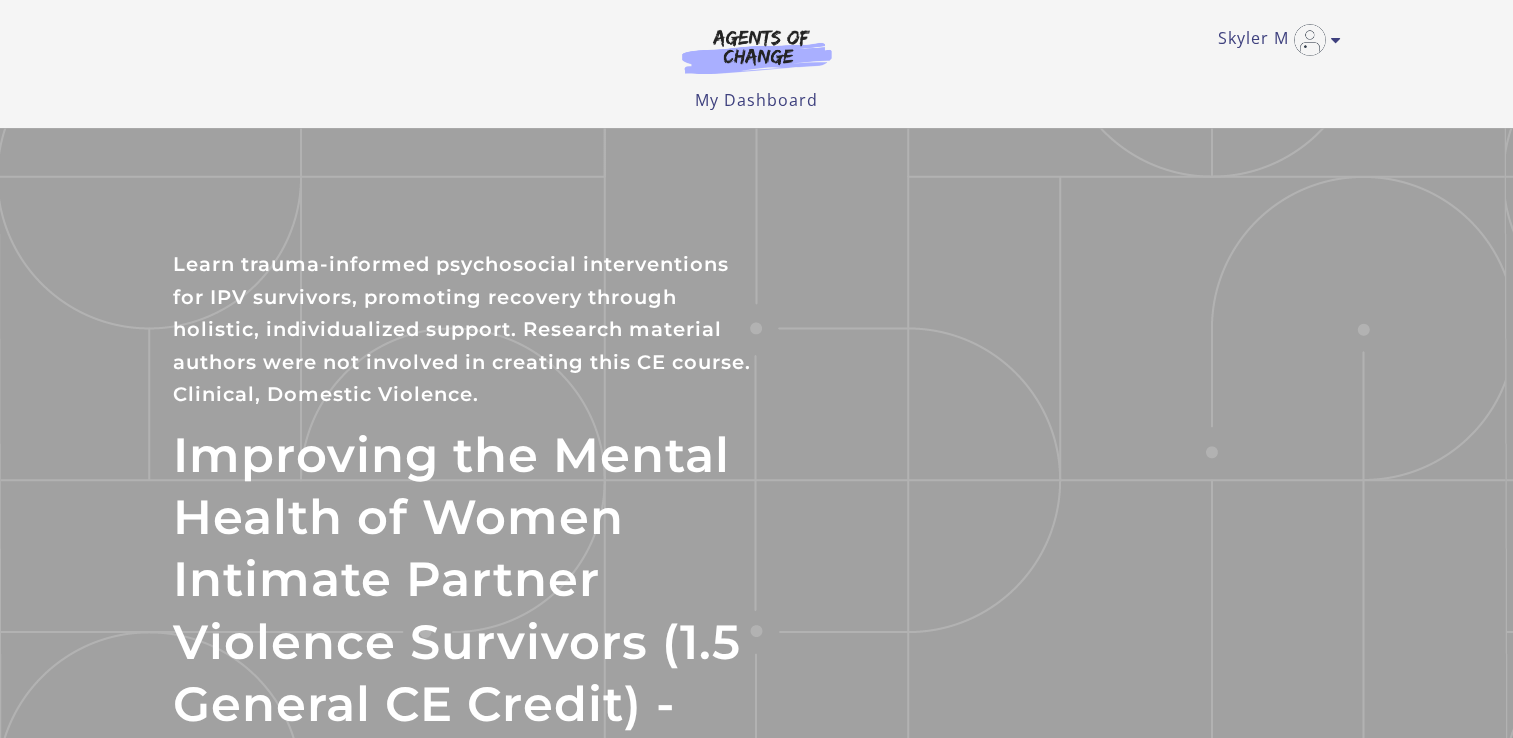 scroll, scrollTop: 0, scrollLeft: 0, axis: both 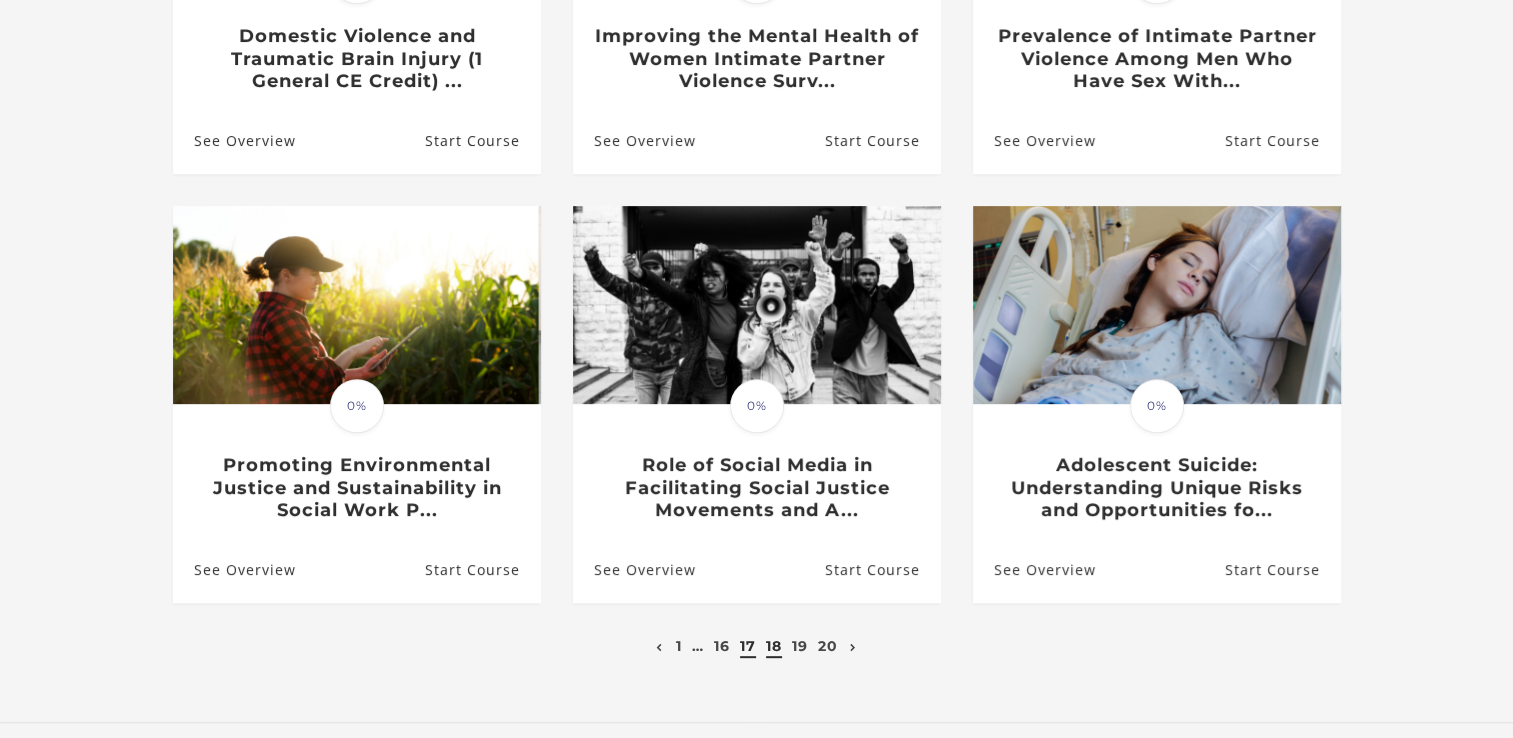 click on "17" at bounding box center (748, 646) 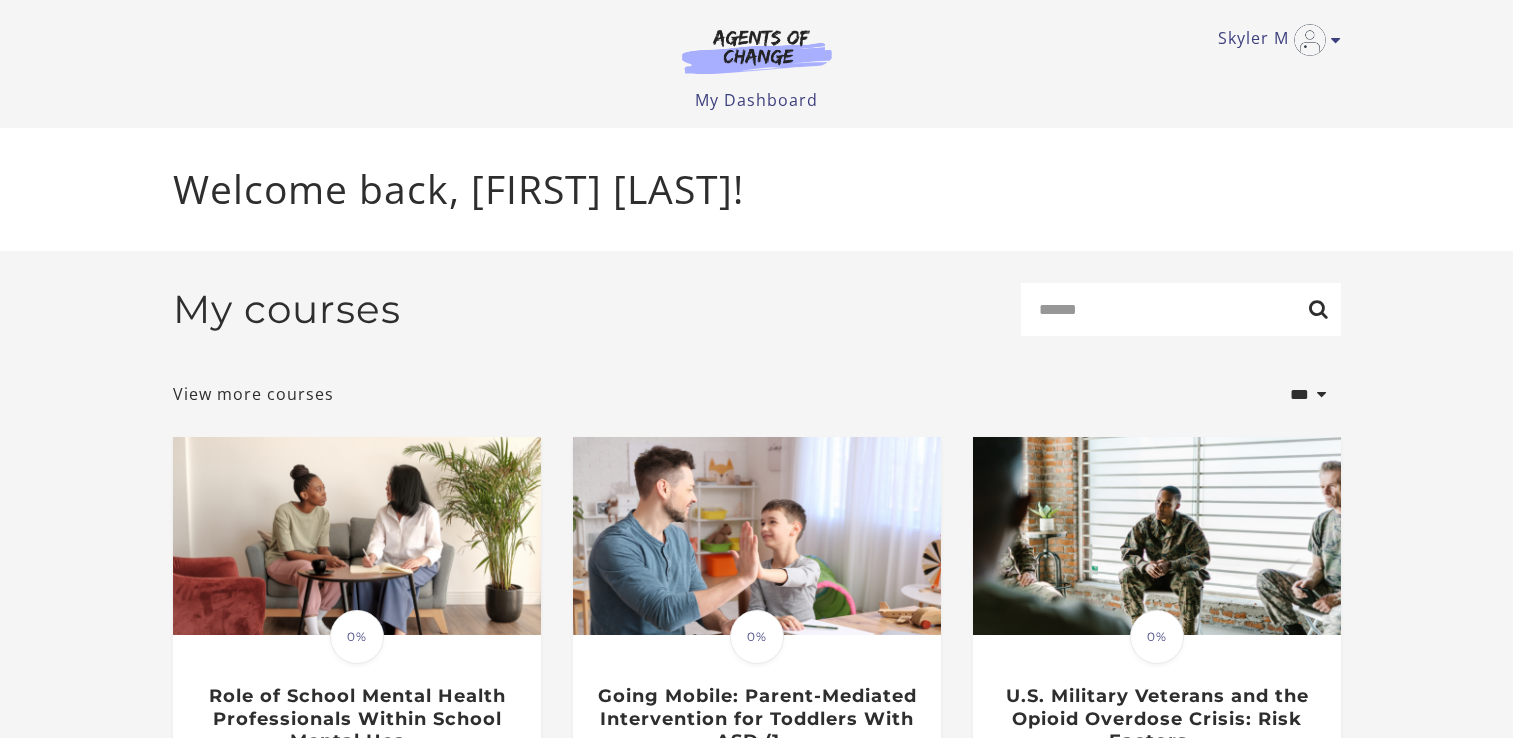 scroll, scrollTop: 0, scrollLeft: 0, axis: both 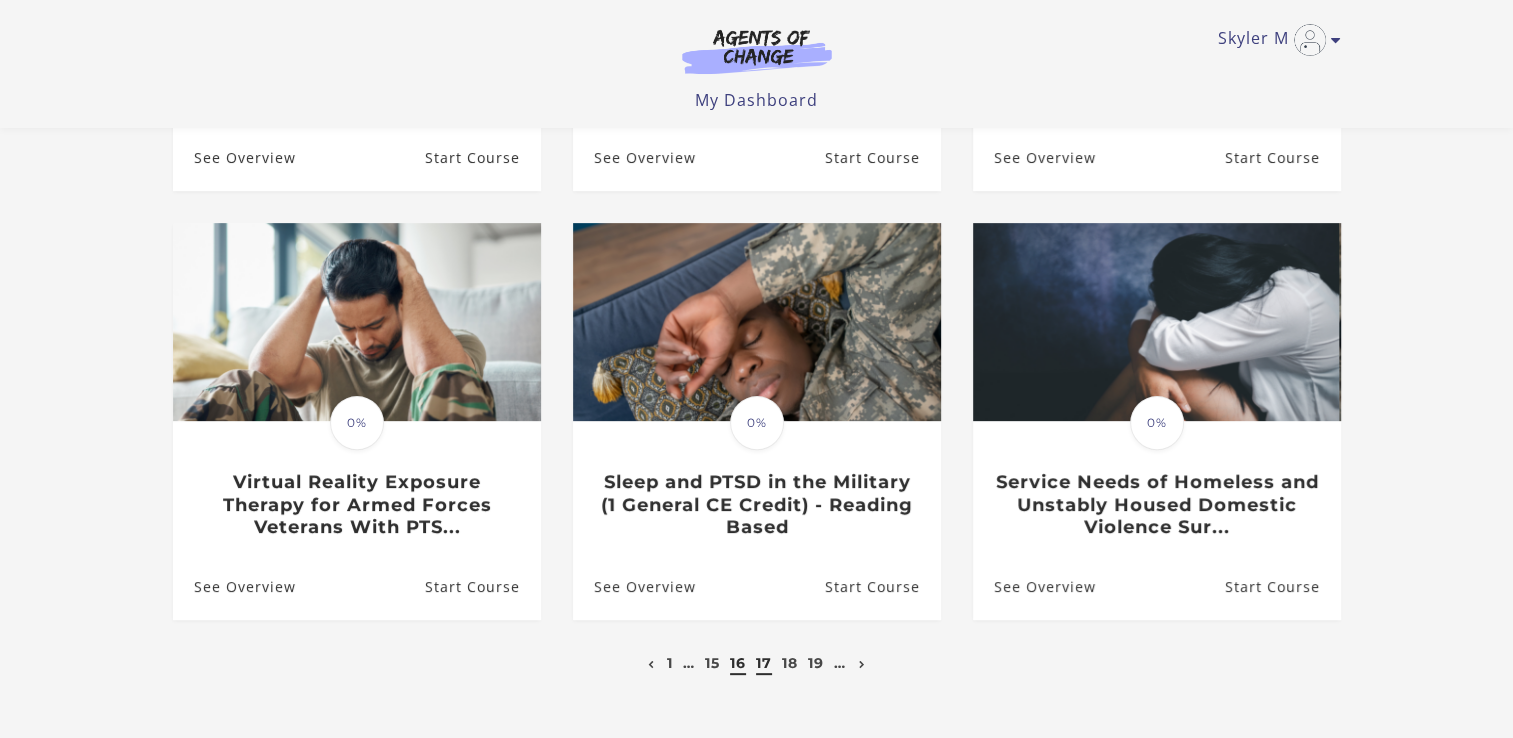 click on "16" at bounding box center [738, 663] 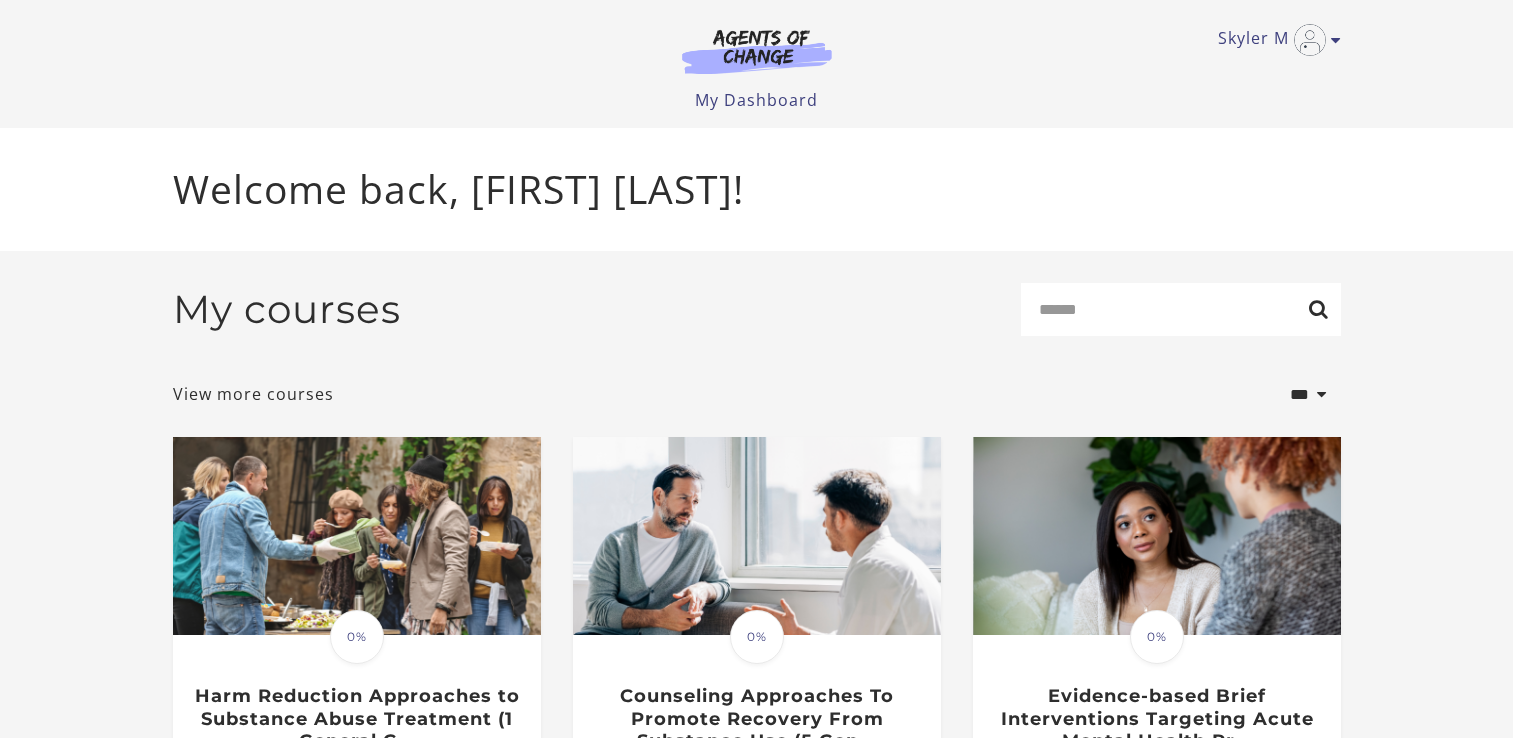 scroll, scrollTop: 0, scrollLeft: 0, axis: both 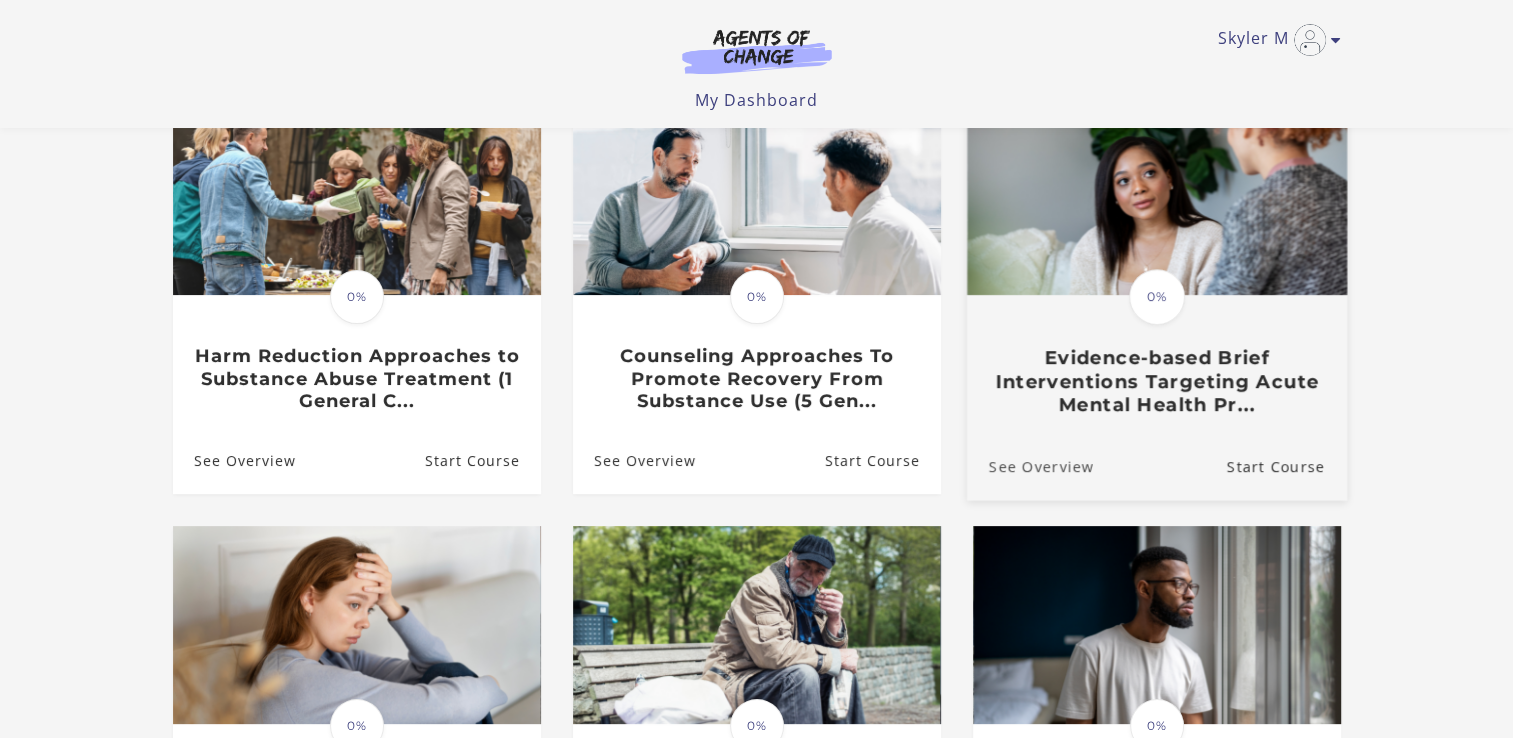 click on "See Overview" at bounding box center [1029, 466] 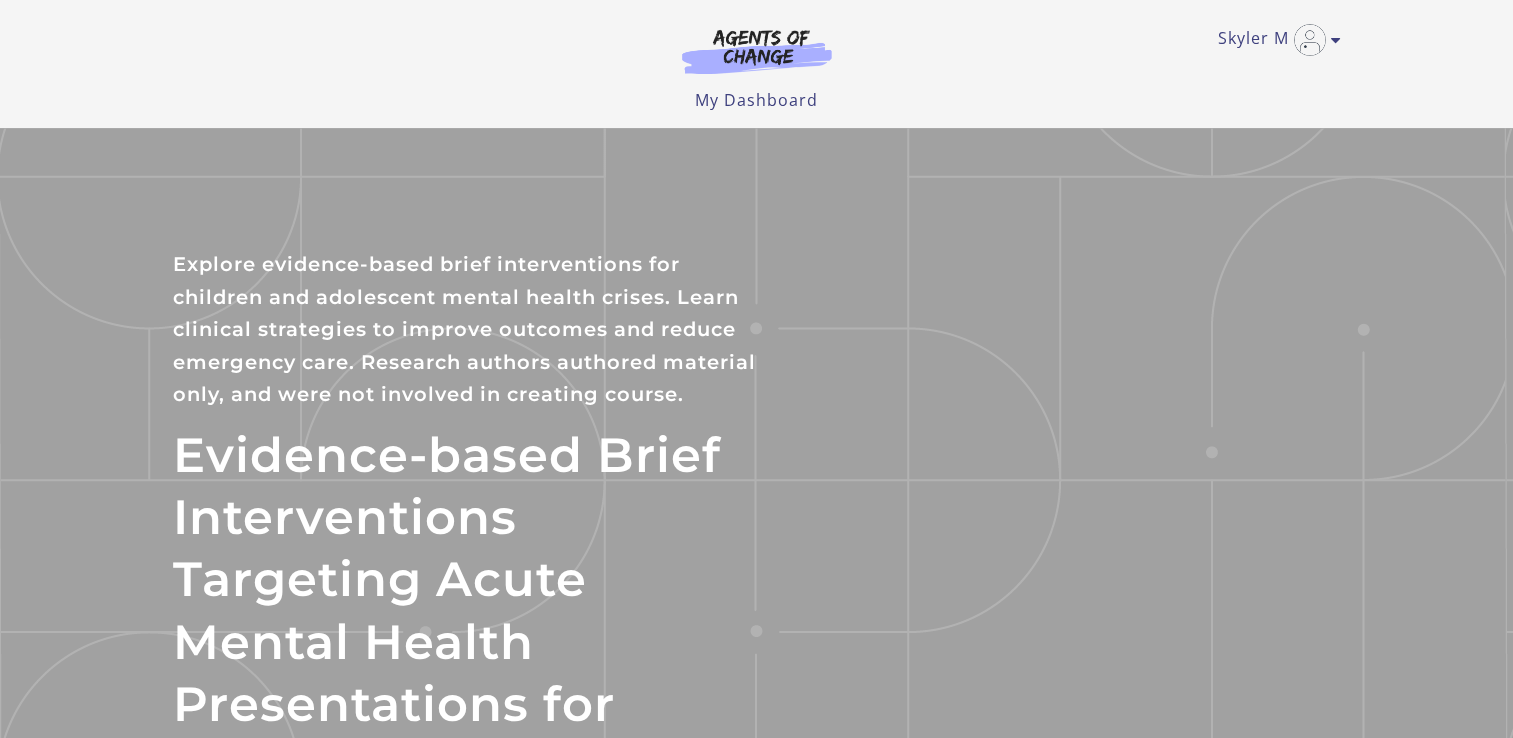 scroll, scrollTop: 0, scrollLeft: 0, axis: both 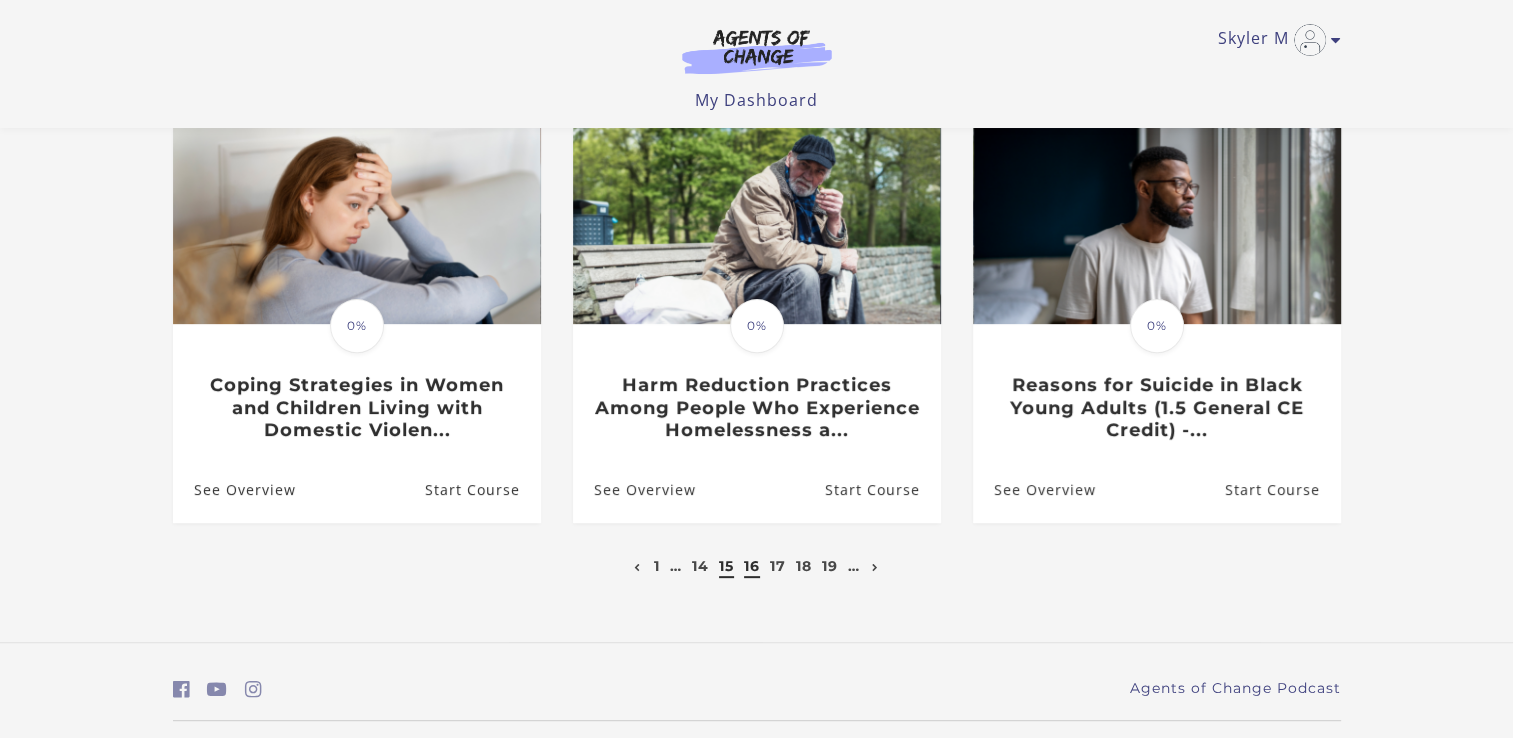 click on "15" at bounding box center (726, 566) 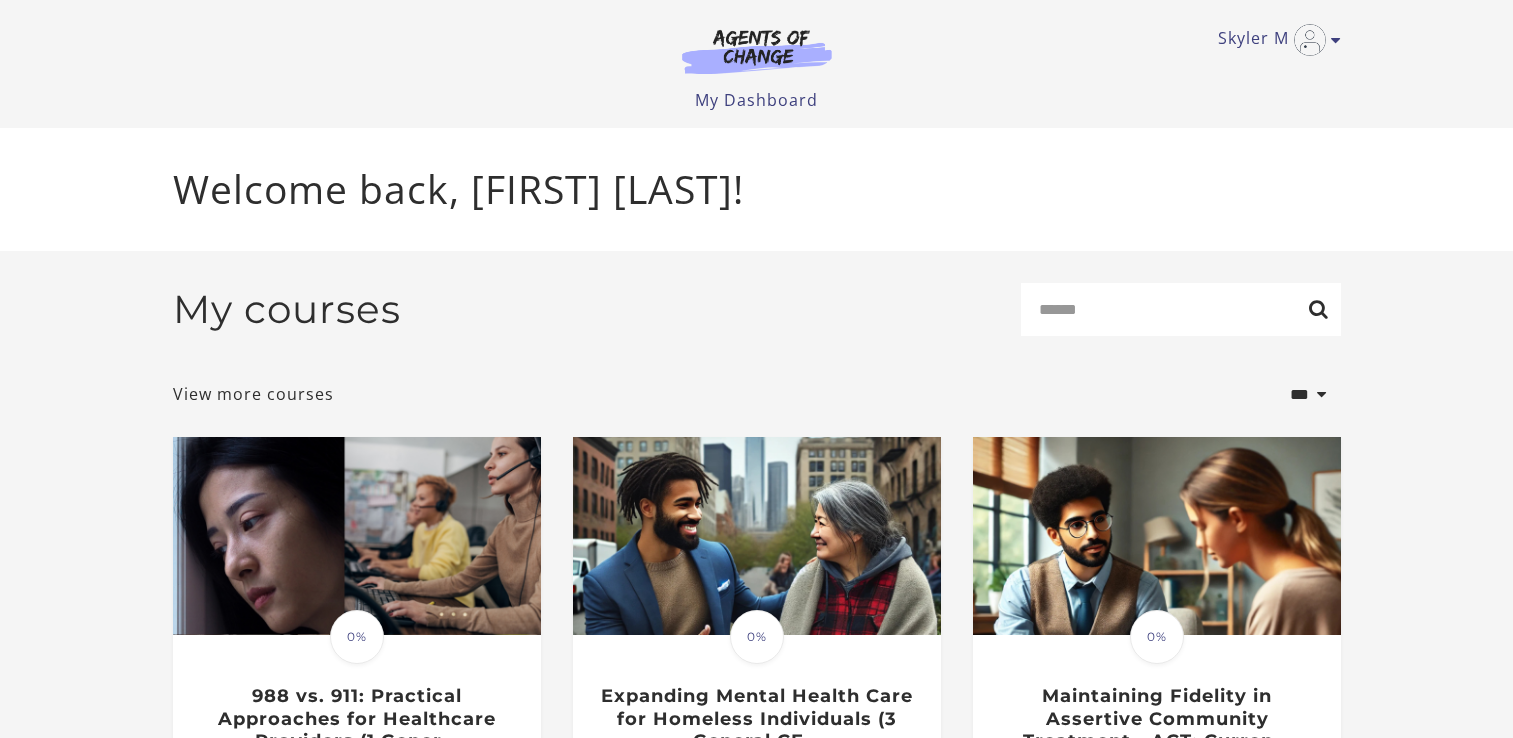 scroll, scrollTop: 0, scrollLeft: 0, axis: both 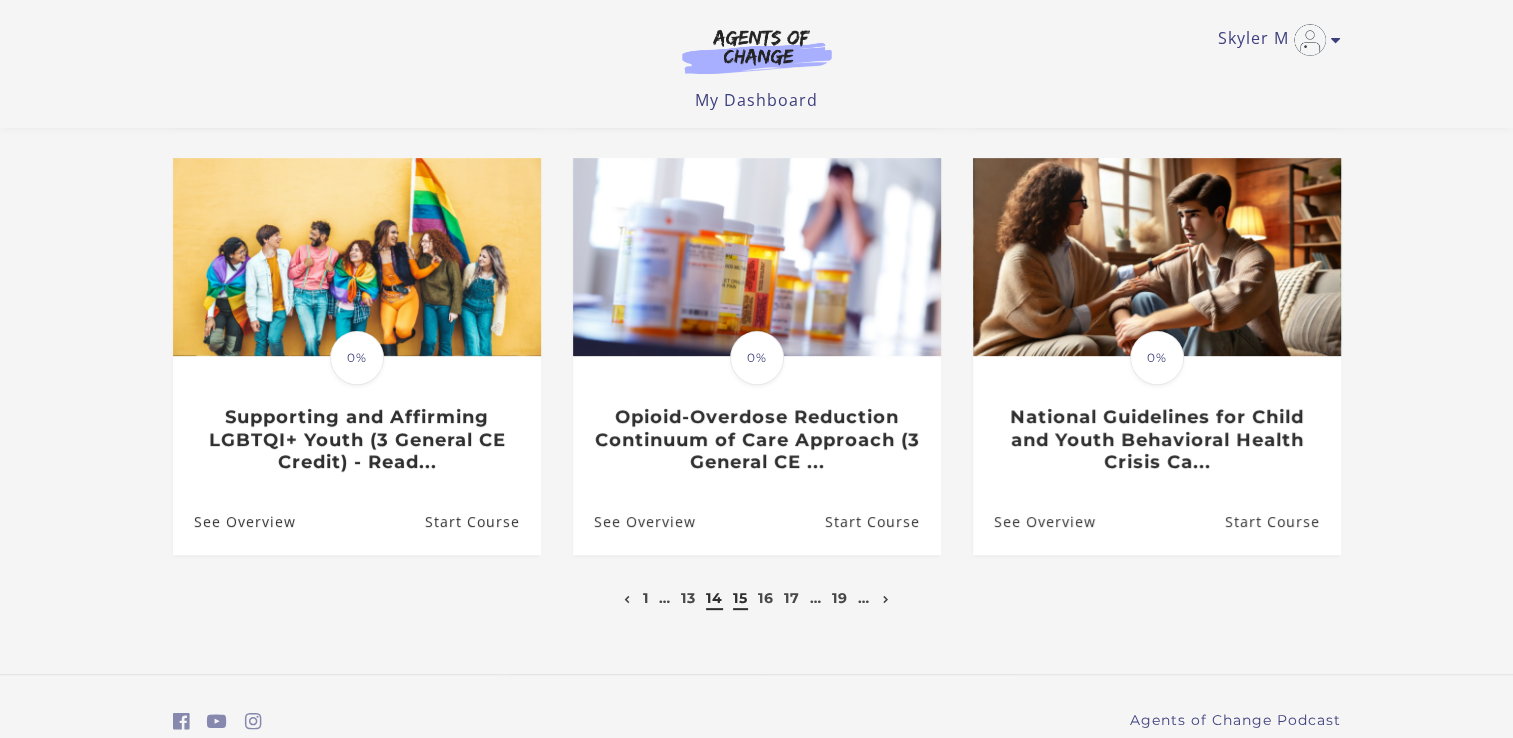 click on "14" at bounding box center (714, 598) 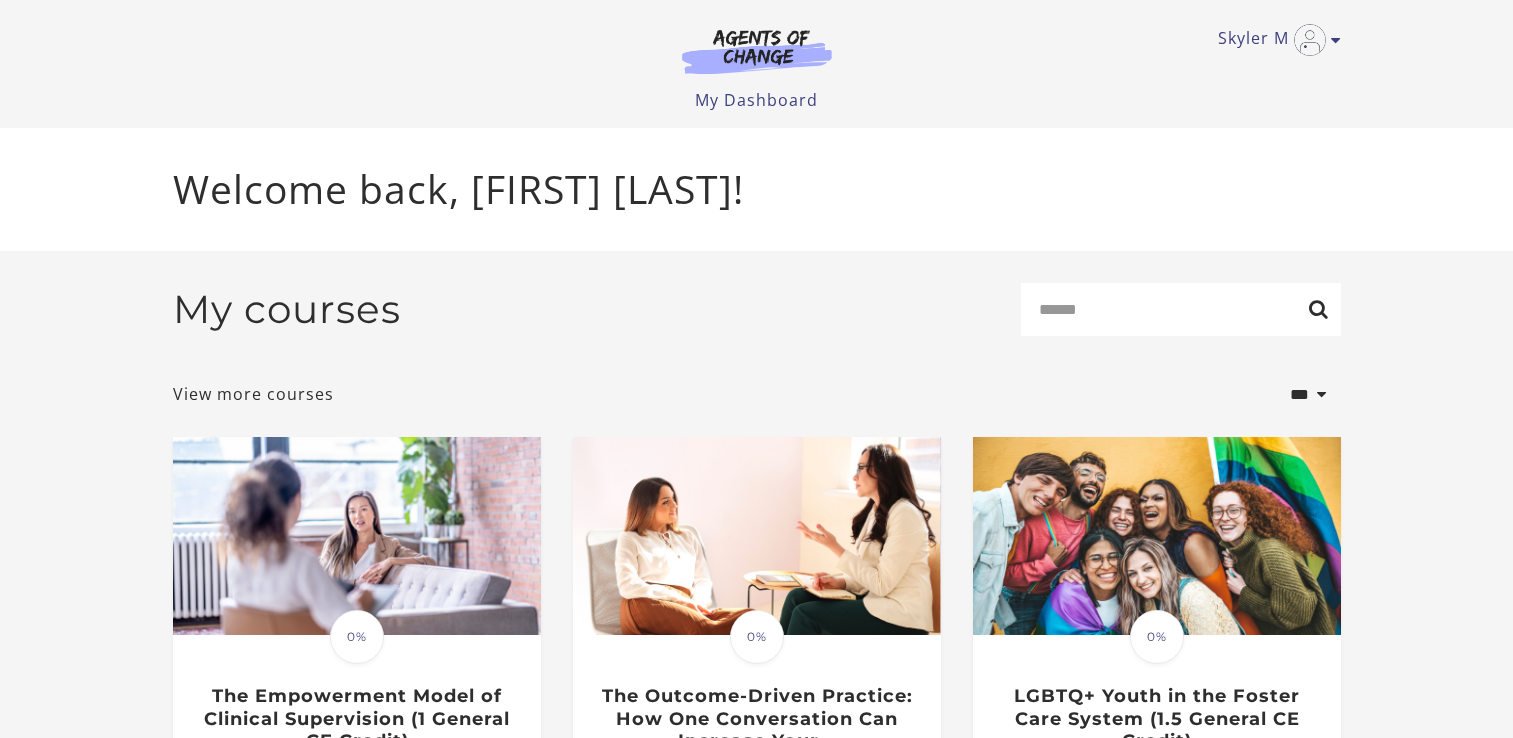 scroll, scrollTop: 0, scrollLeft: 0, axis: both 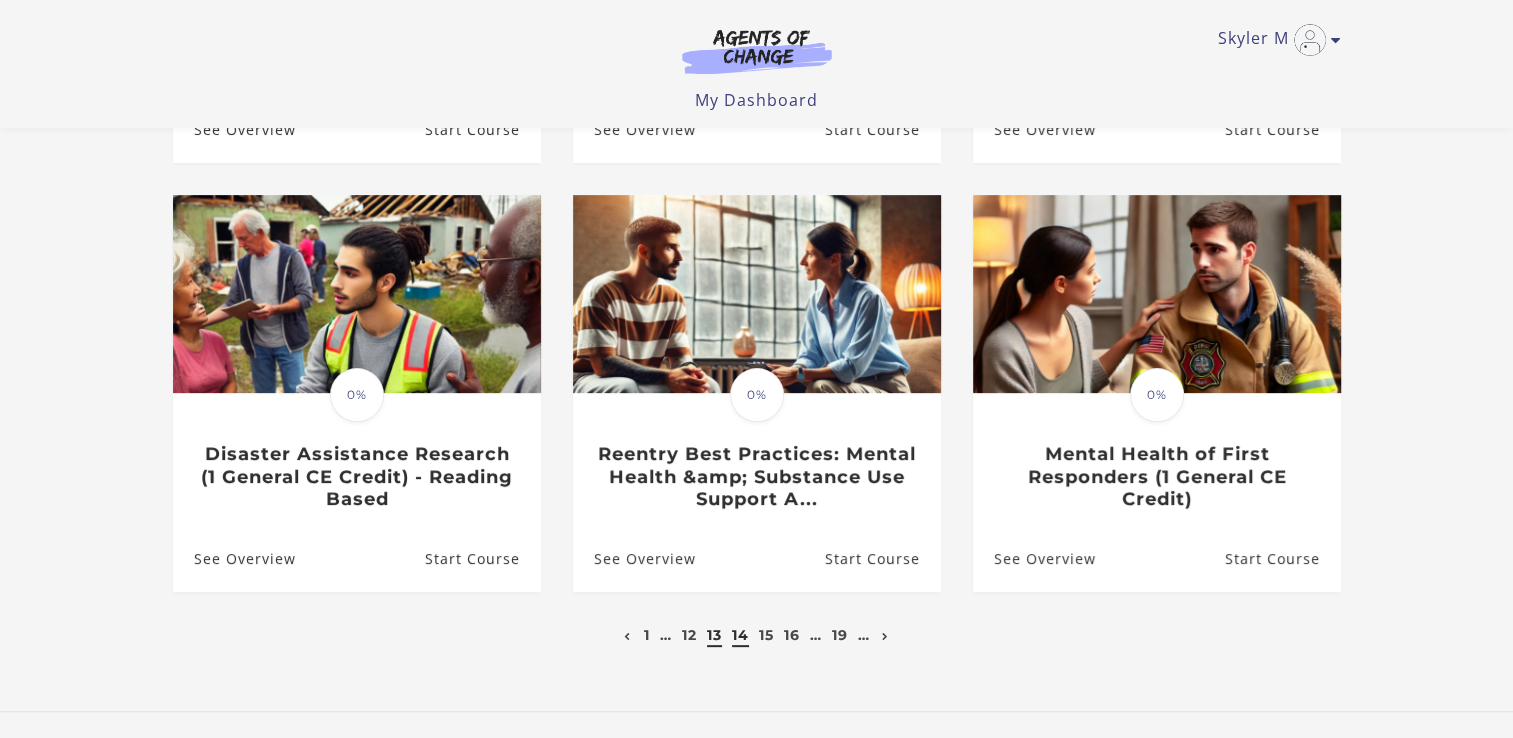 click on "13" at bounding box center (714, 635) 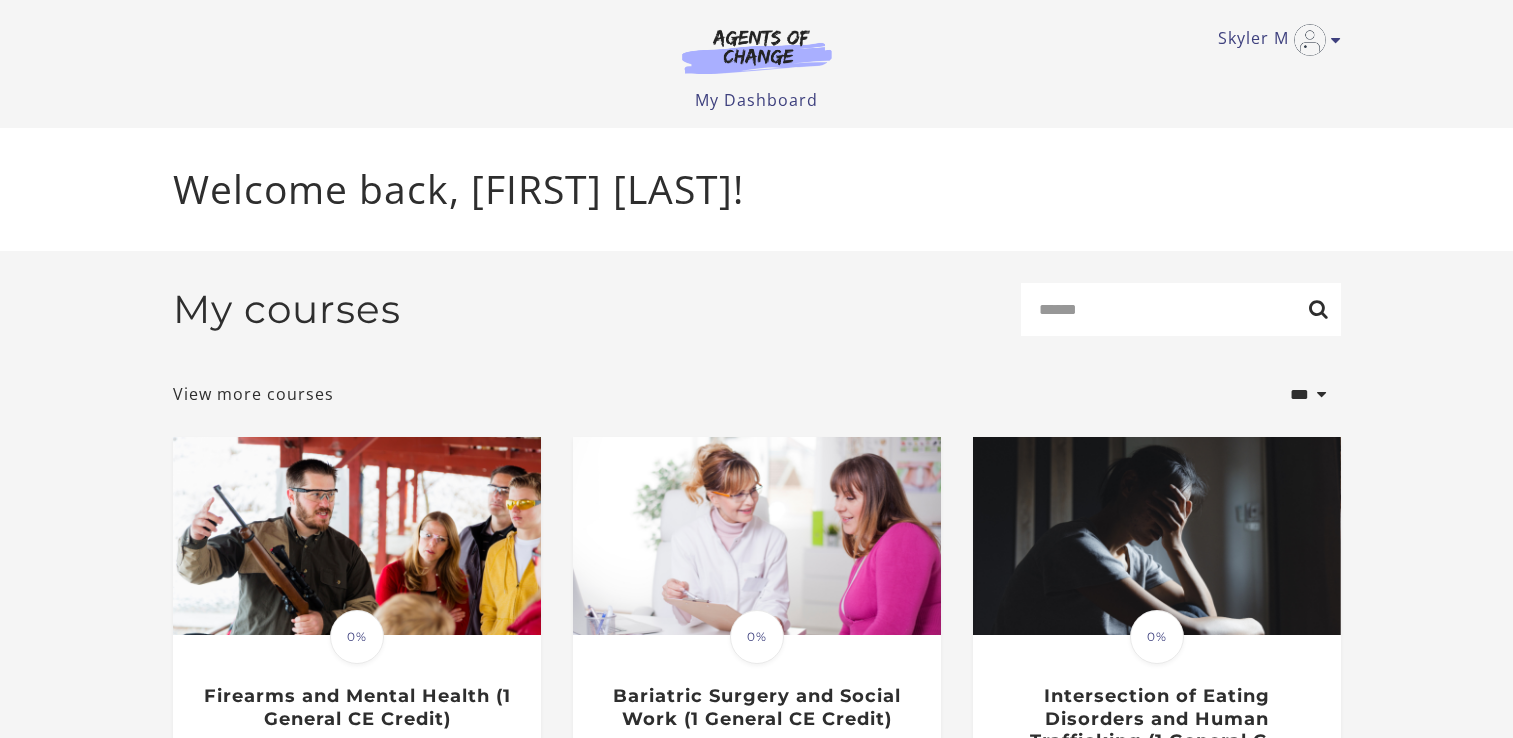 scroll, scrollTop: 0, scrollLeft: 0, axis: both 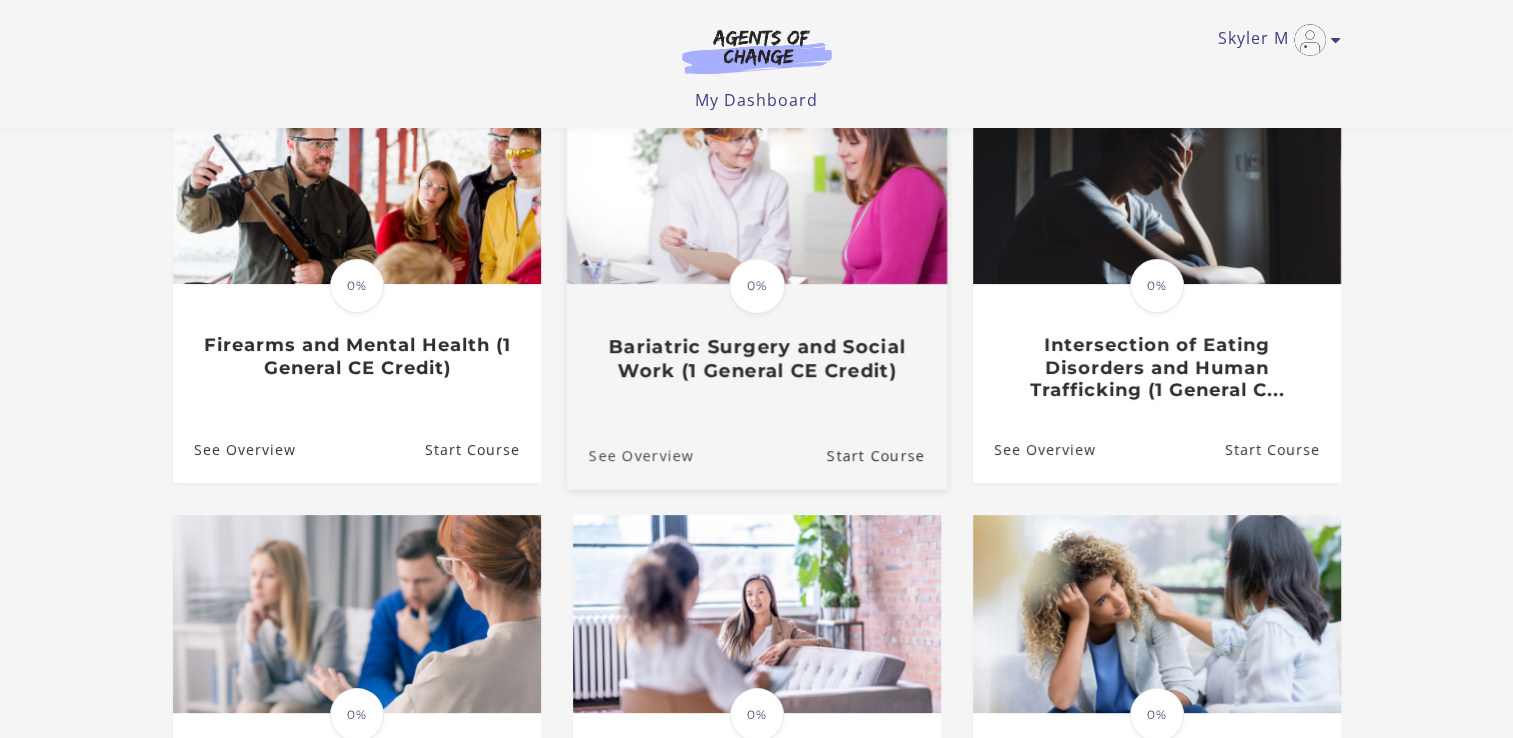 click on "See Overview" at bounding box center [629, 455] 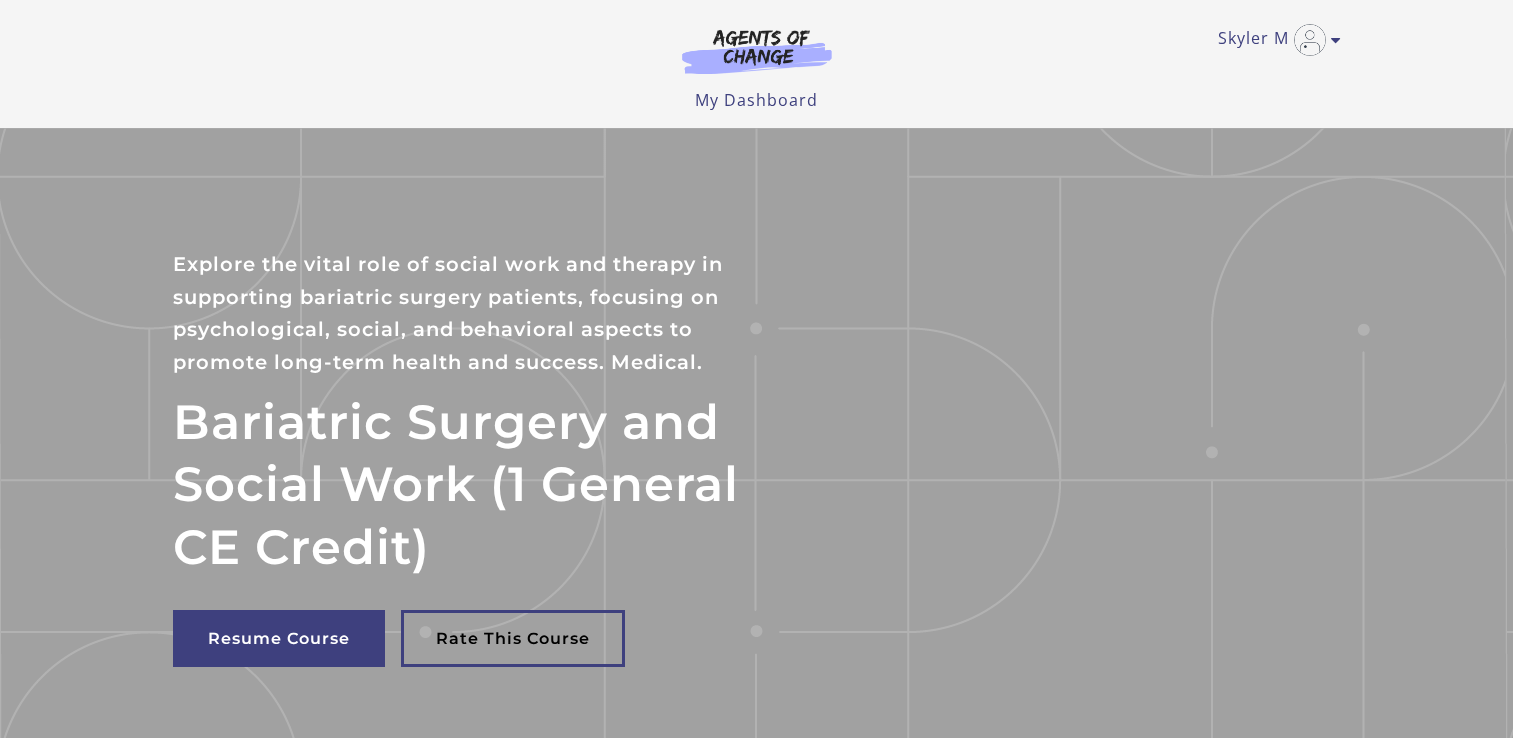 scroll, scrollTop: 0, scrollLeft: 0, axis: both 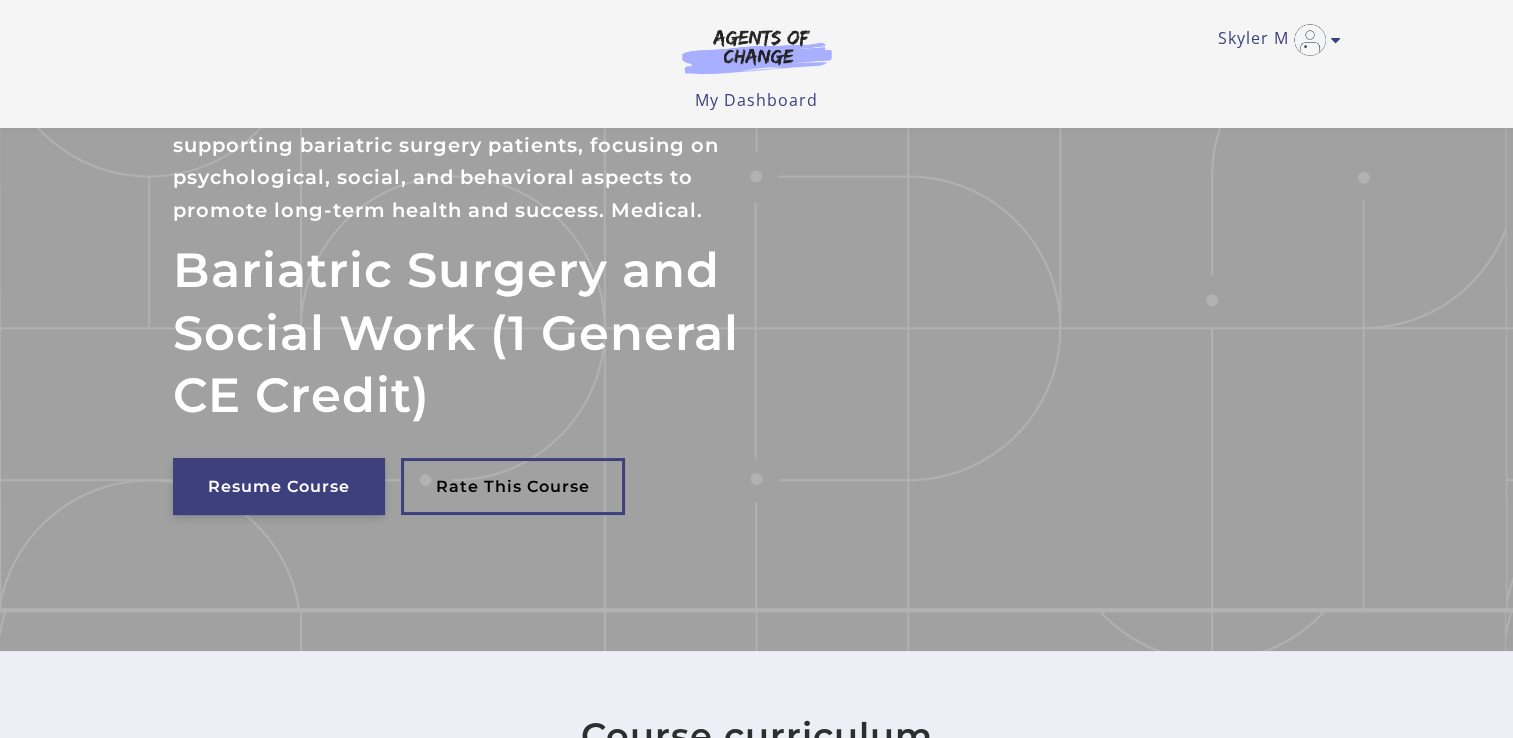 click on "Resume Course" at bounding box center [279, 486] 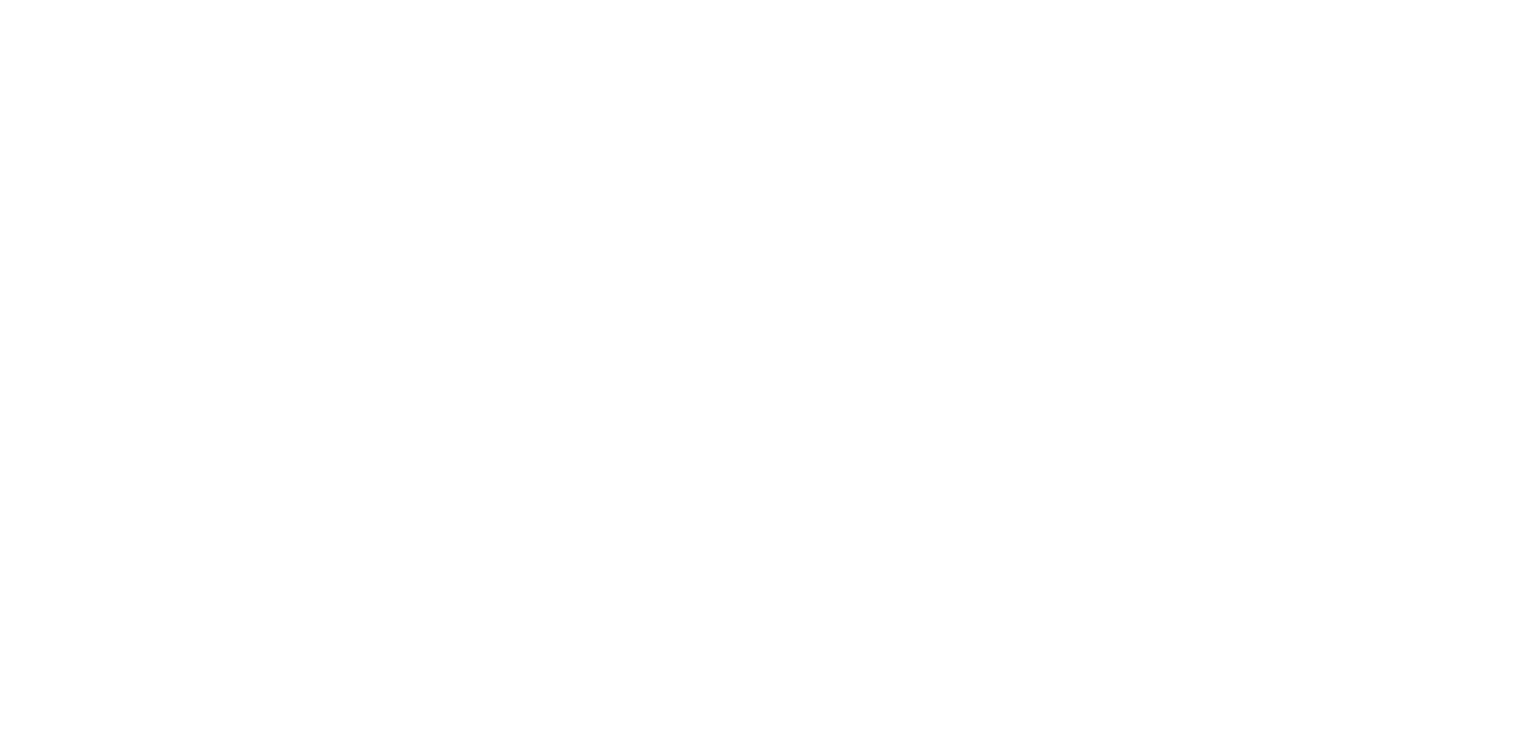 scroll, scrollTop: 0, scrollLeft: 0, axis: both 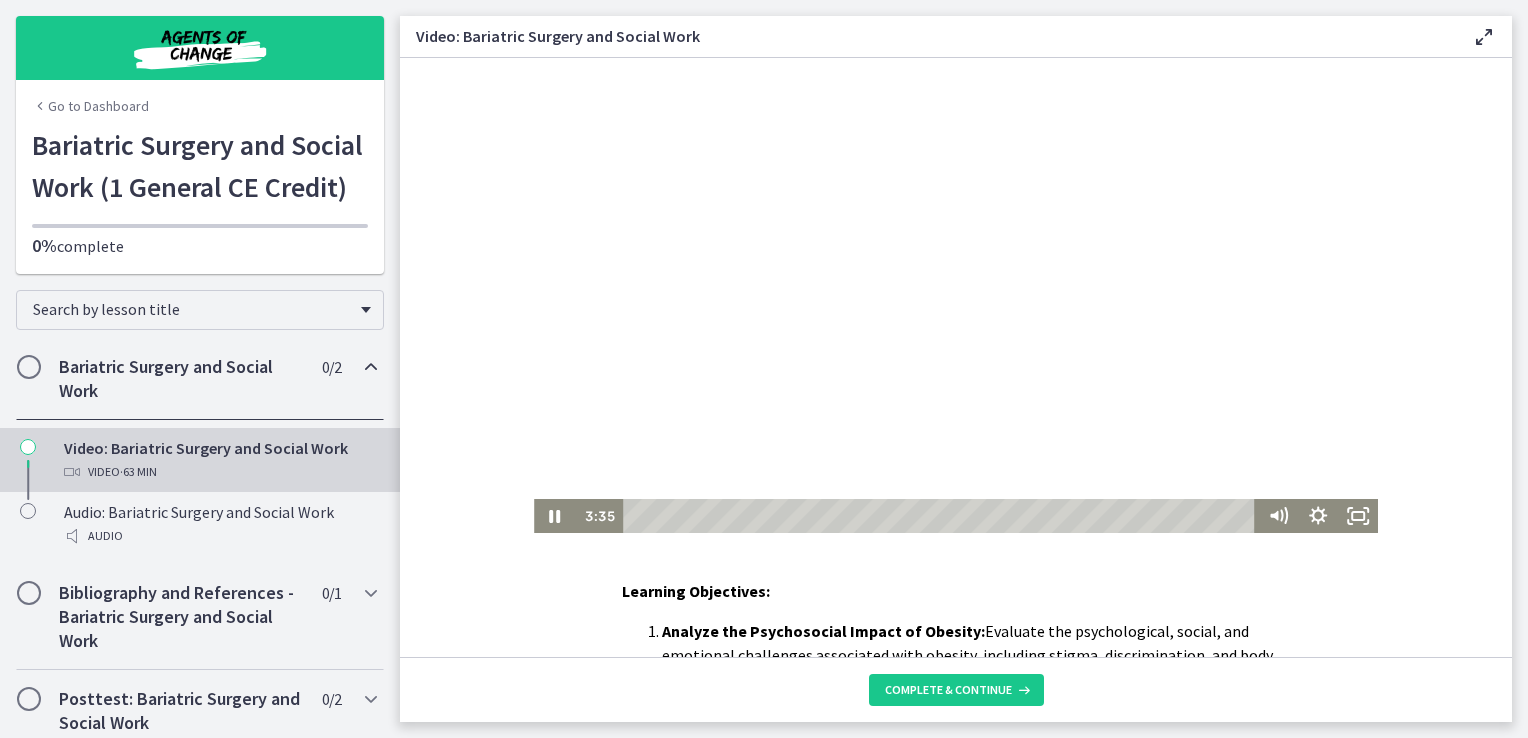 click at bounding box center (956, 295) 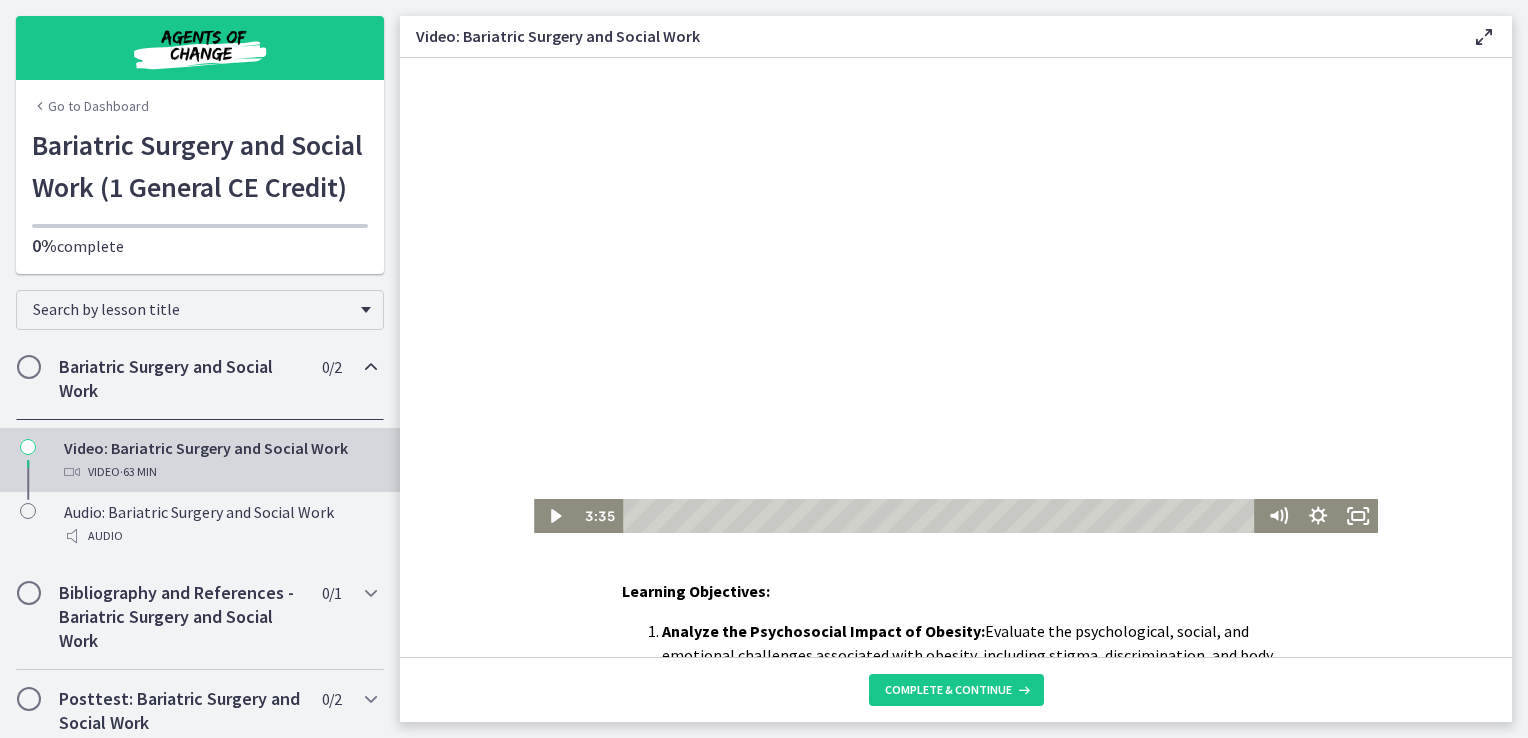 click at bounding box center [956, 295] 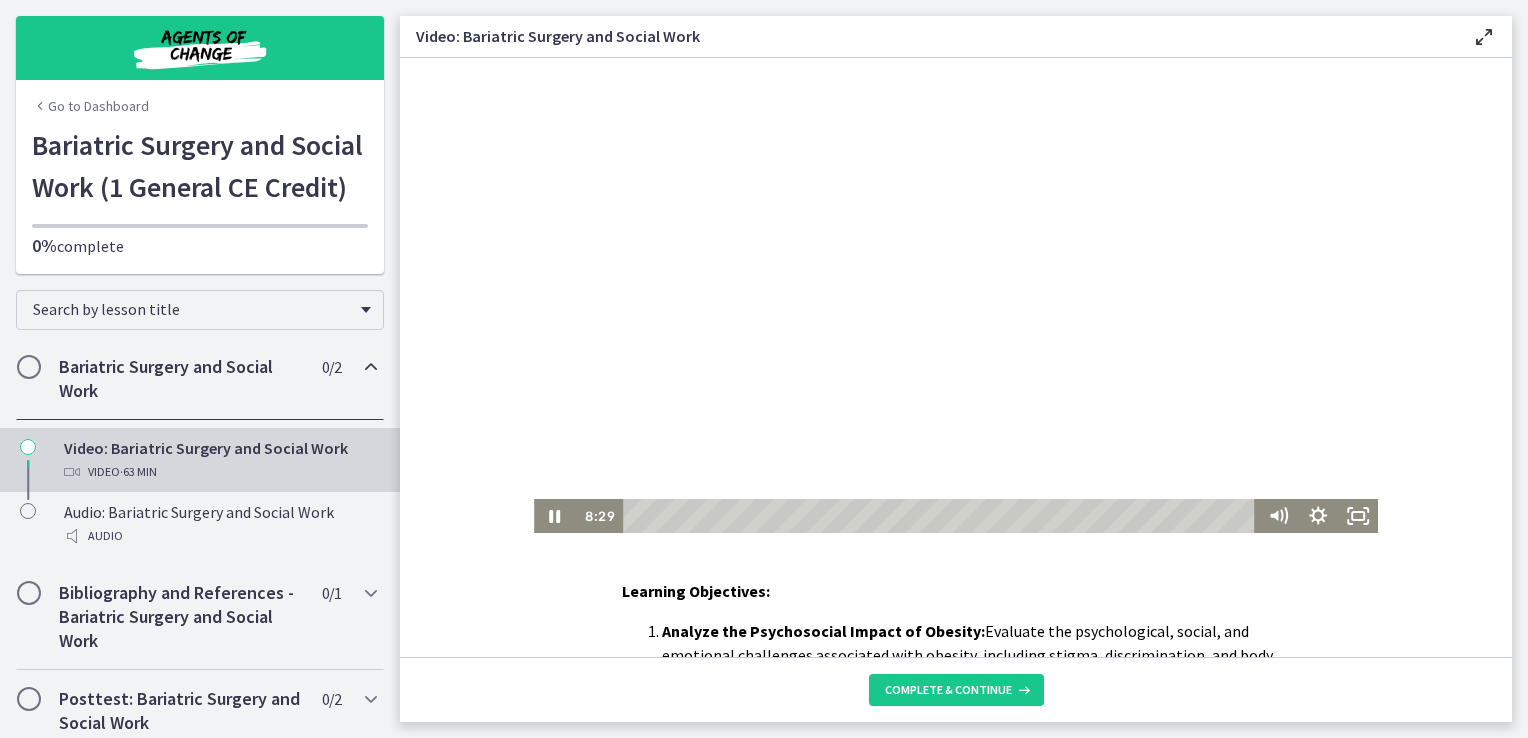 click at bounding box center [956, 295] 